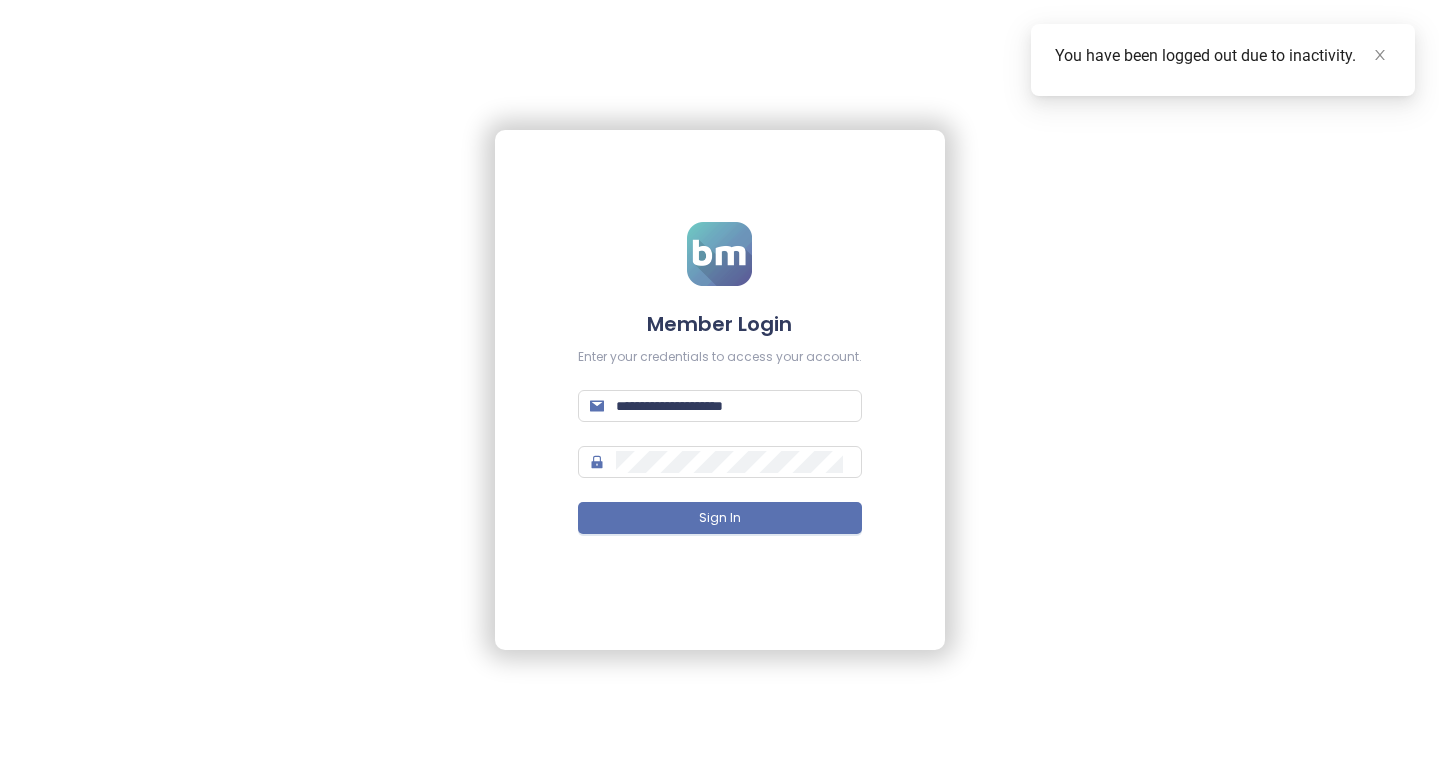 scroll, scrollTop: 0, scrollLeft: 0, axis: both 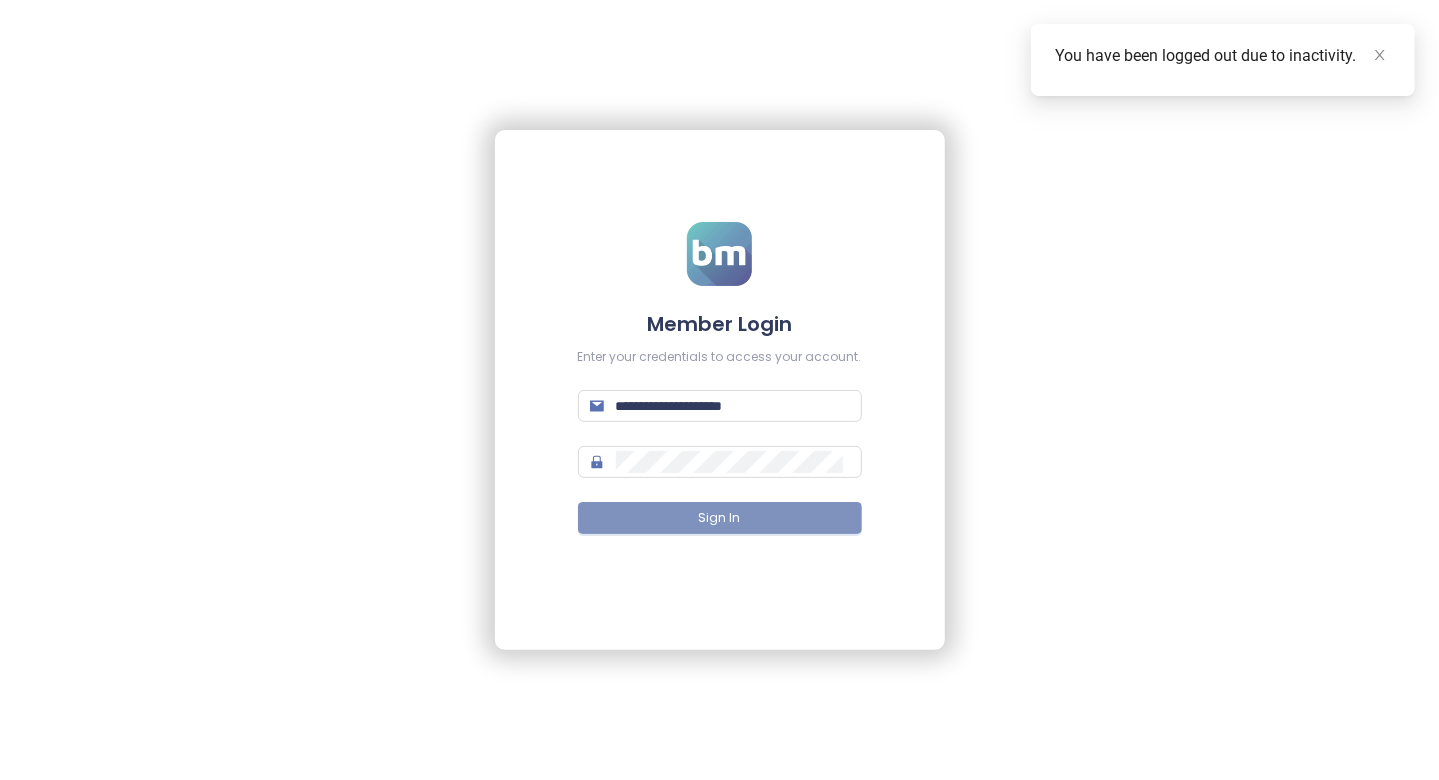 click on "Sign In" at bounding box center (720, 518) 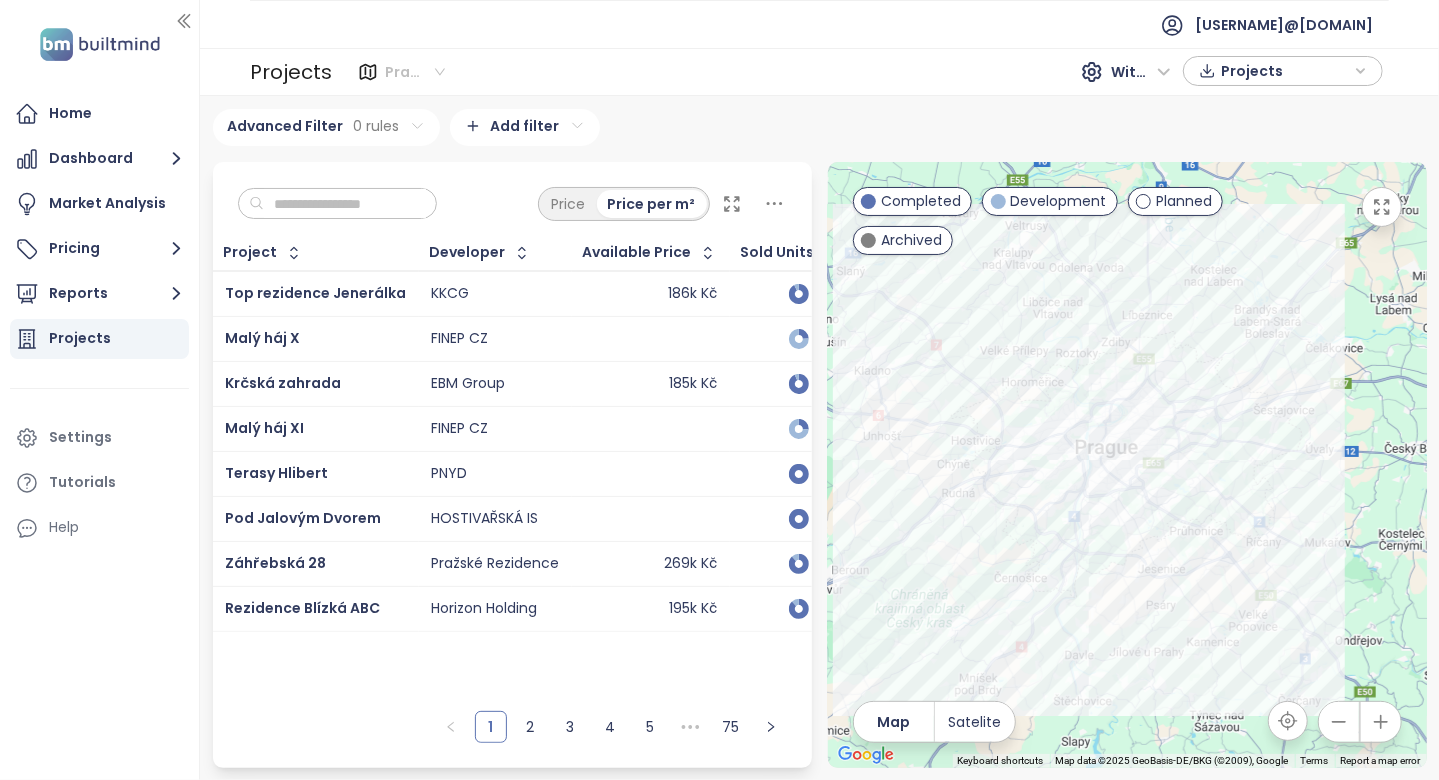 click on "Praha" at bounding box center [415, 72] 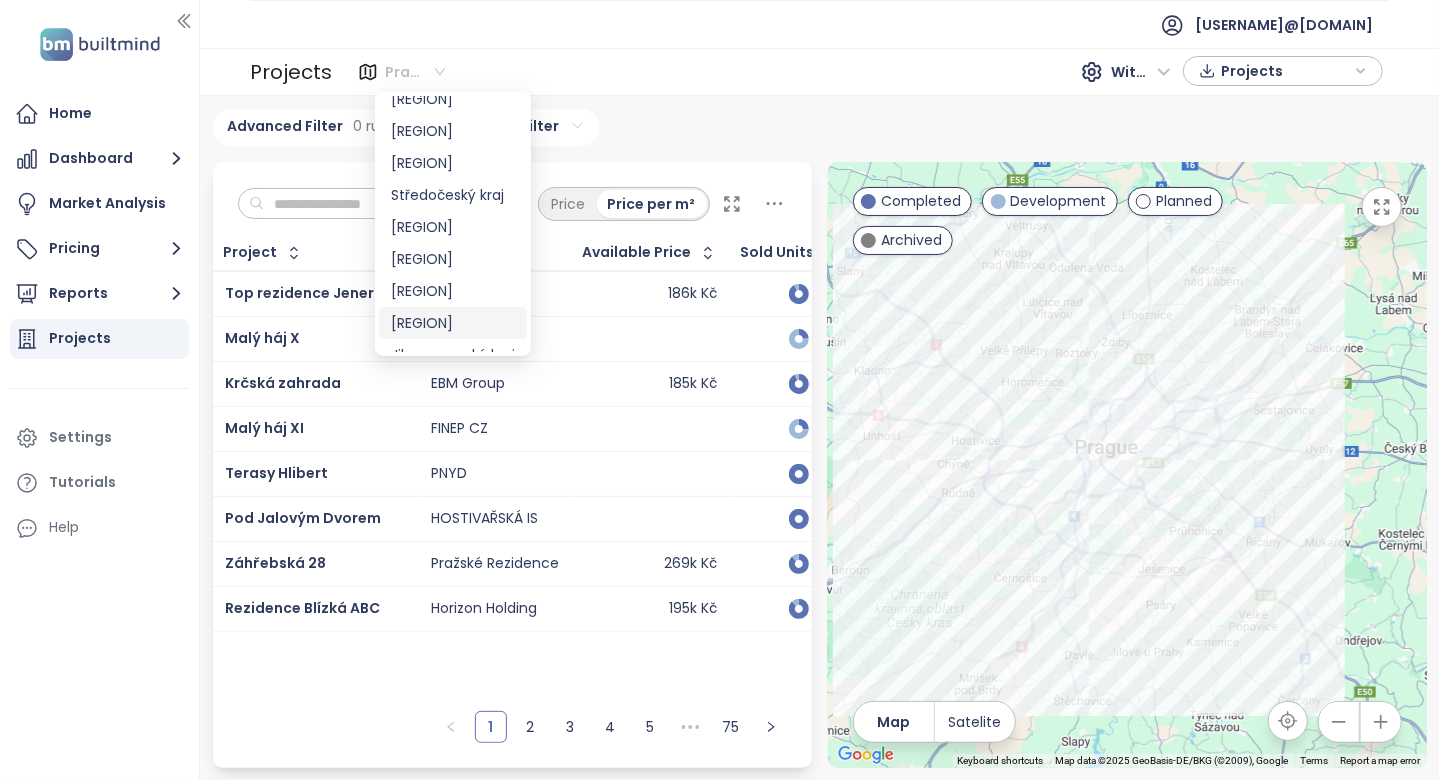 scroll, scrollTop: 100, scrollLeft: 0, axis: vertical 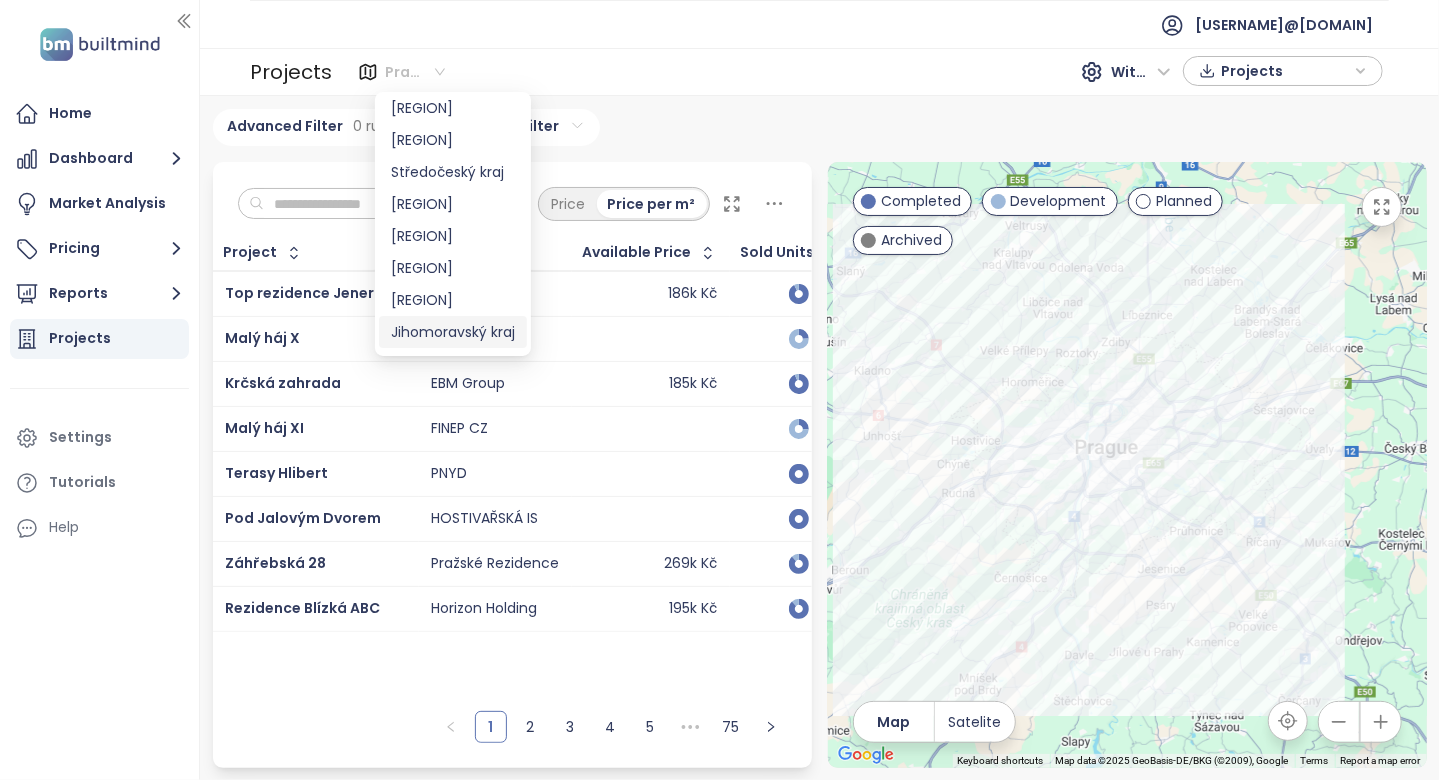 click on "Jihomoravský kraj" at bounding box center [453, 332] 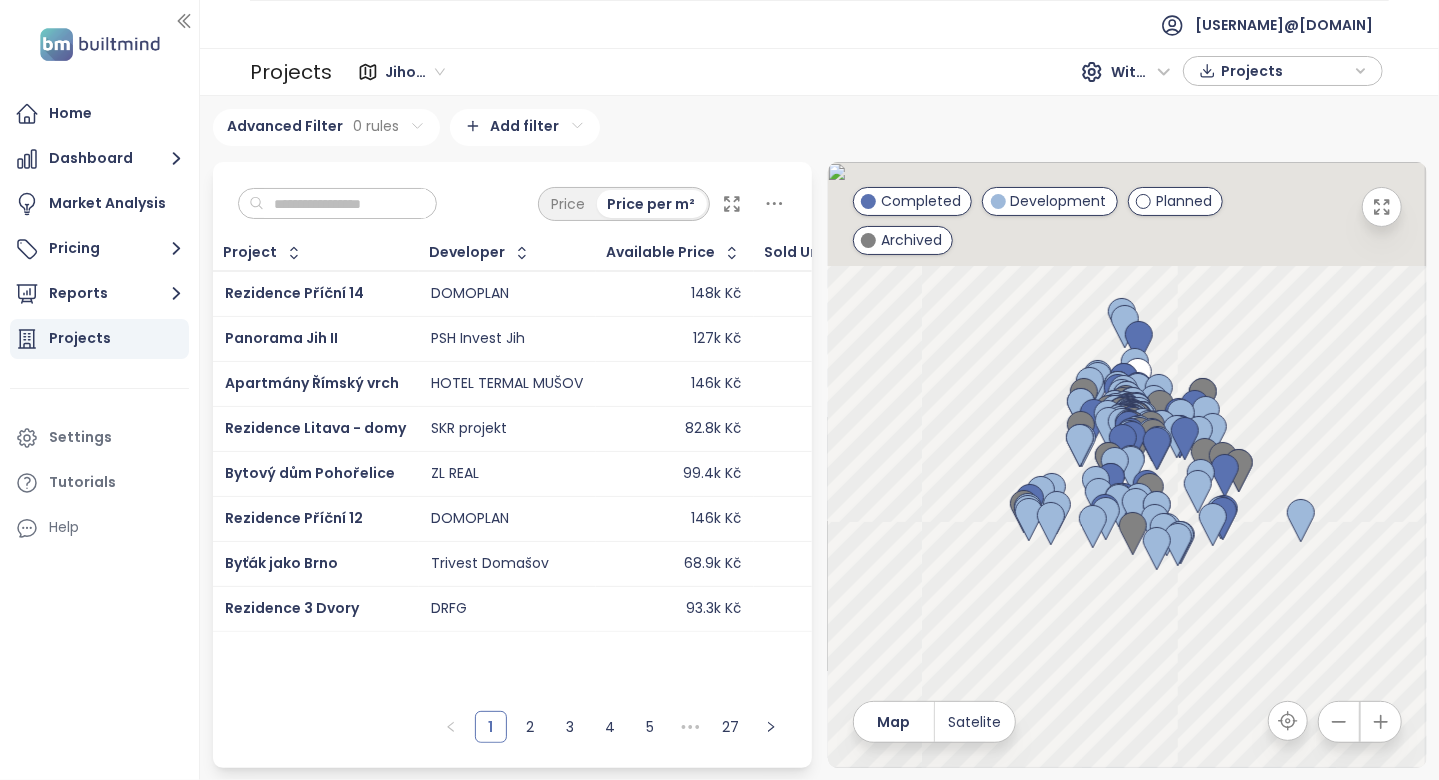 click at bounding box center [345, 204] 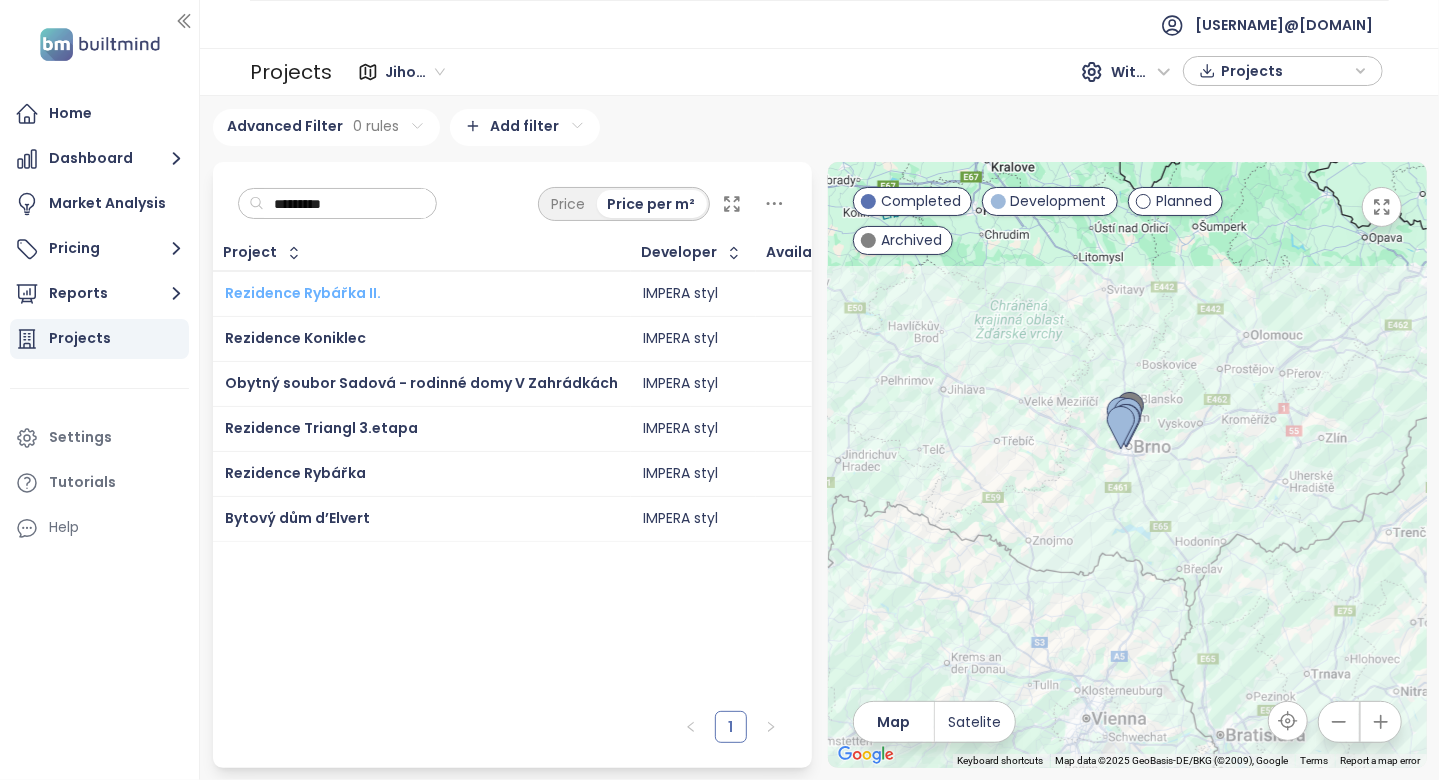 type on "*********" 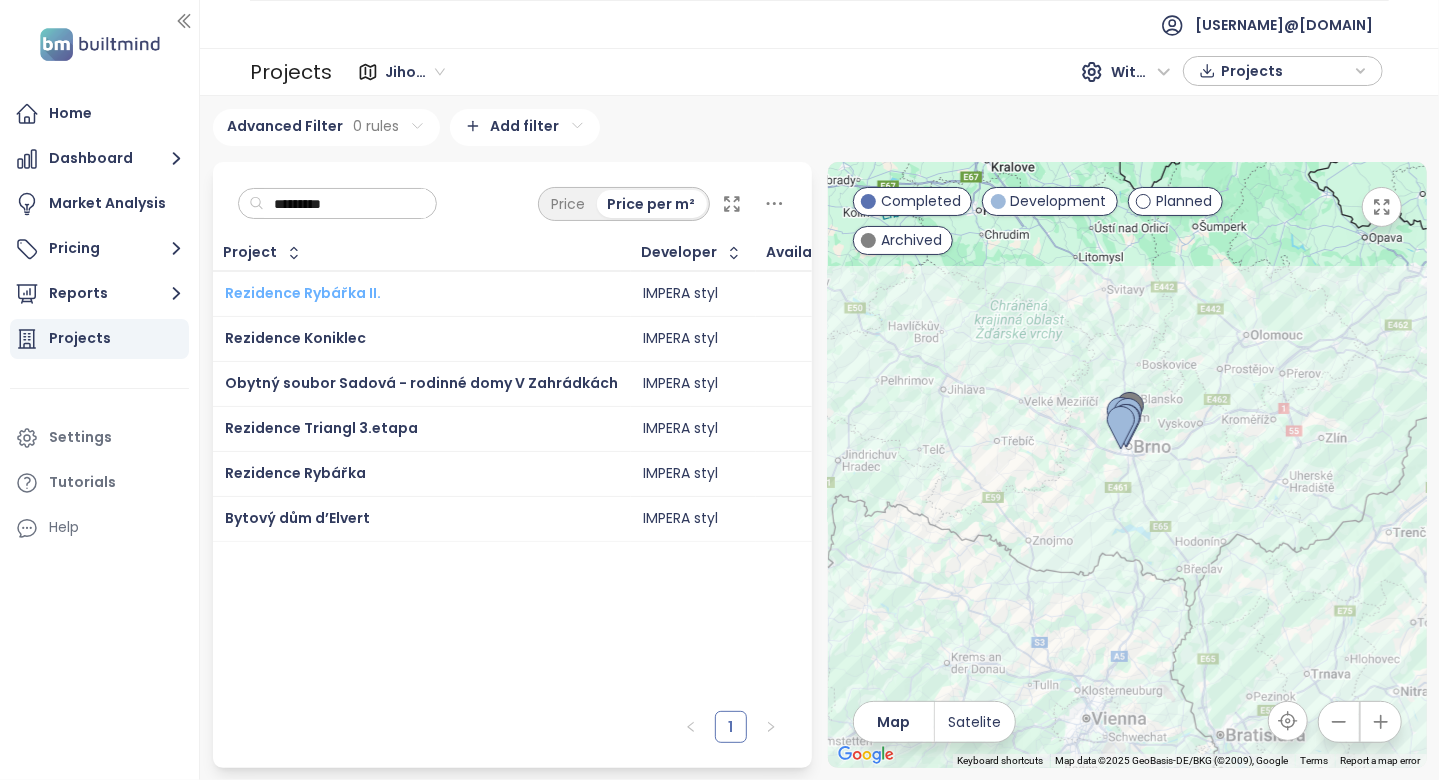 click on "Rezidence Rybářka II." at bounding box center [303, 293] 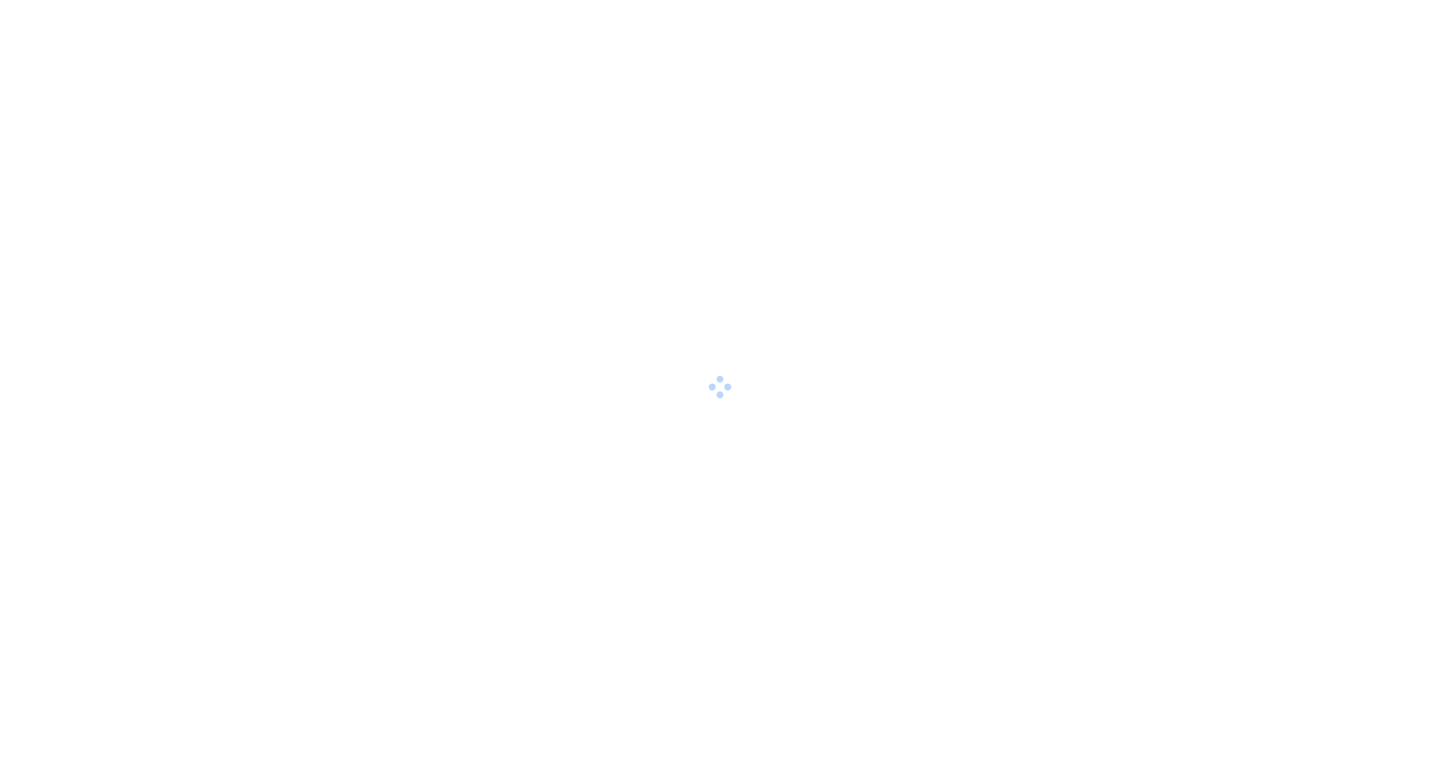 scroll, scrollTop: 0, scrollLeft: 0, axis: both 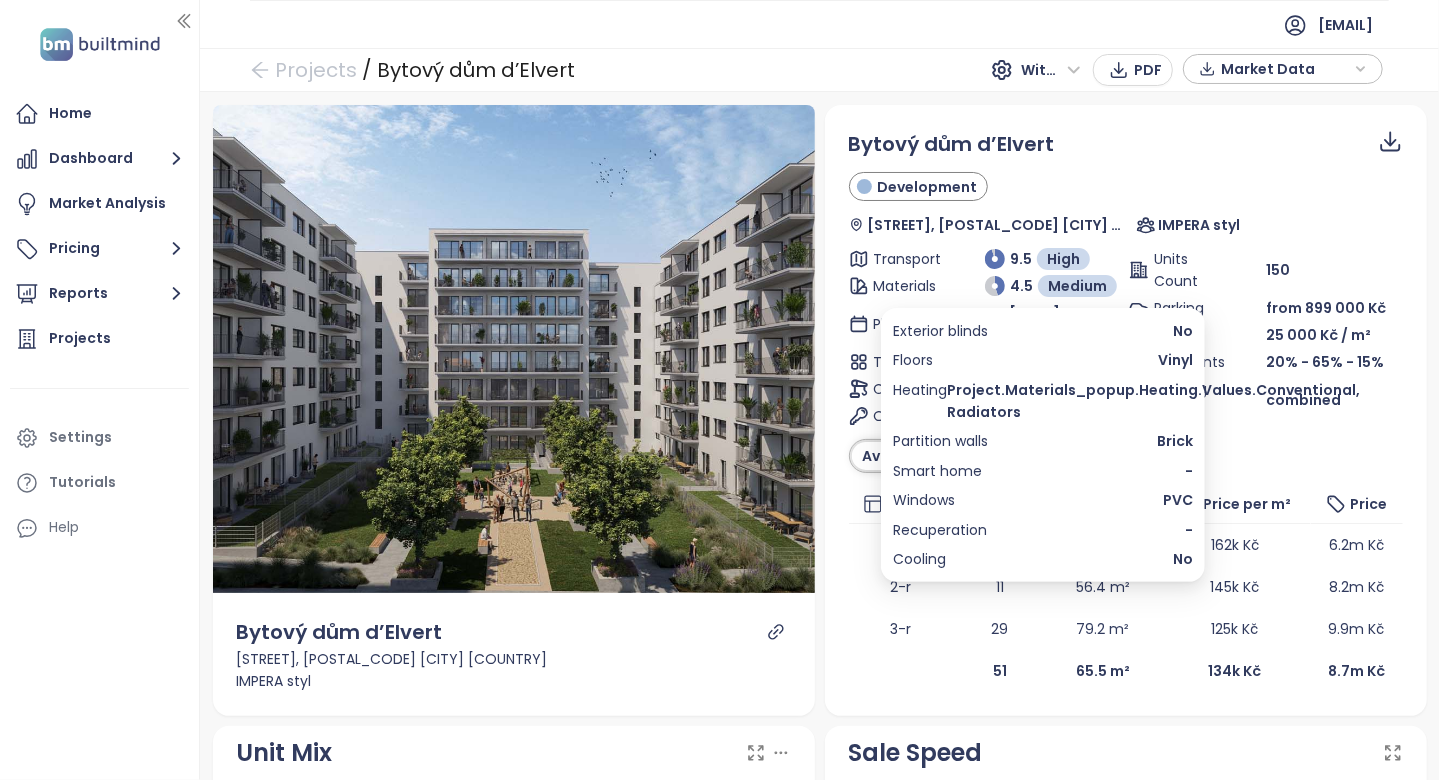 click on "Medium" at bounding box center [1077, 286] 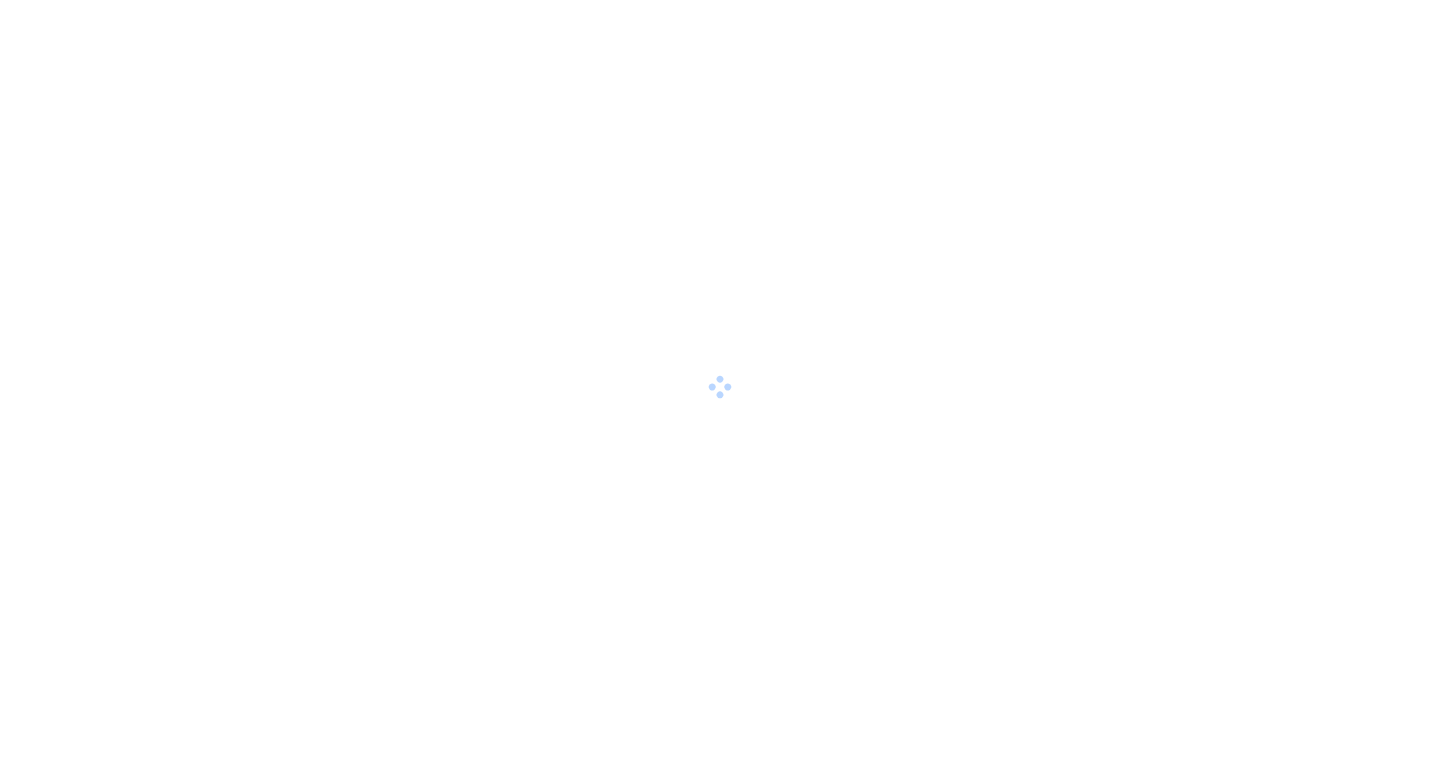 scroll, scrollTop: 0, scrollLeft: 0, axis: both 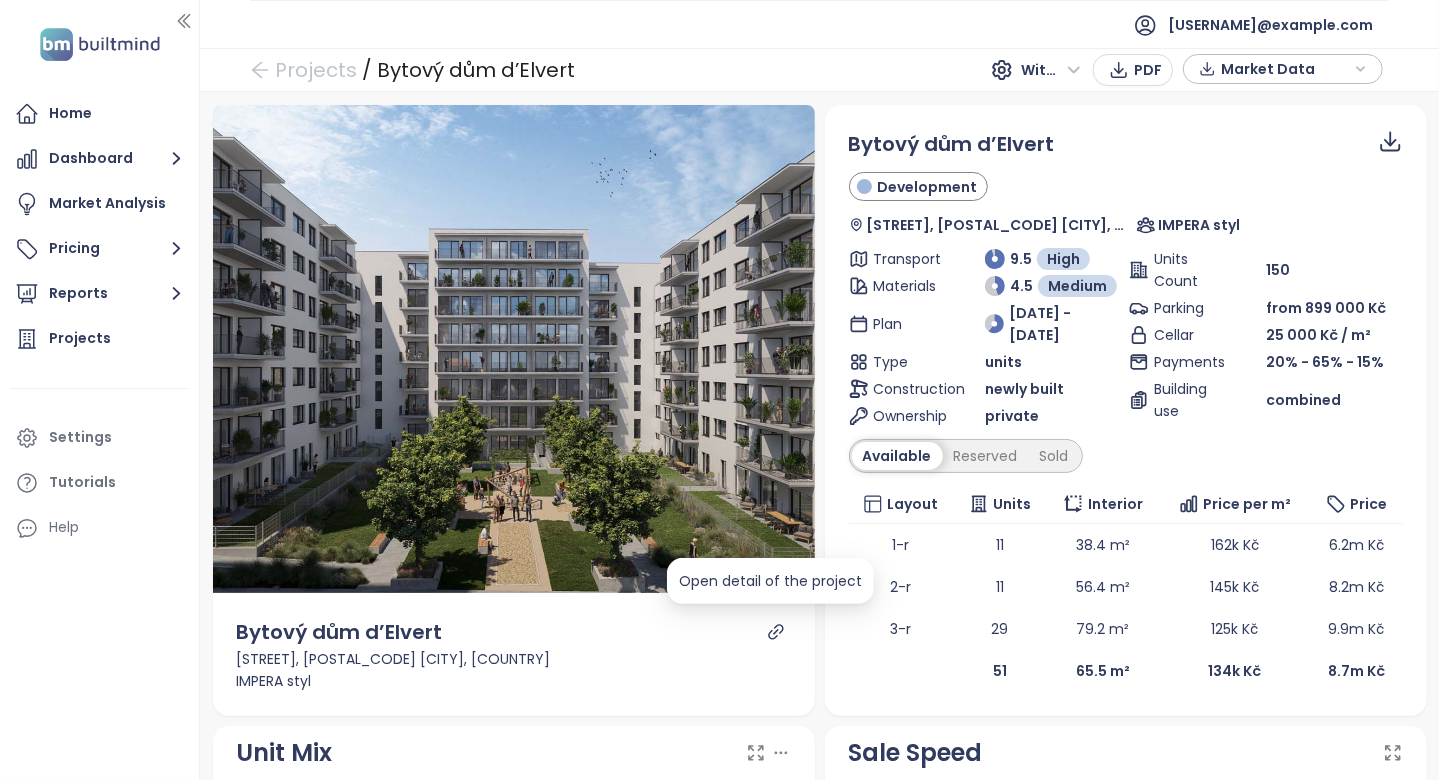 click 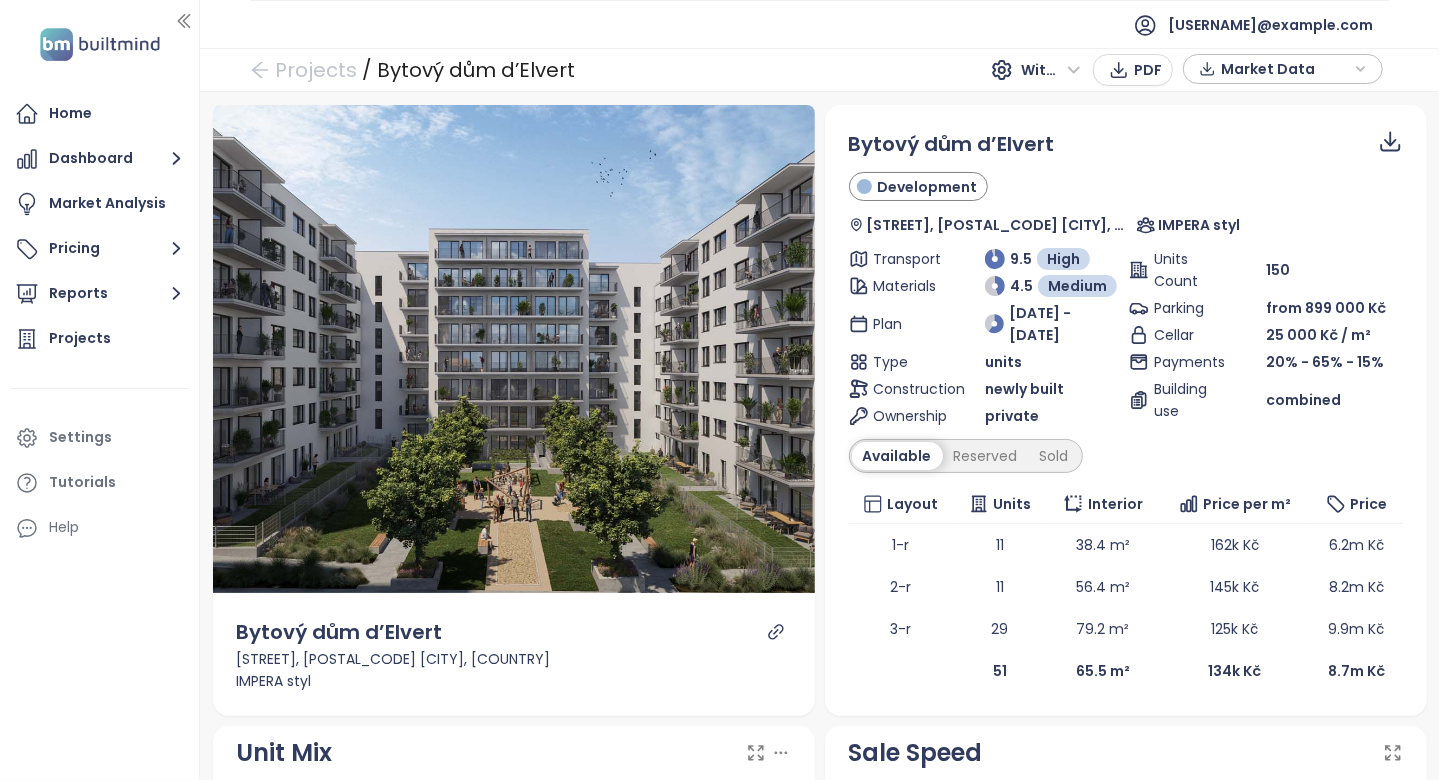 click on "With VAT" at bounding box center [1051, 70] 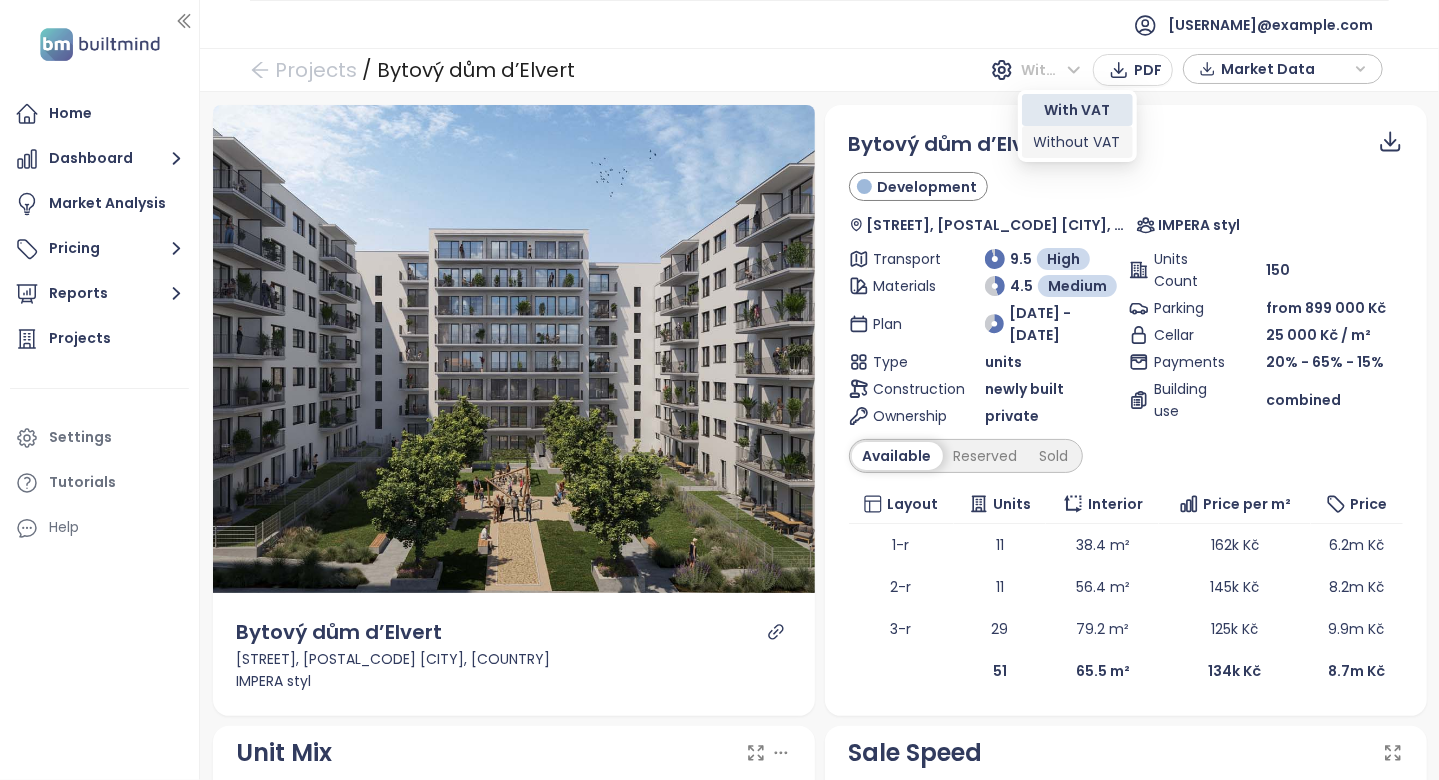 click on "Without VAT" at bounding box center [1077, 142] 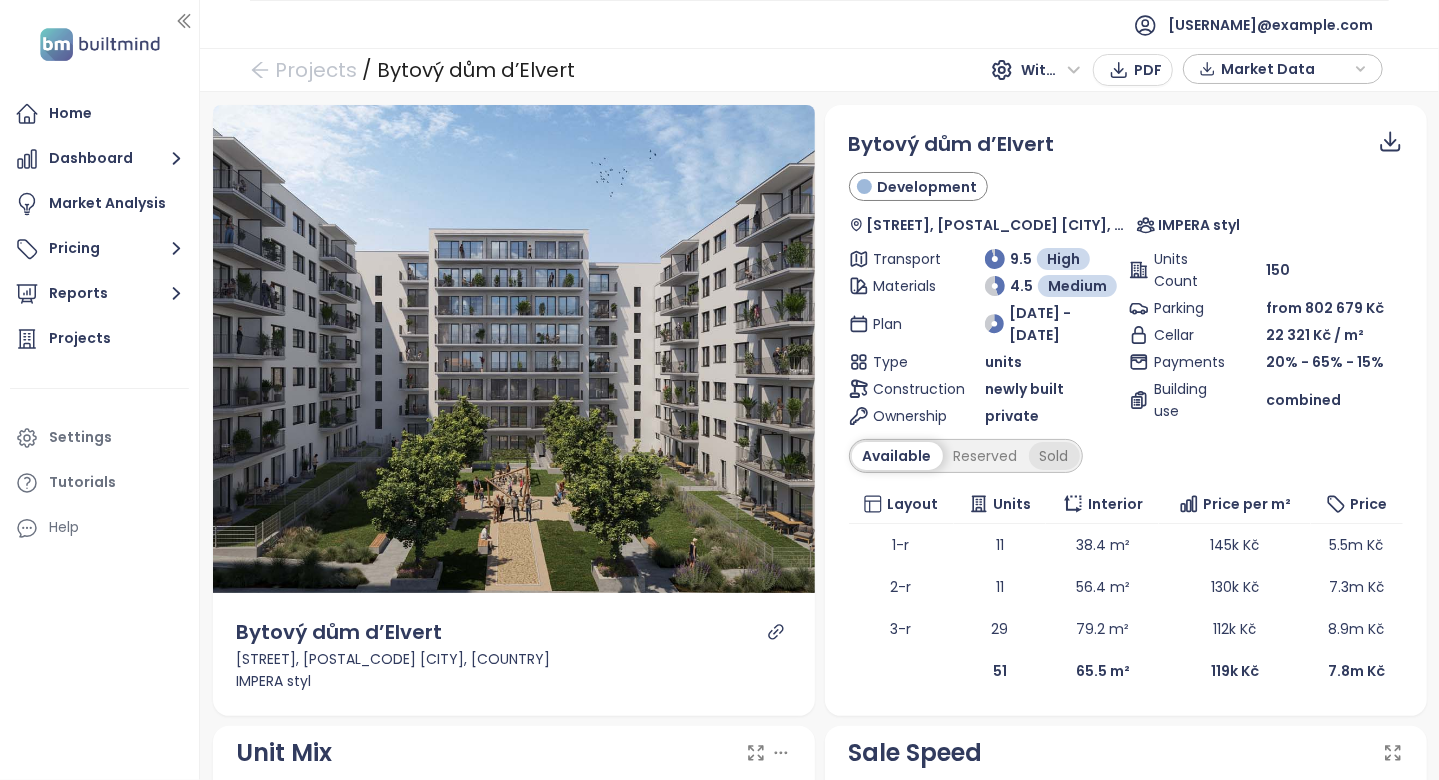 click on "Sold" at bounding box center (1054, 456) 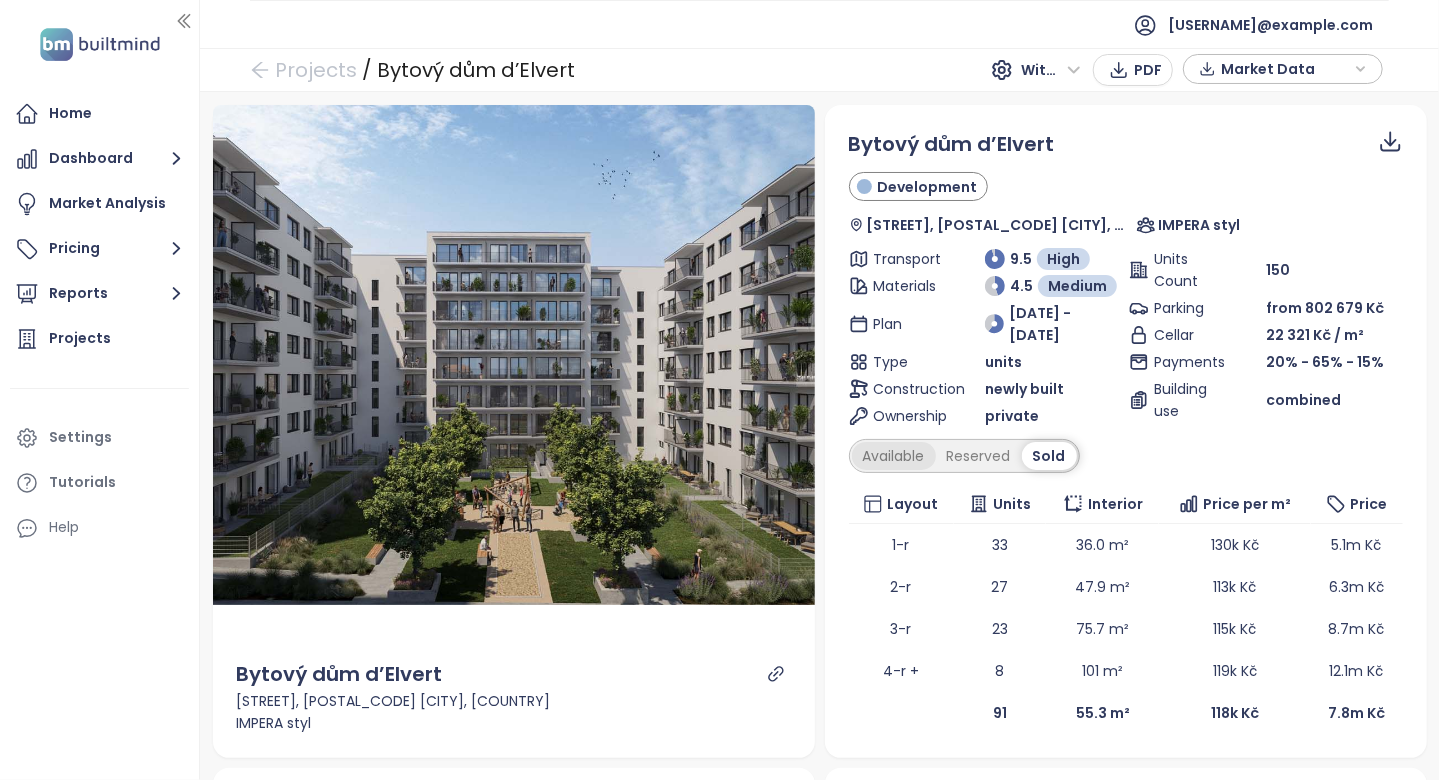 click on "Available" at bounding box center [894, 456] 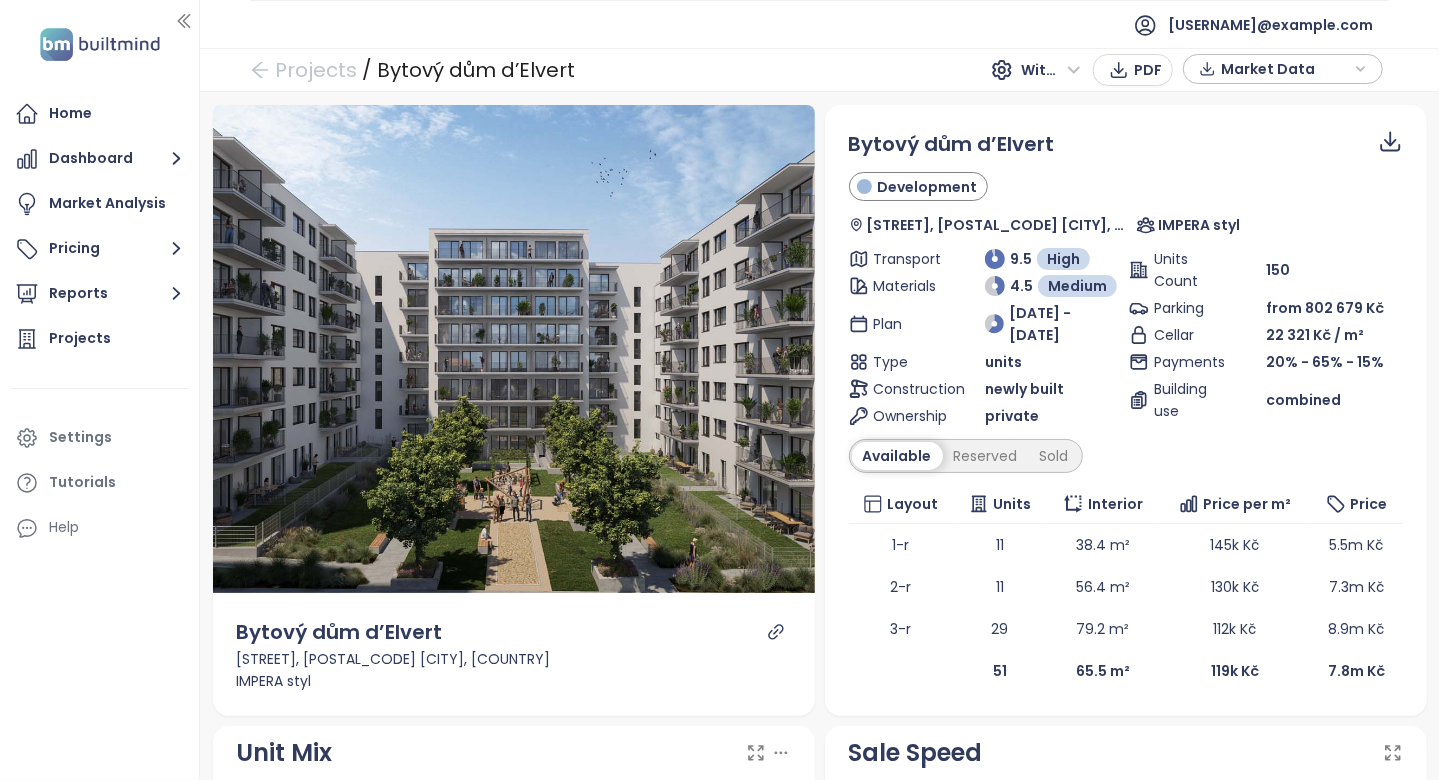 click on "Without VAT" at bounding box center [1053, 70] 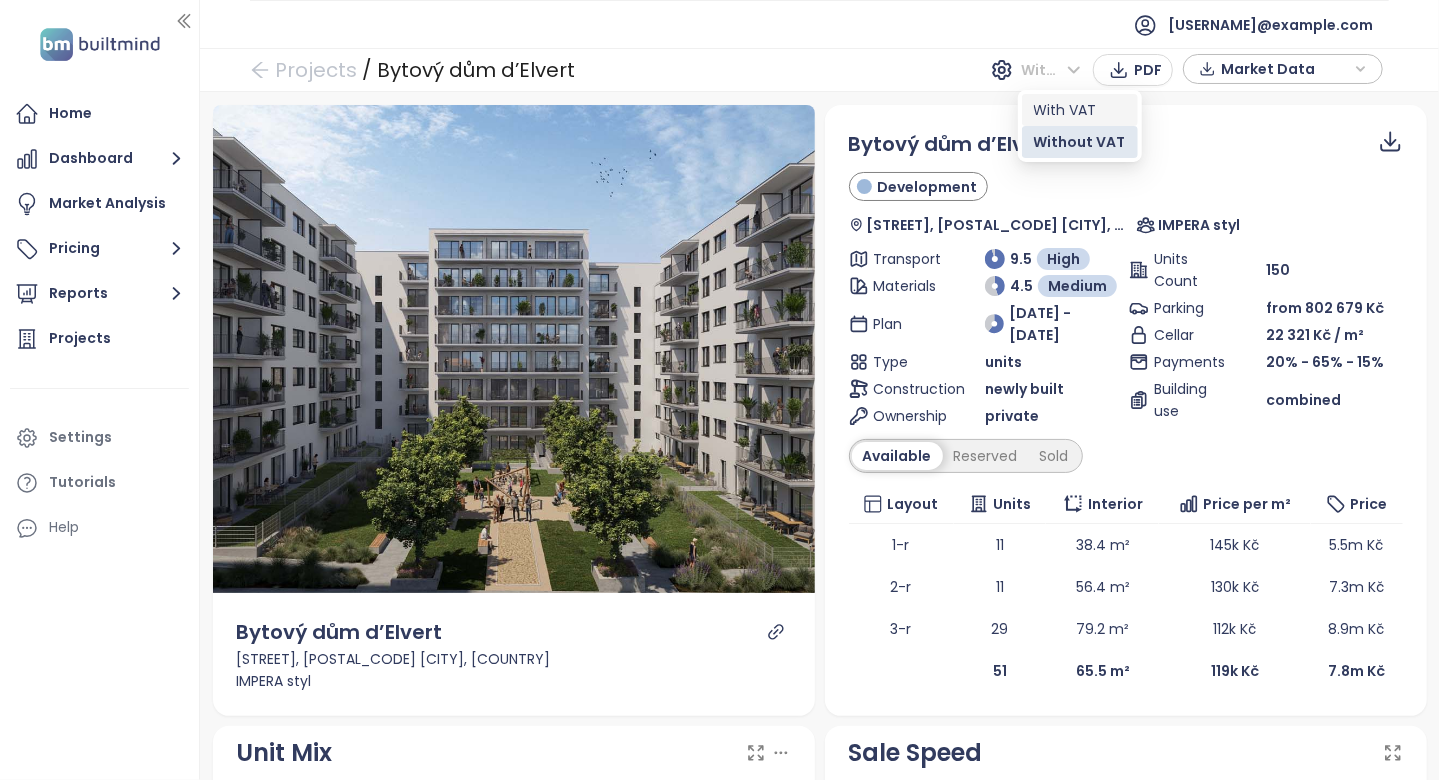 click on "With VAT" at bounding box center (1080, 110) 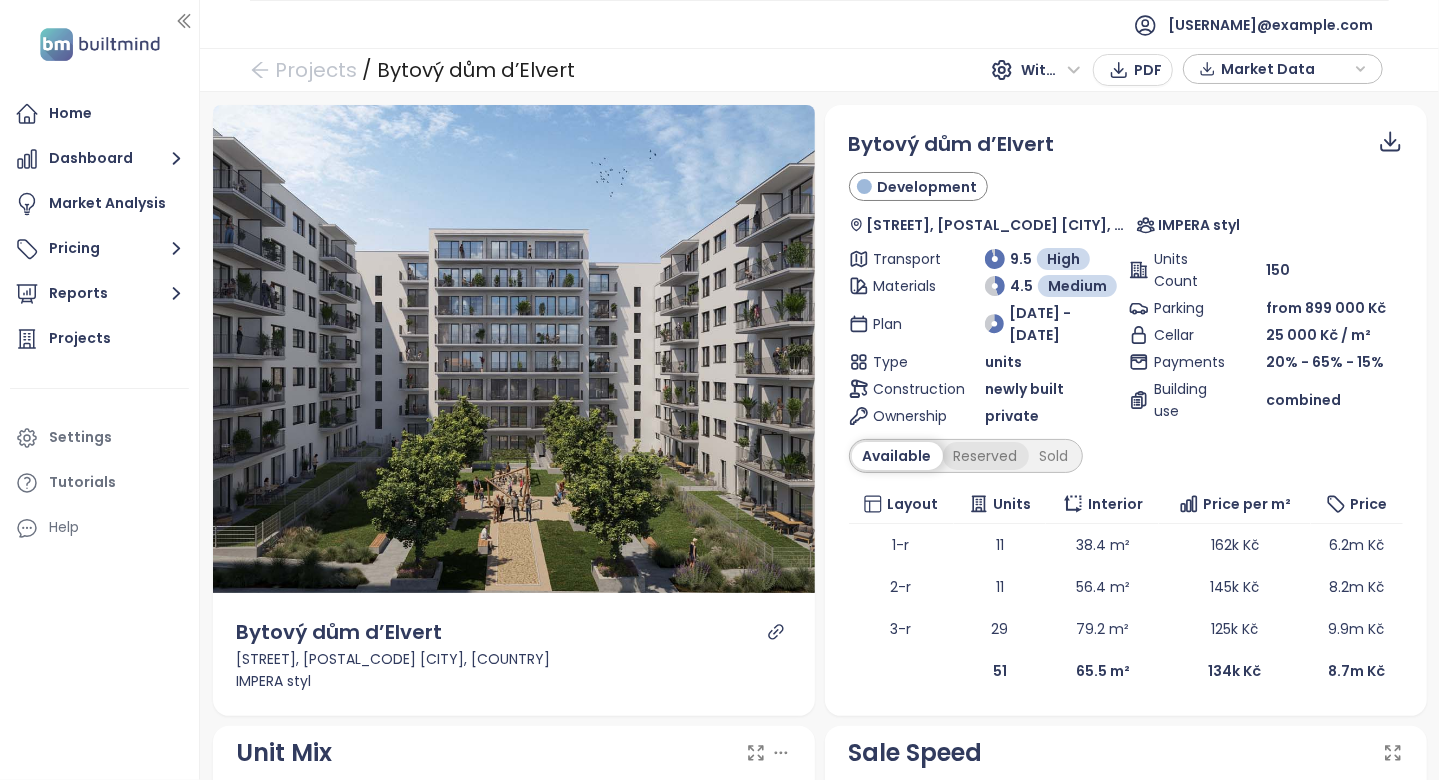 click on "Reserved" at bounding box center [986, 456] 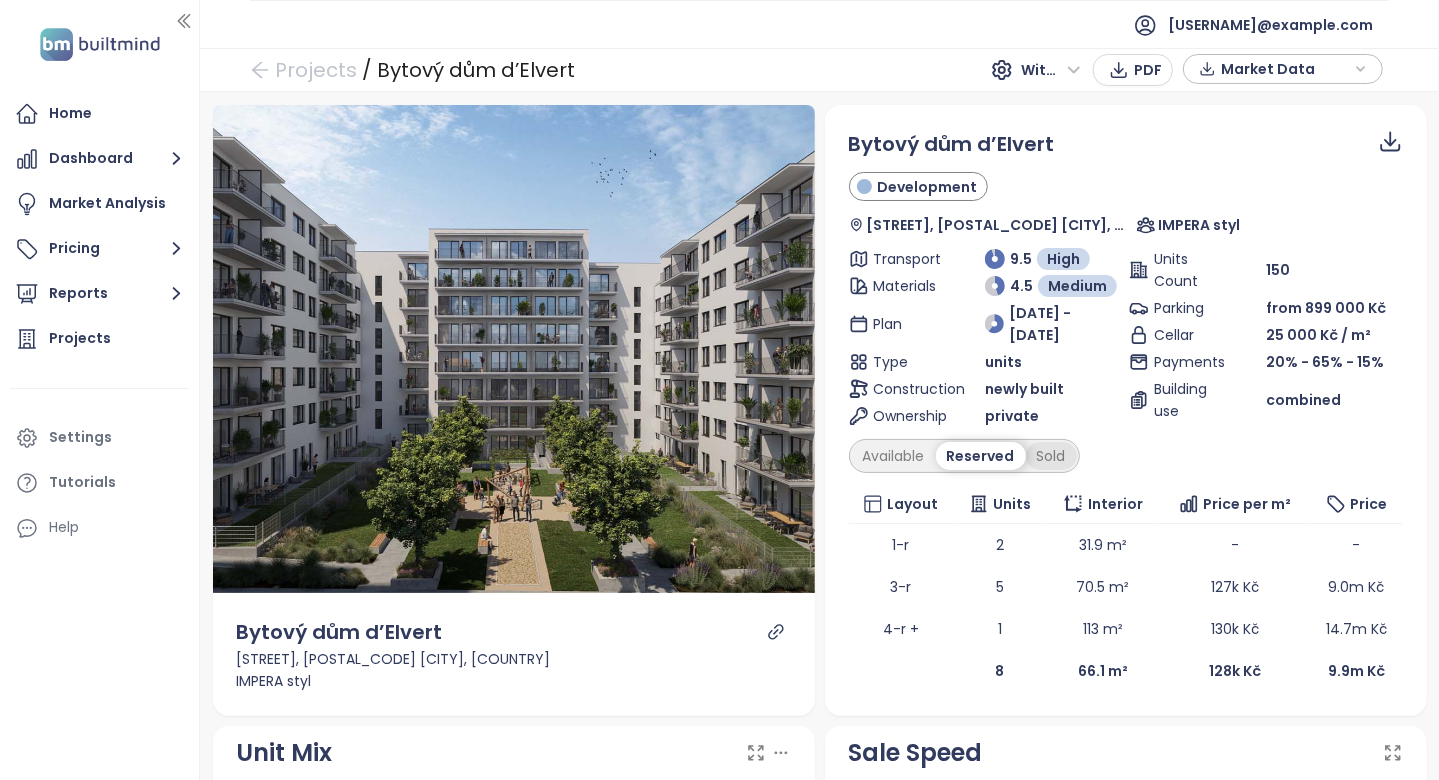 click on "Sold" at bounding box center [1051, 456] 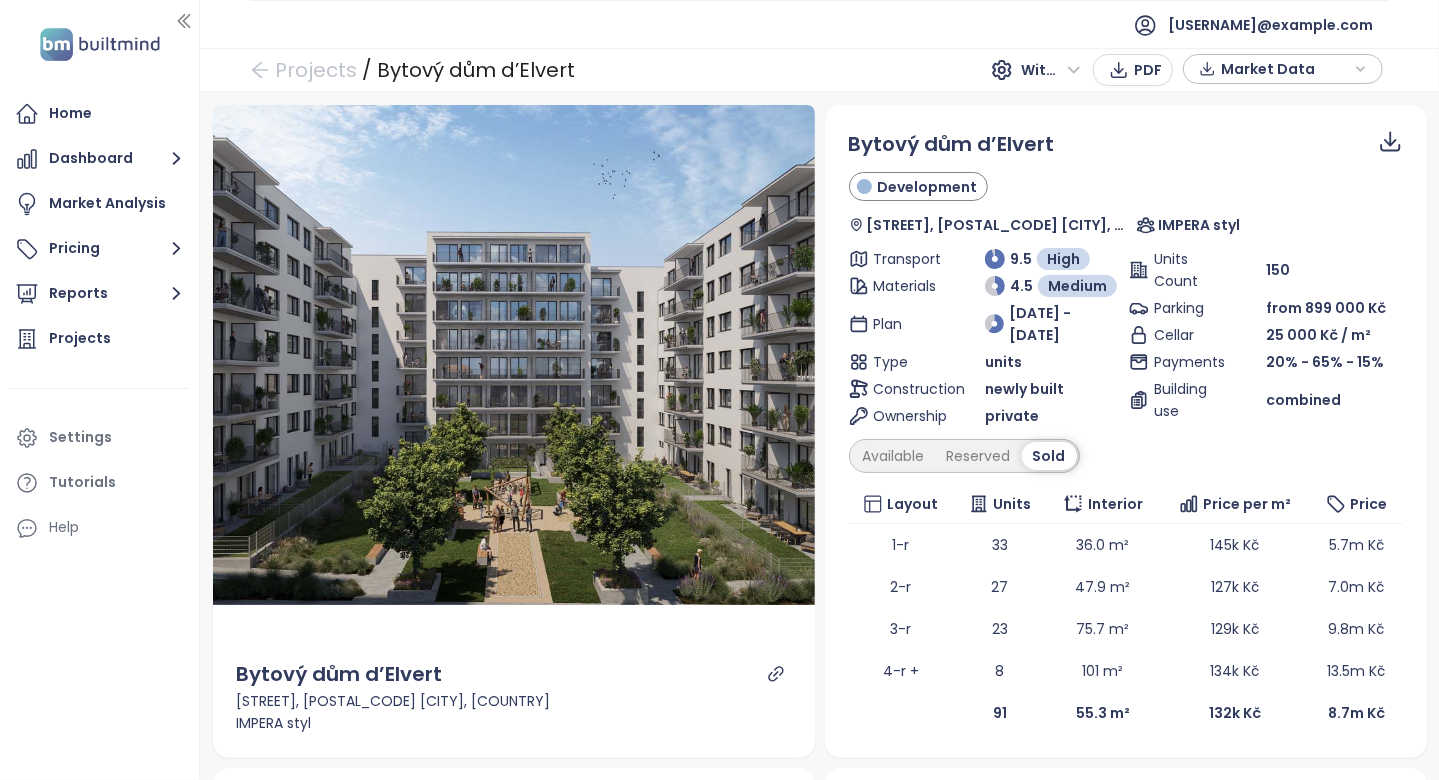 click on "With VAT" at bounding box center (1051, 70) 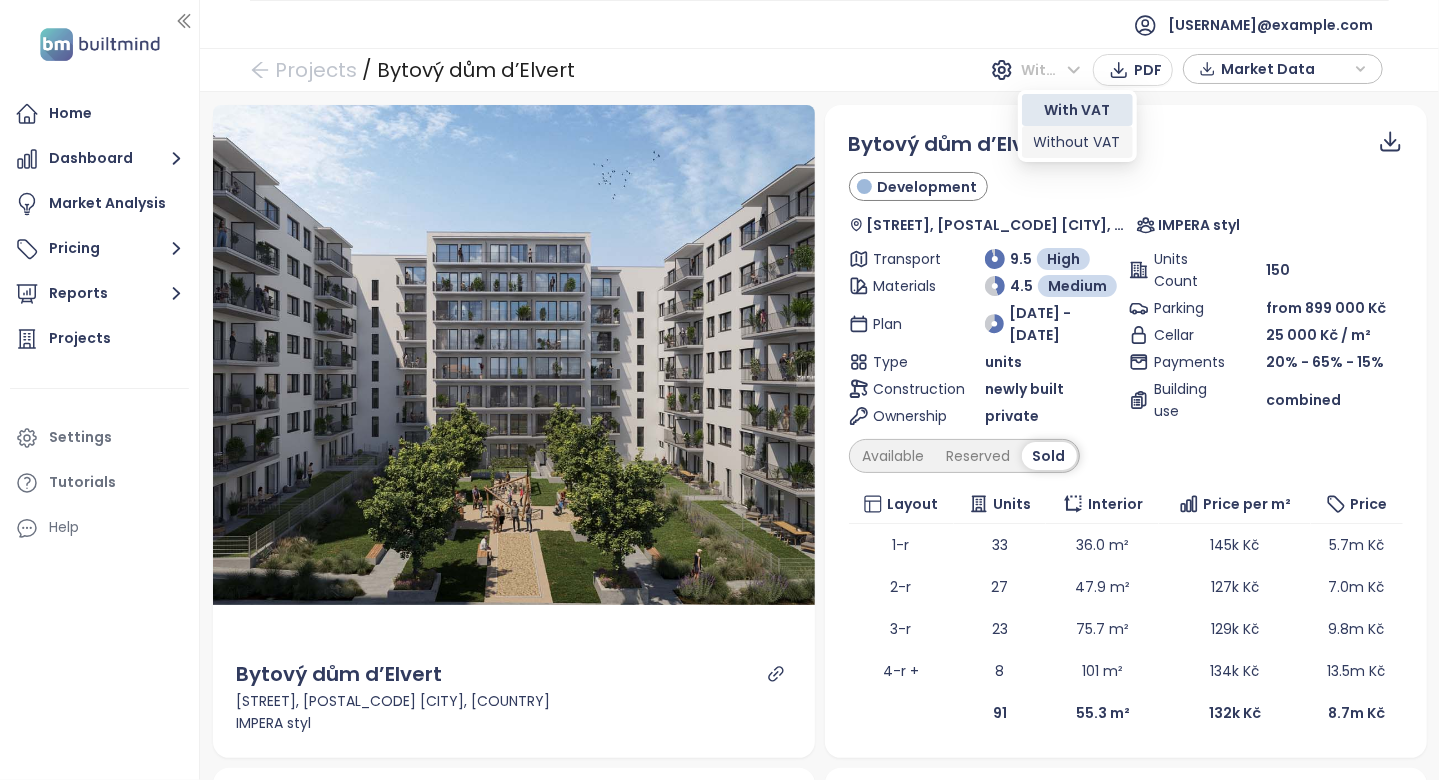 click on "Without VAT" at bounding box center (1077, 142) 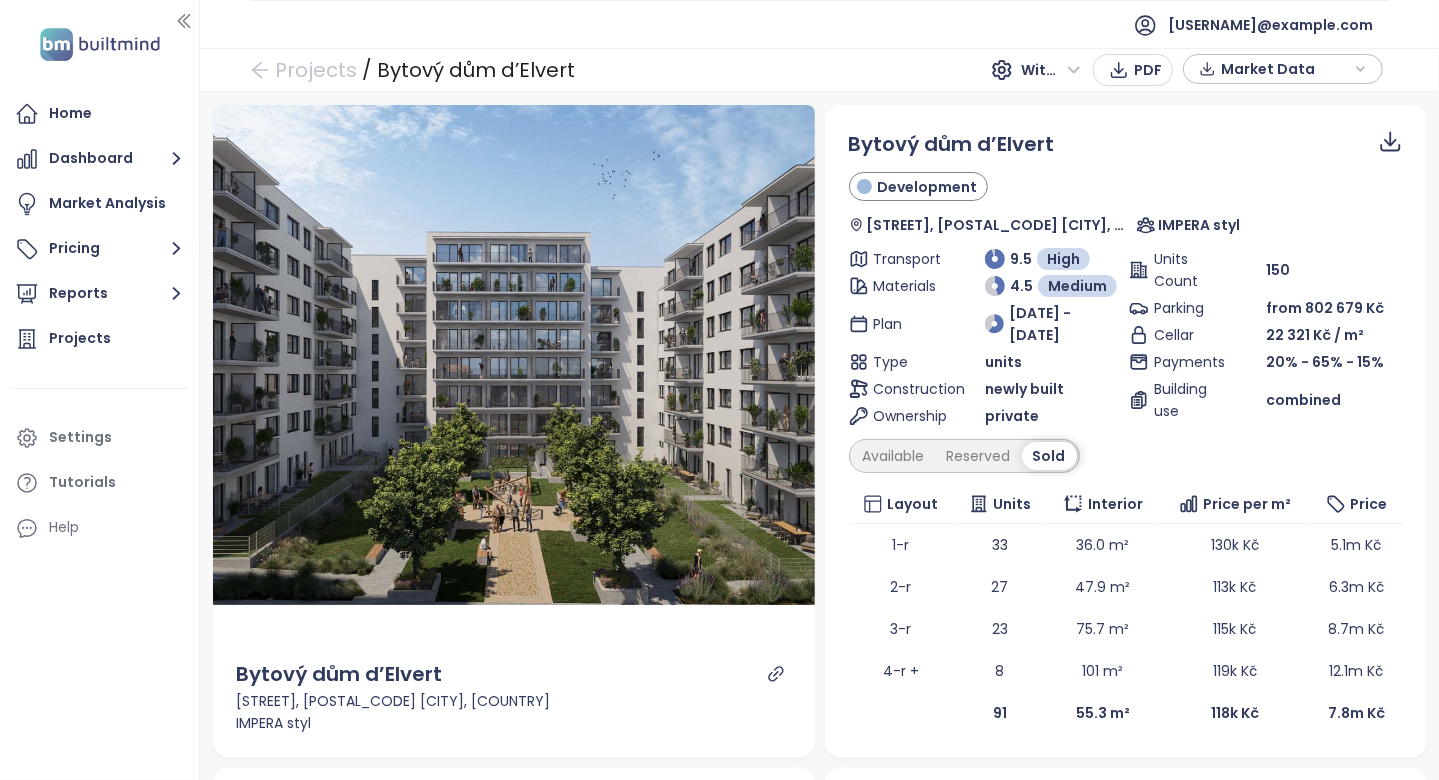 click on "Without VAT" at bounding box center [1051, 70] 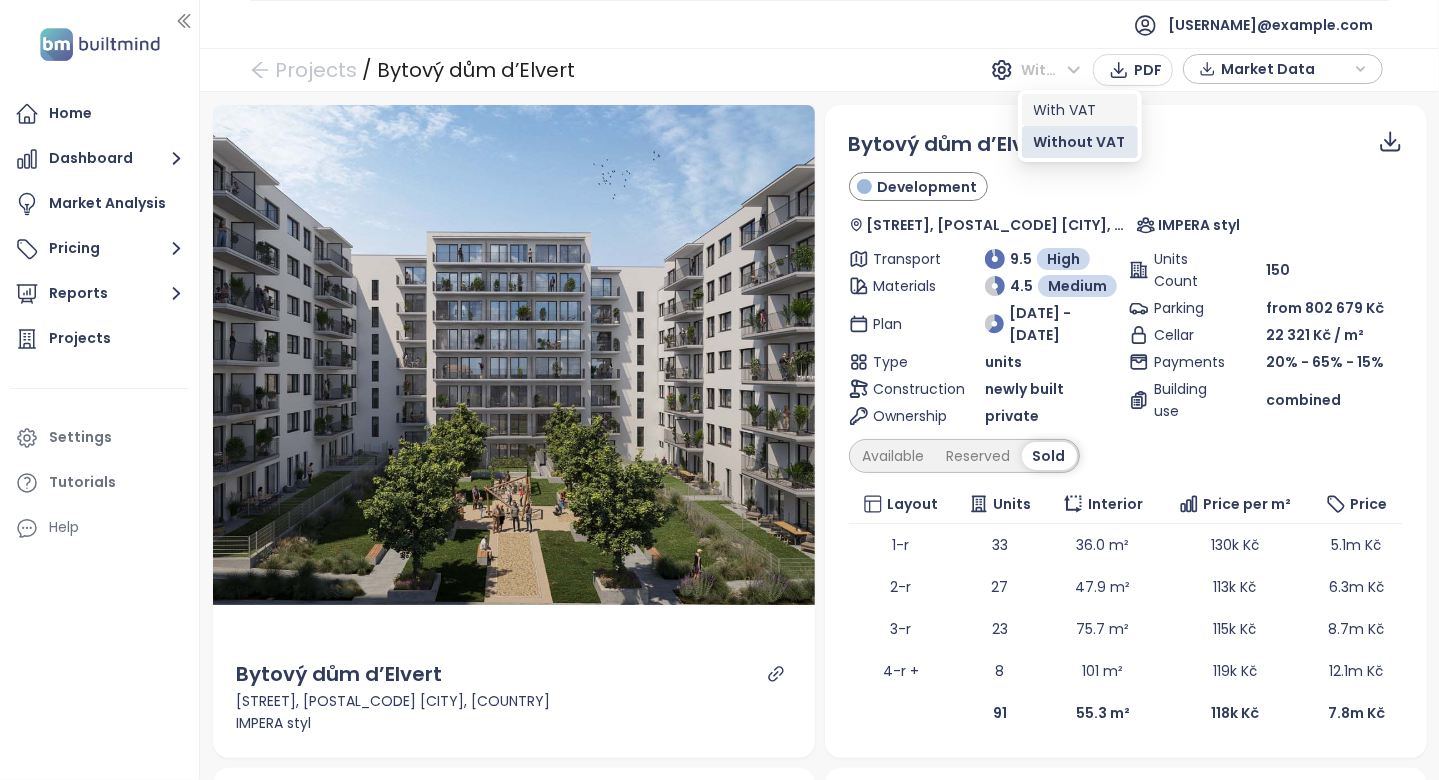 click on "With VAT" at bounding box center (1080, 110) 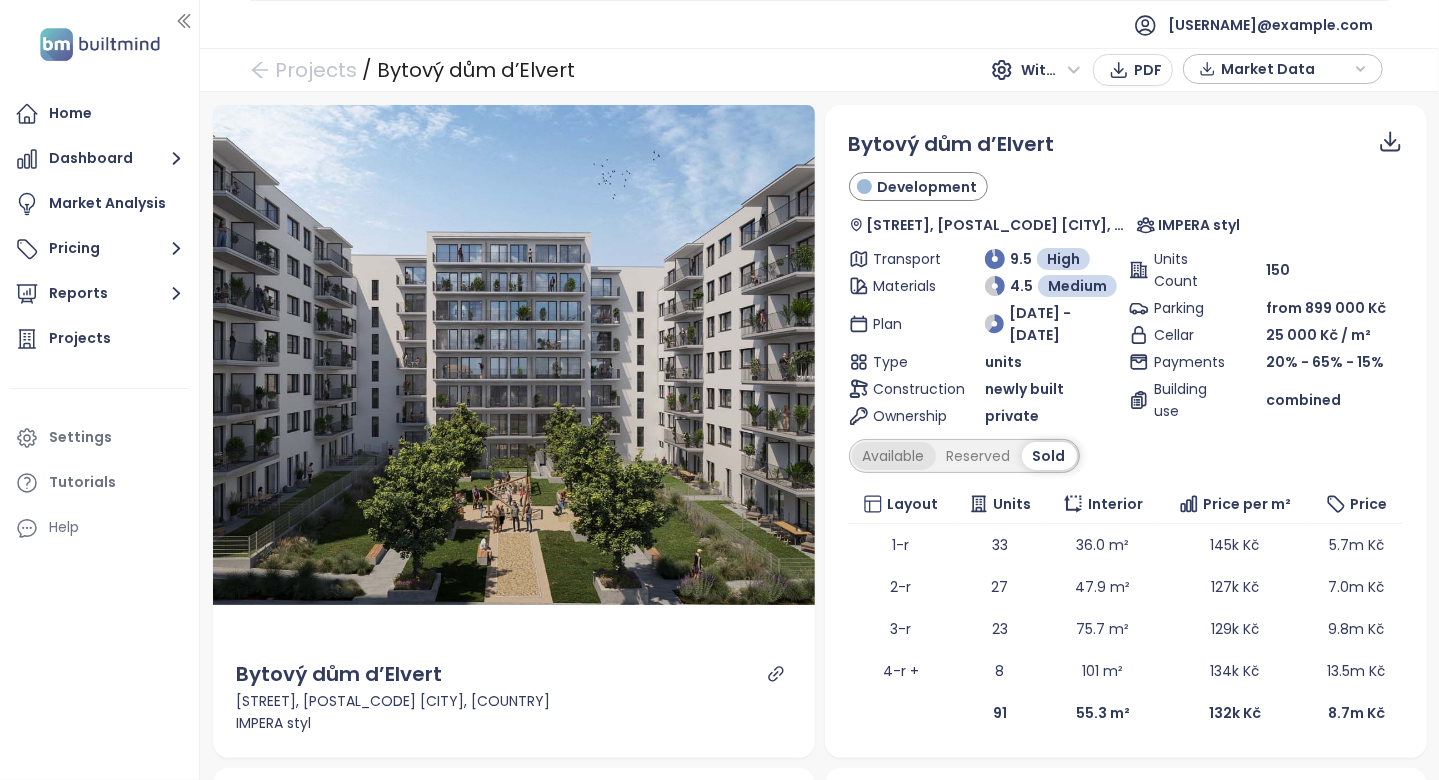 click on "Available" at bounding box center (894, 456) 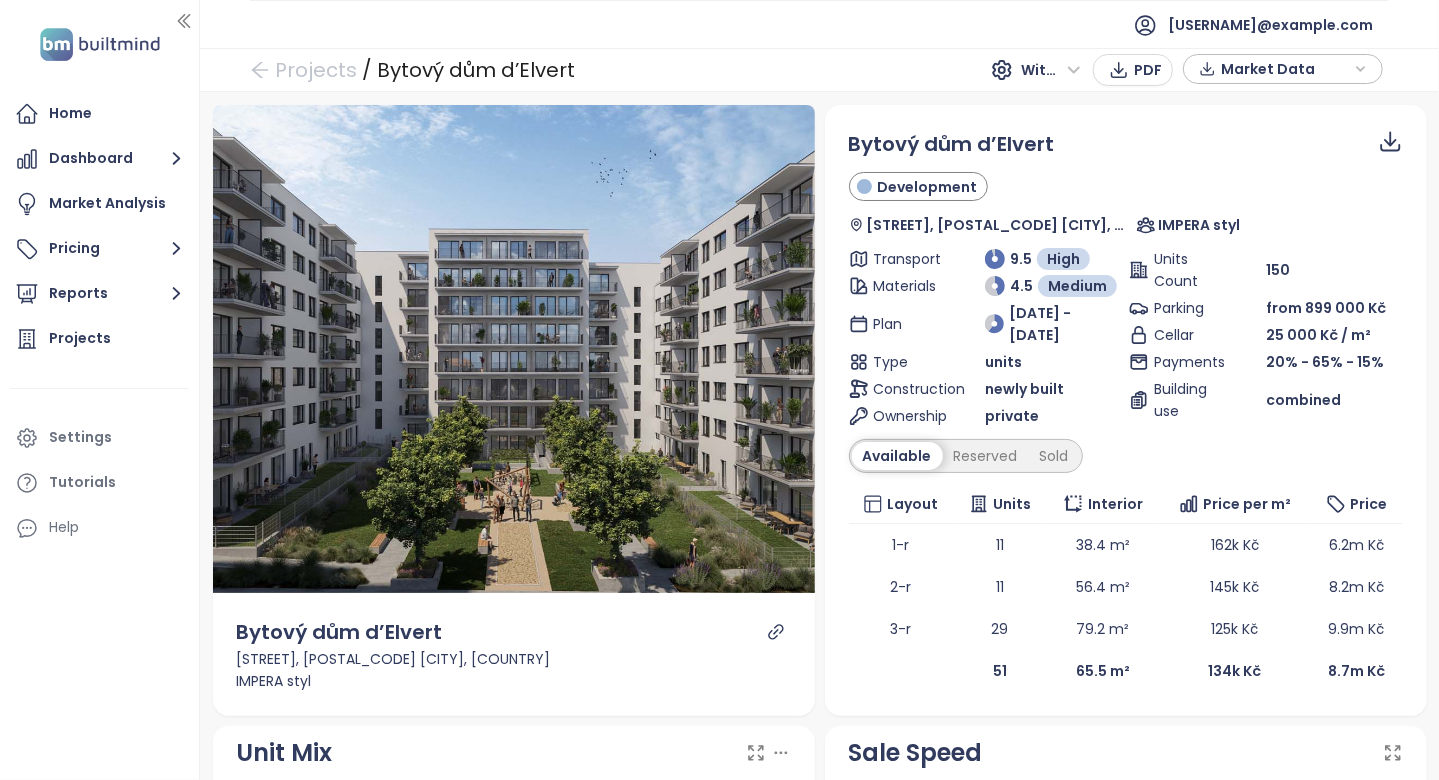 click on "With VAT" at bounding box center (1051, 70) 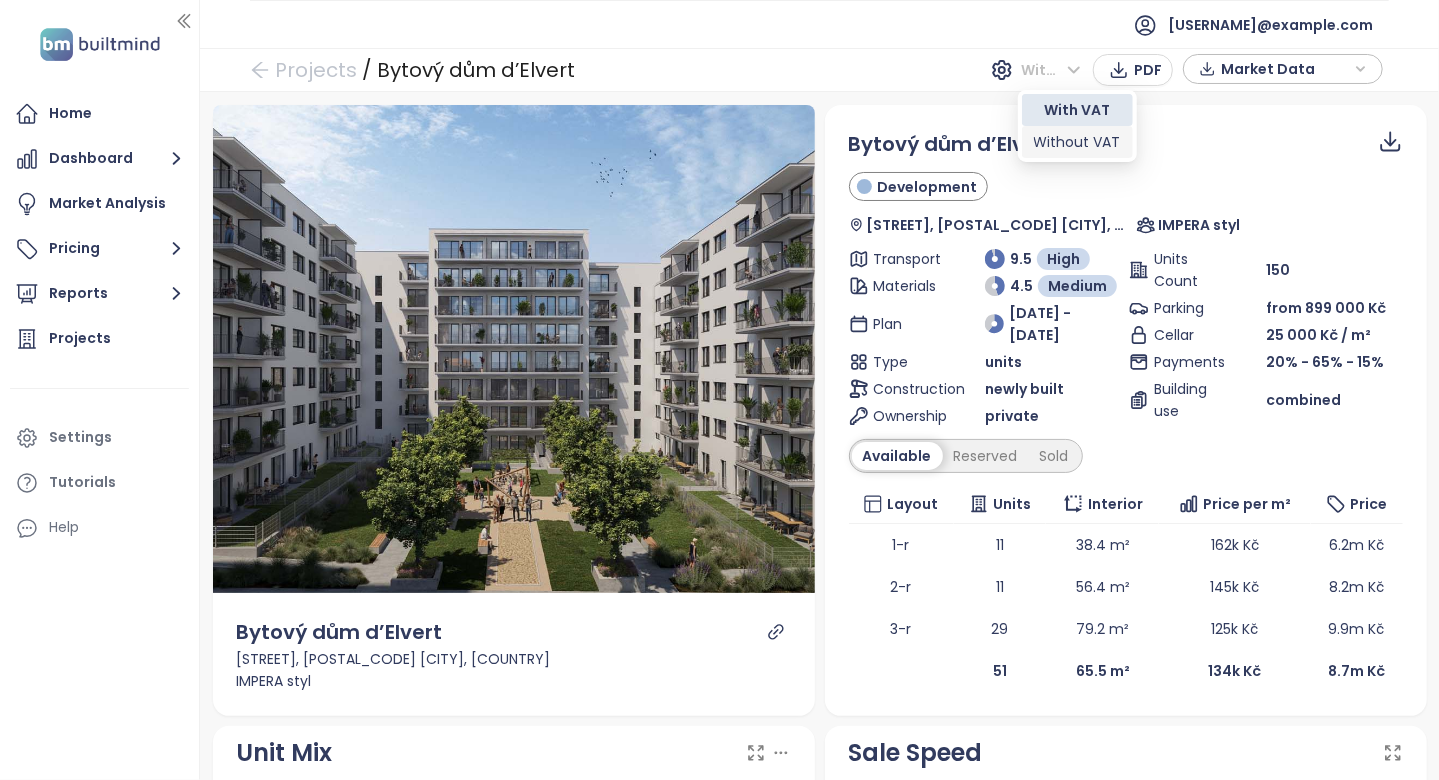 click on "Without VAT" at bounding box center [1077, 142] 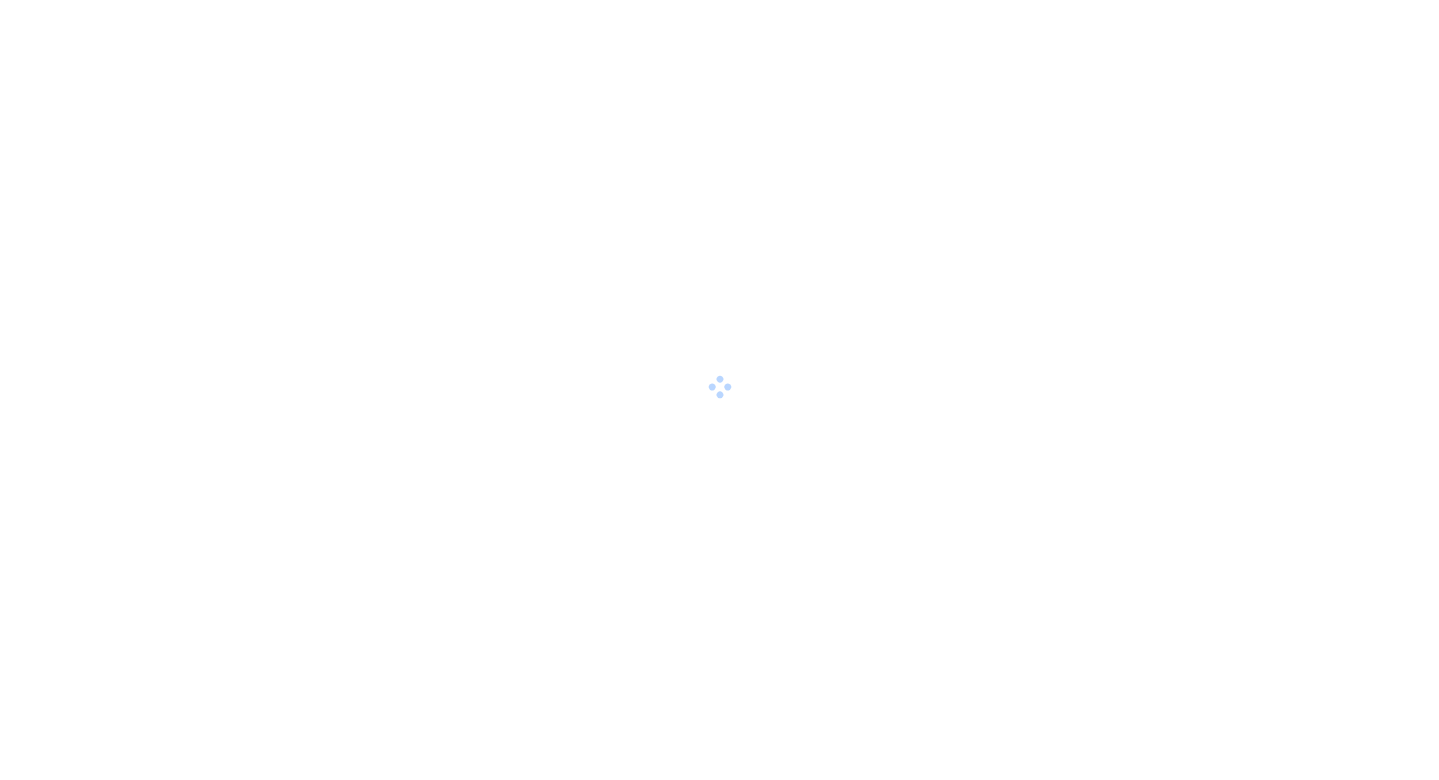 scroll, scrollTop: 0, scrollLeft: 0, axis: both 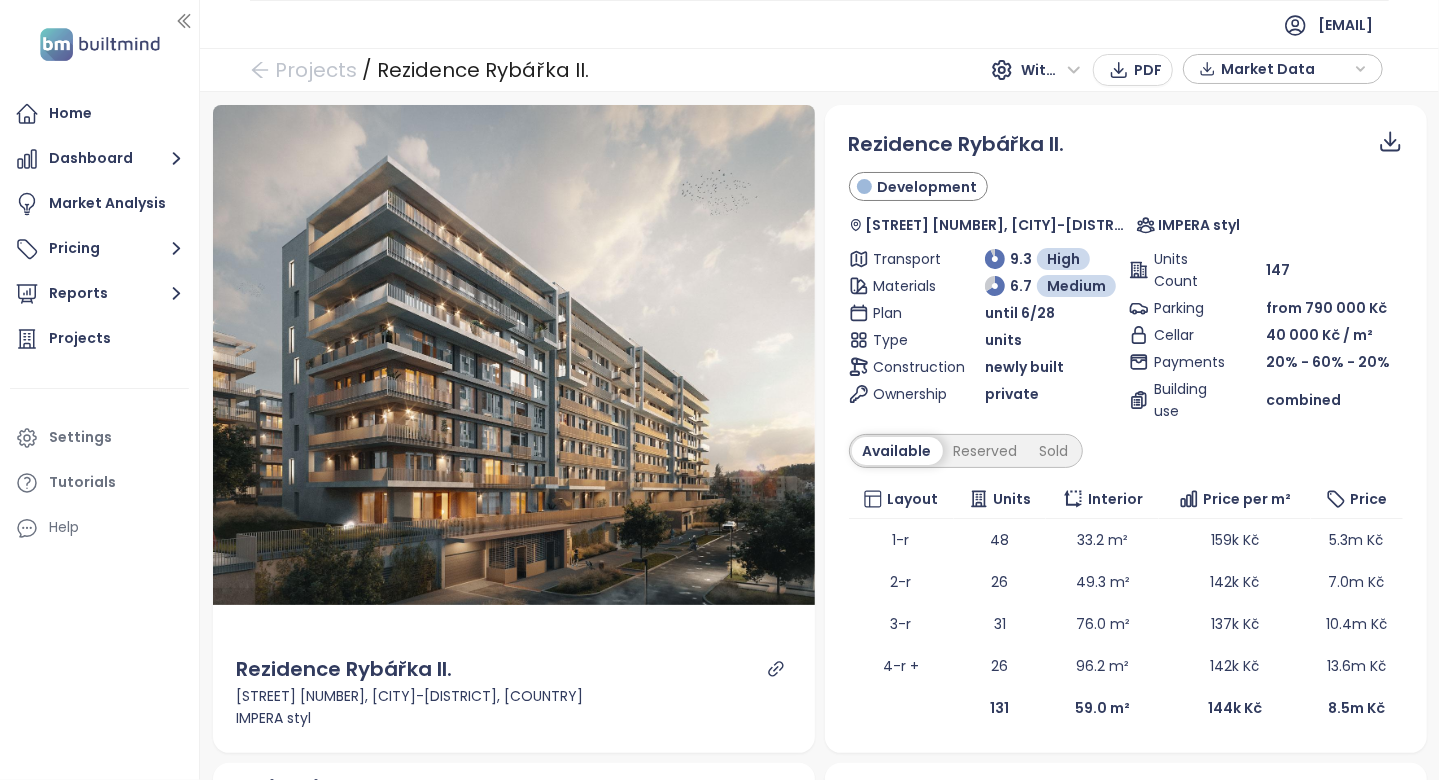 click on "With VAT" at bounding box center [1051, 70] 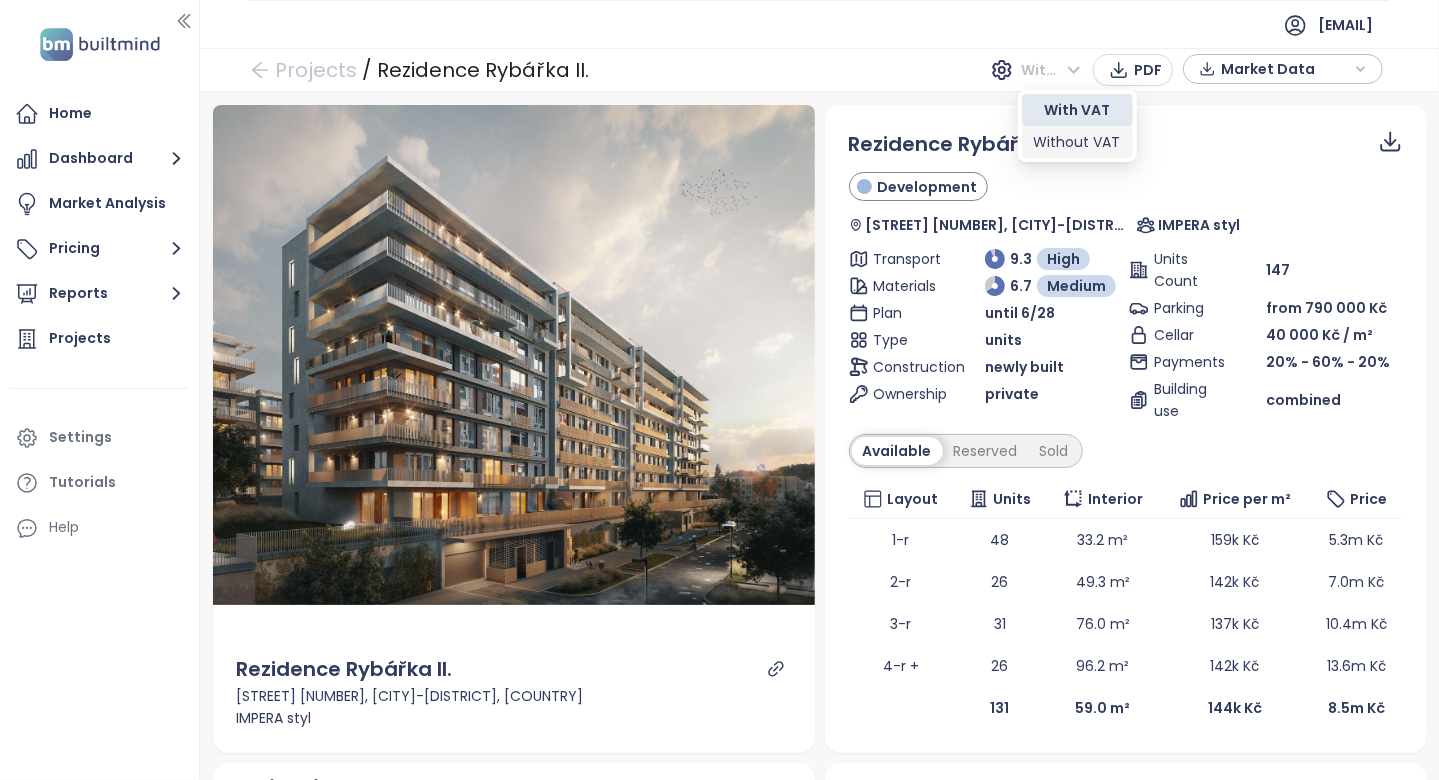 click on "Without VAT" at bounding box center [1077, 142] 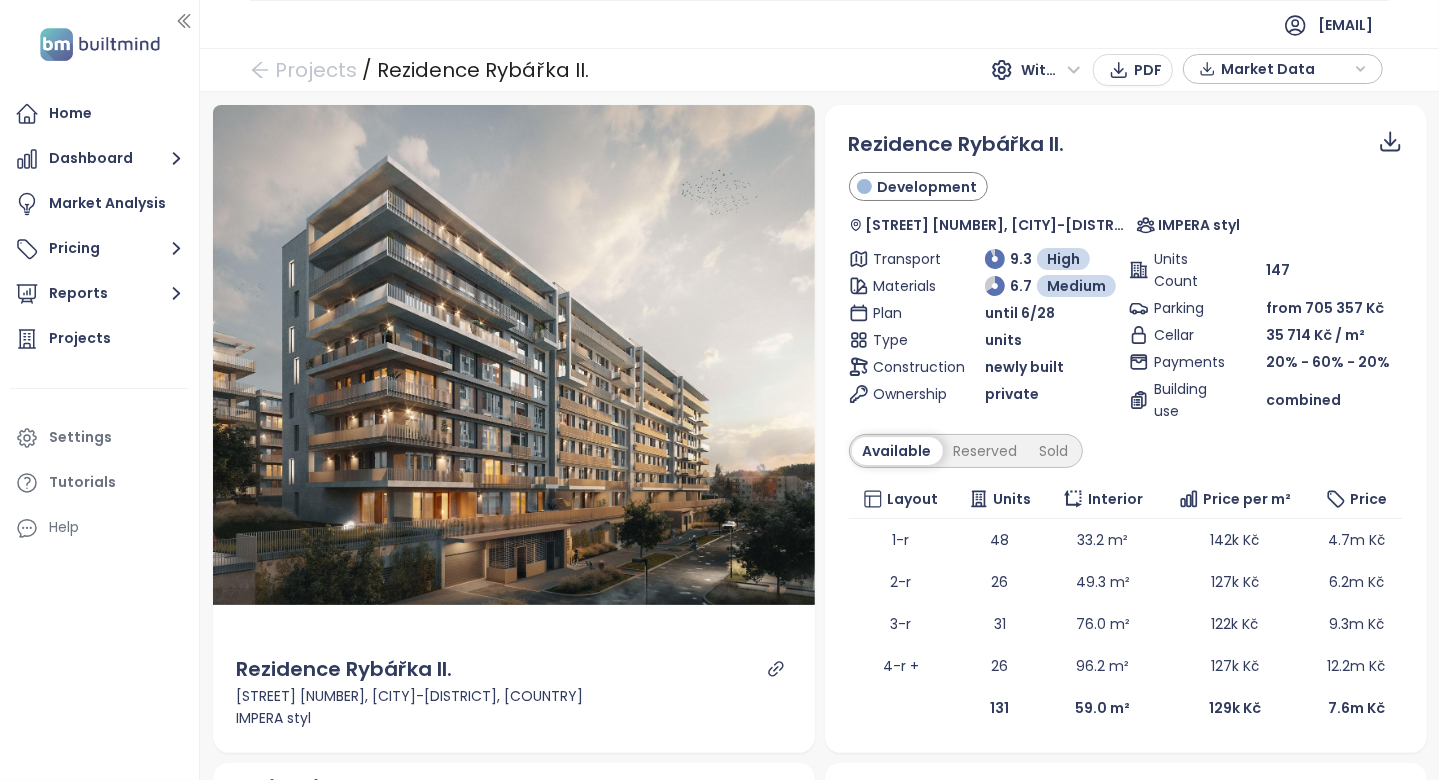 click on "Without VAT" at bounding box center [1051, 70] 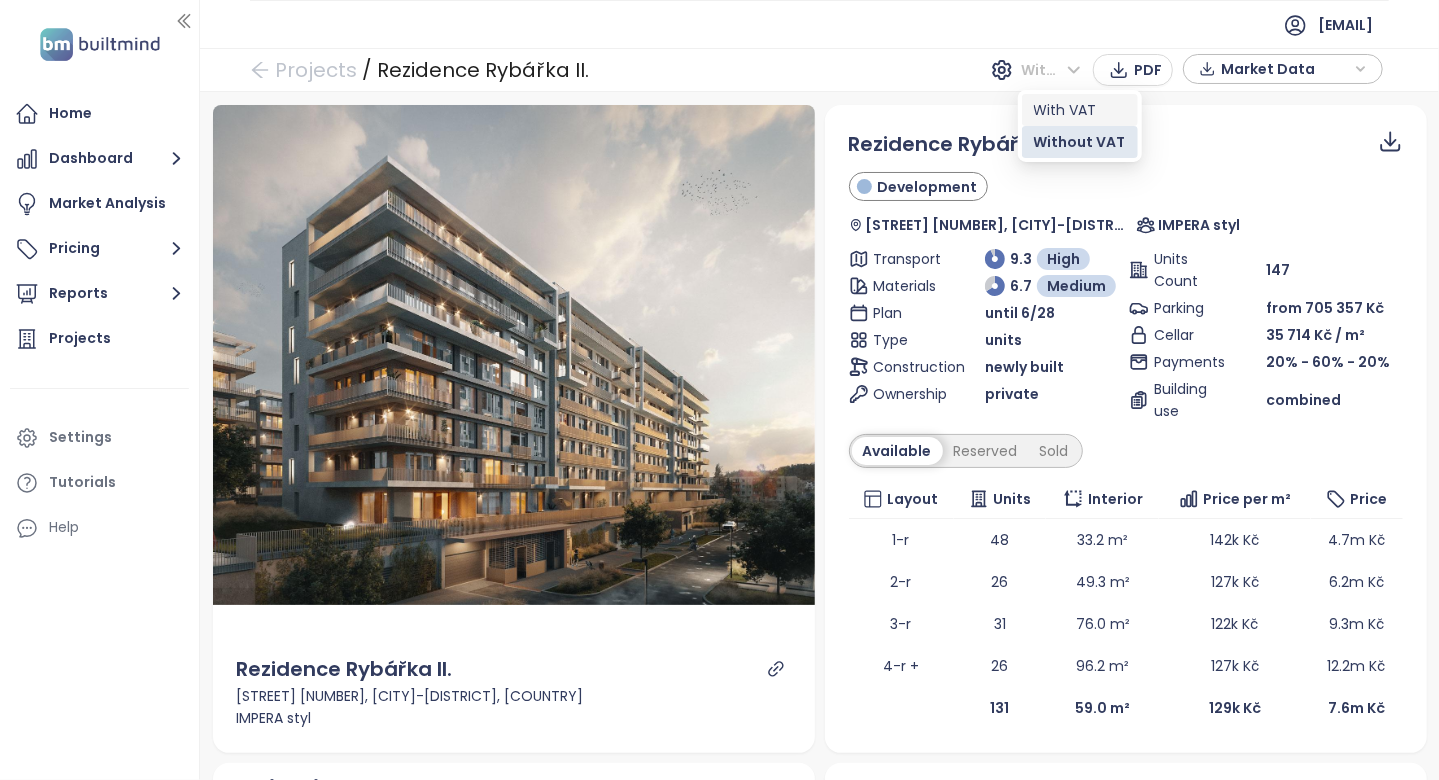 click on "With VAT" at bounding box center (1080, 110) 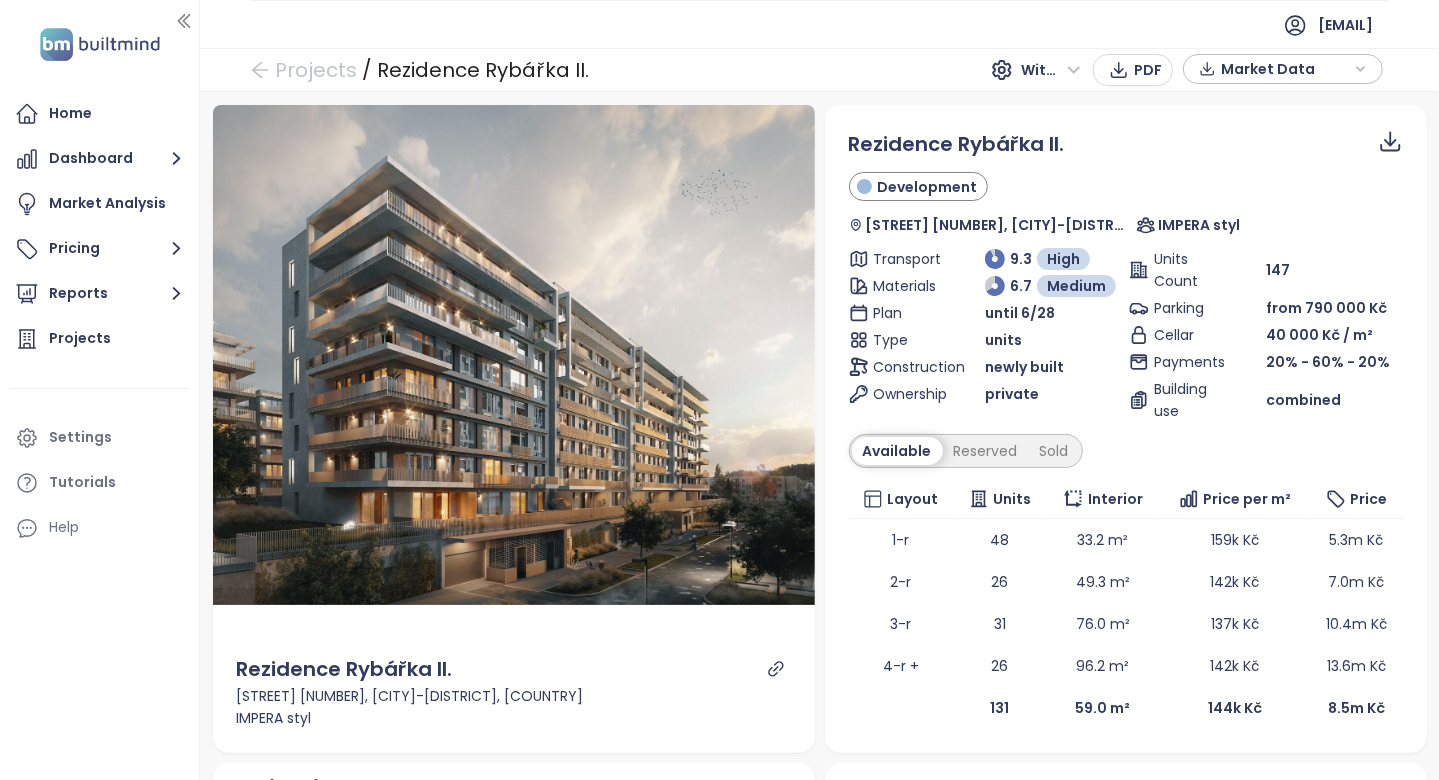 click on "IMPERA styl" at bounding box center [514, 718] 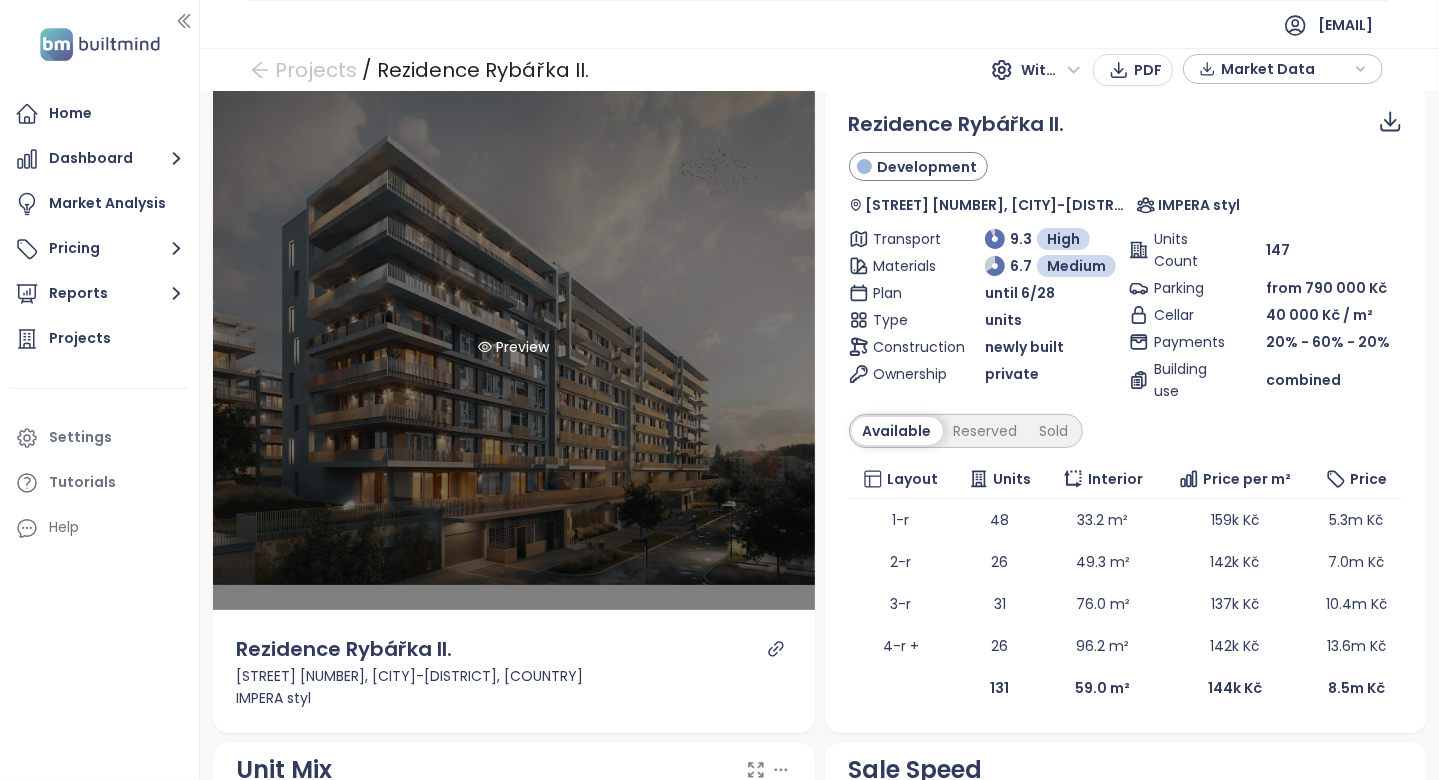 scroll, scrollTop: 0, scrollLeft: 0, axis: both 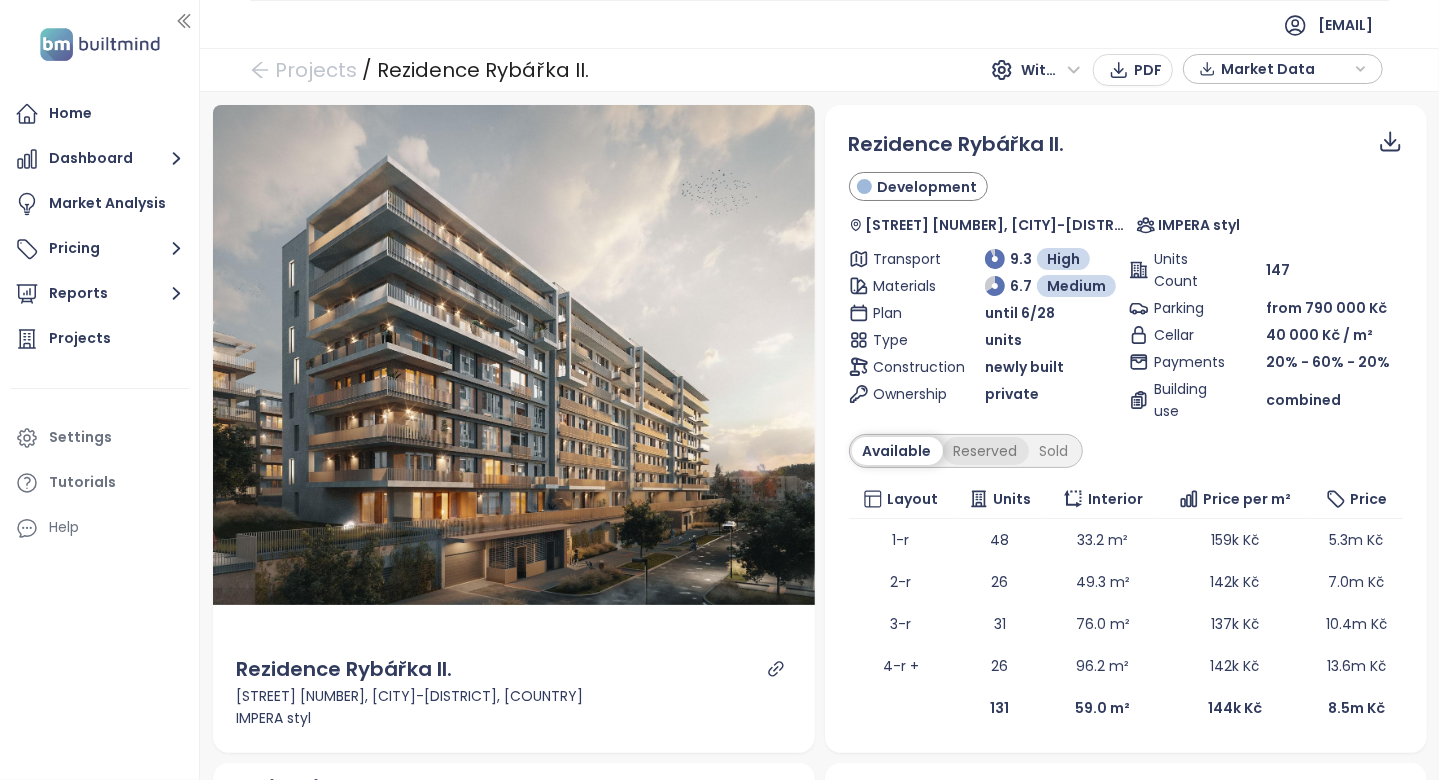 click on "Reserved" at bounding box center (986, 451) 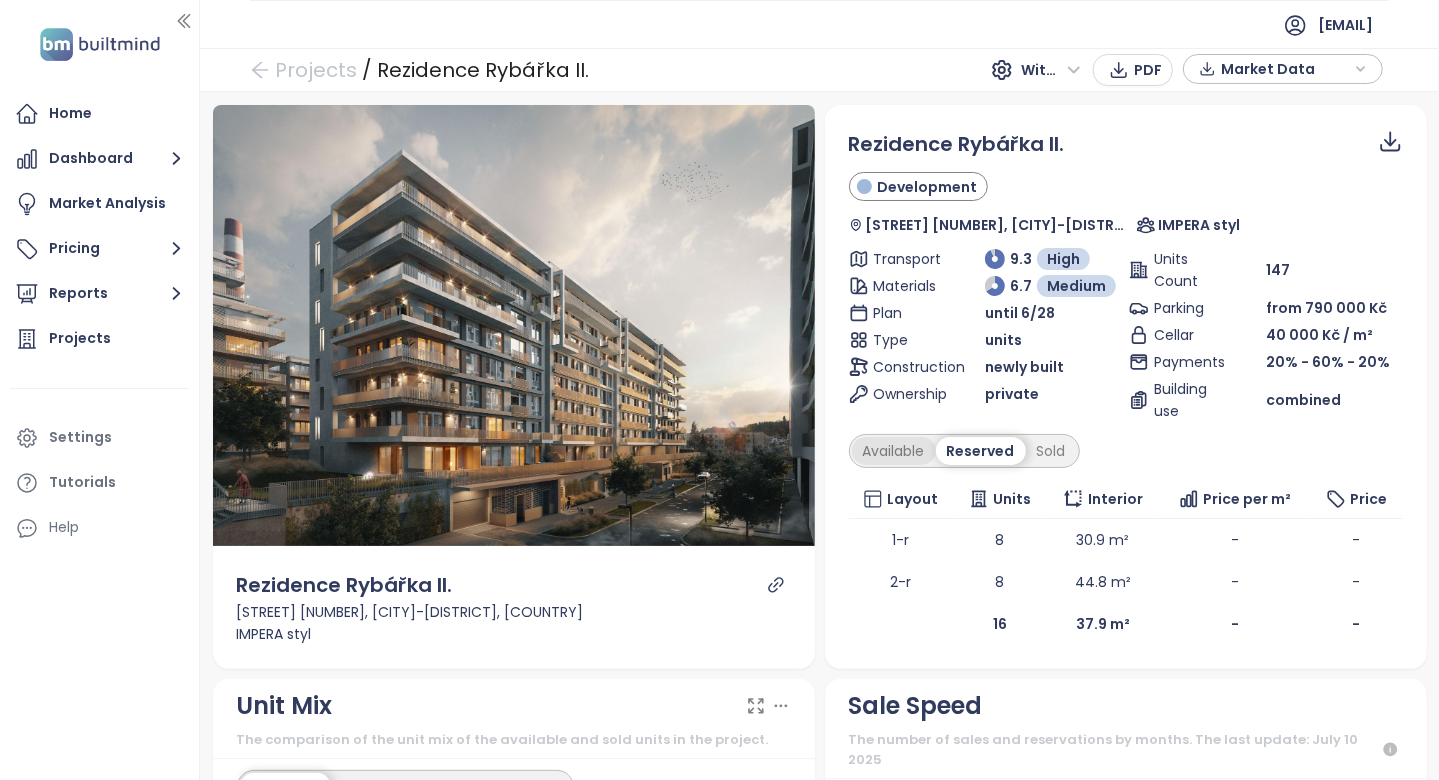 click on "Available" at bounding box center (894, 451) 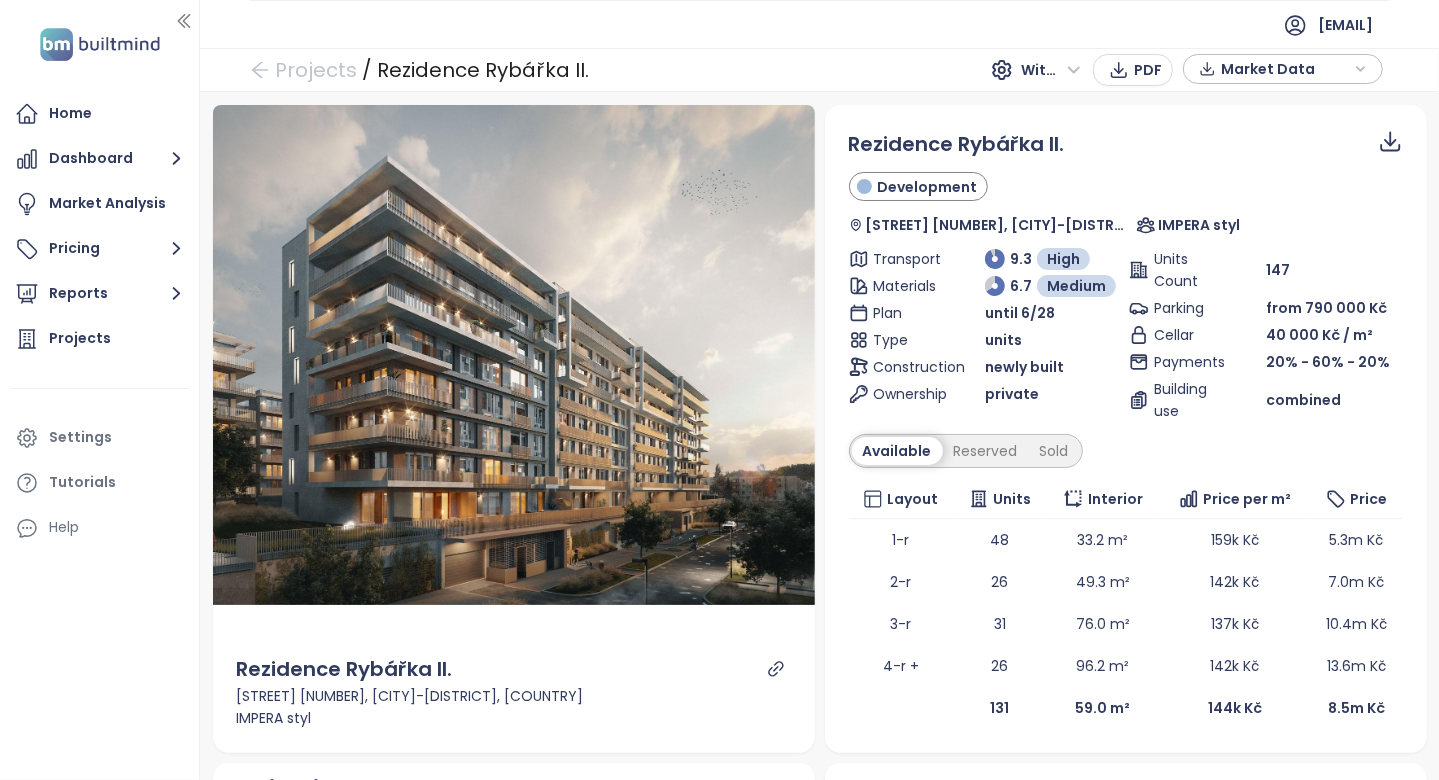 click on "With VAT" at bounding box center [1051, 70] 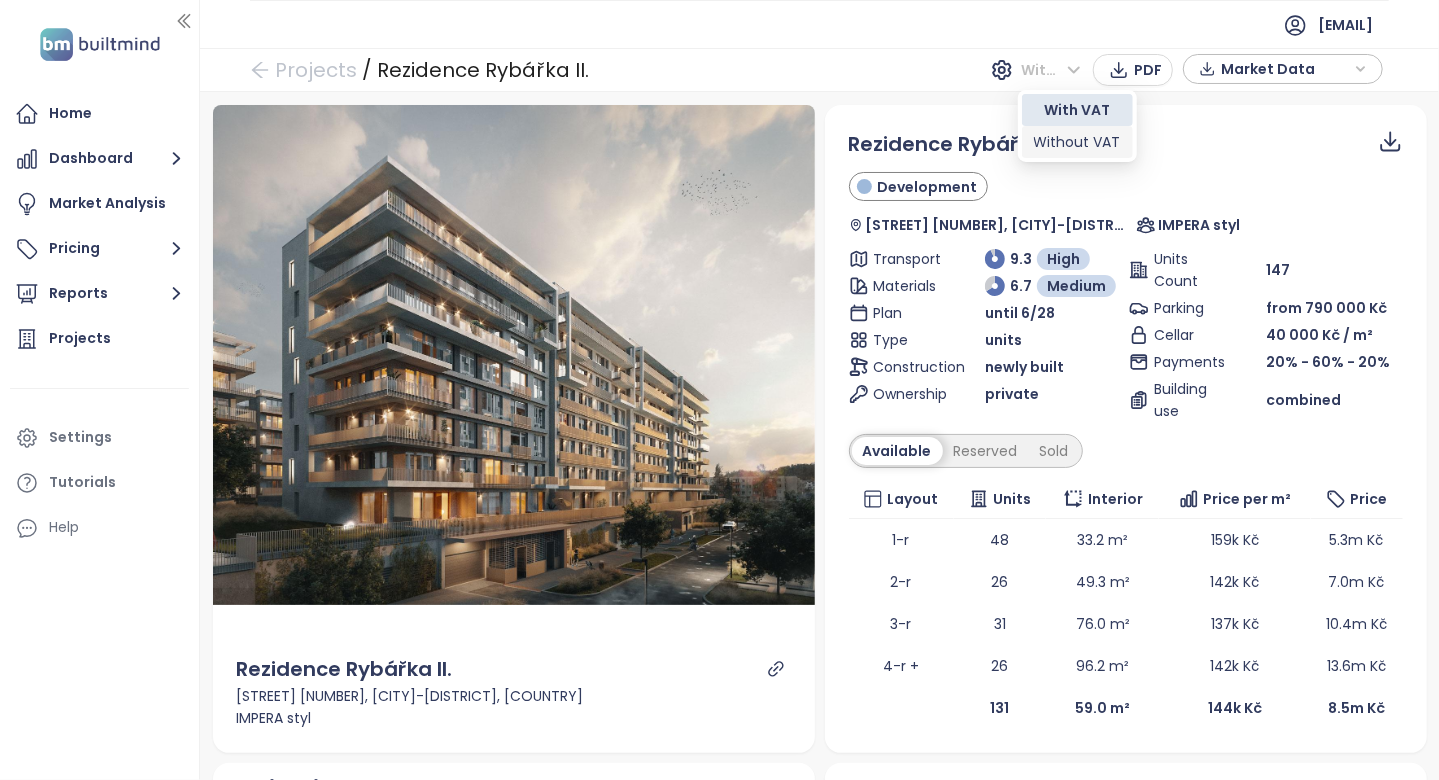 click on "Without VAT" at bounding box center [1077, 142] 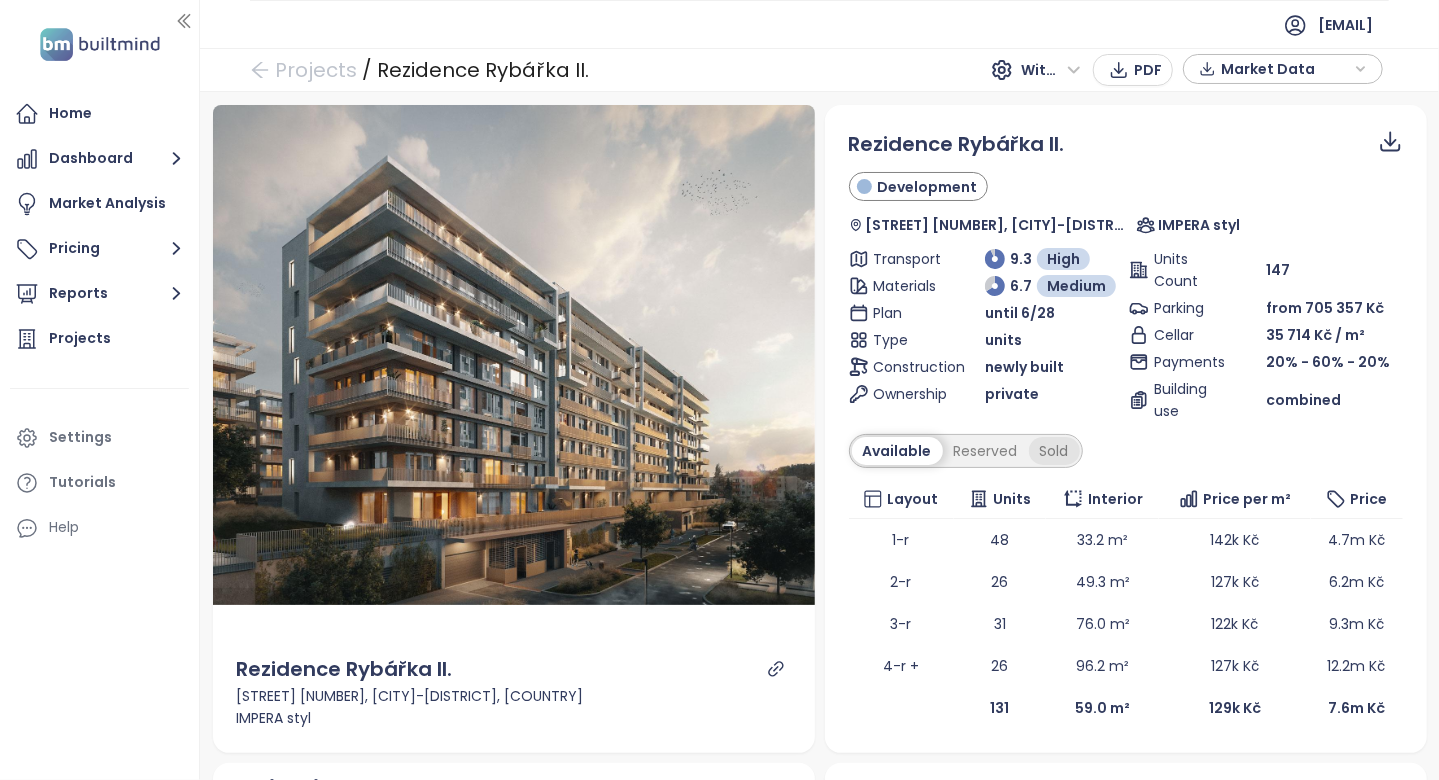click on "Sold" at bounding box center (1054, 451) 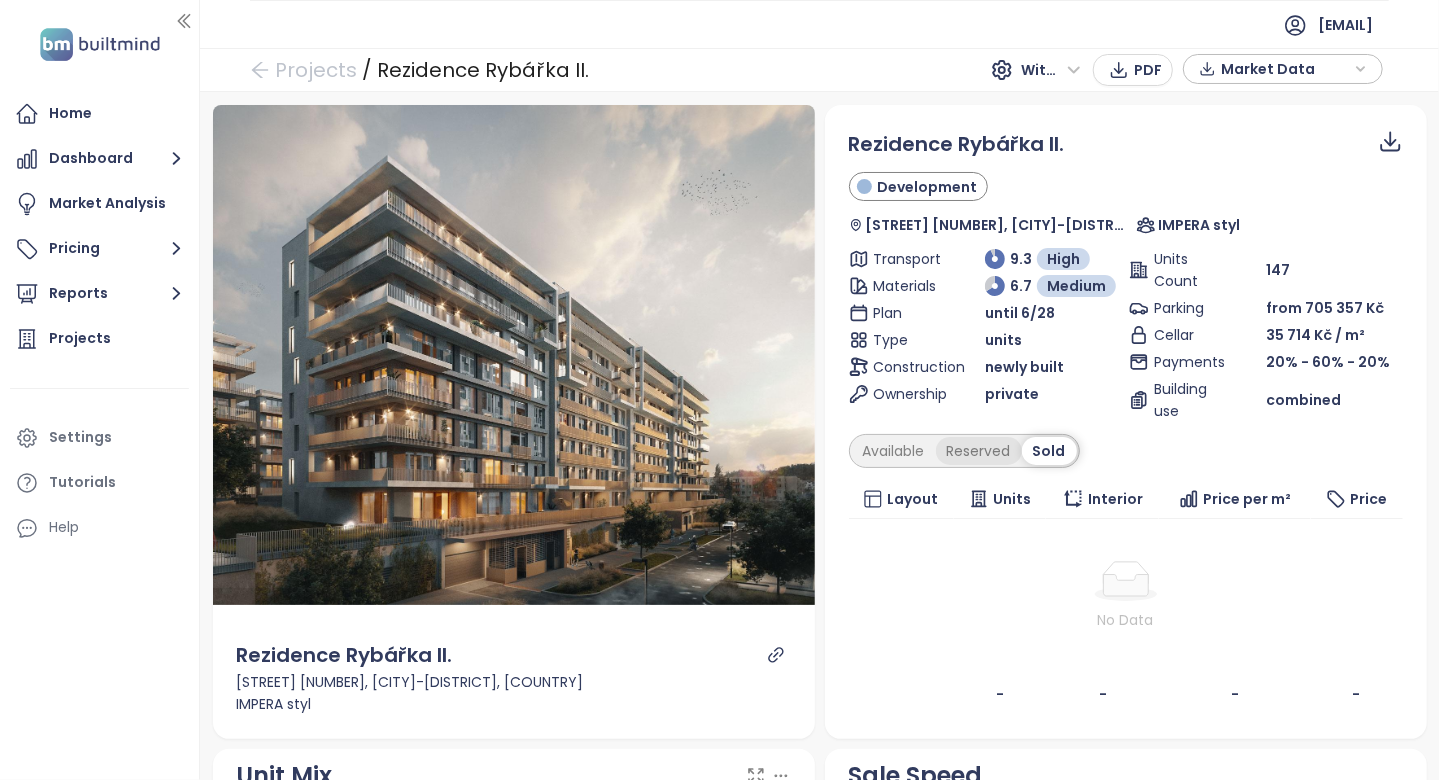 click on "Reserved" at bounding box center (979, 451) 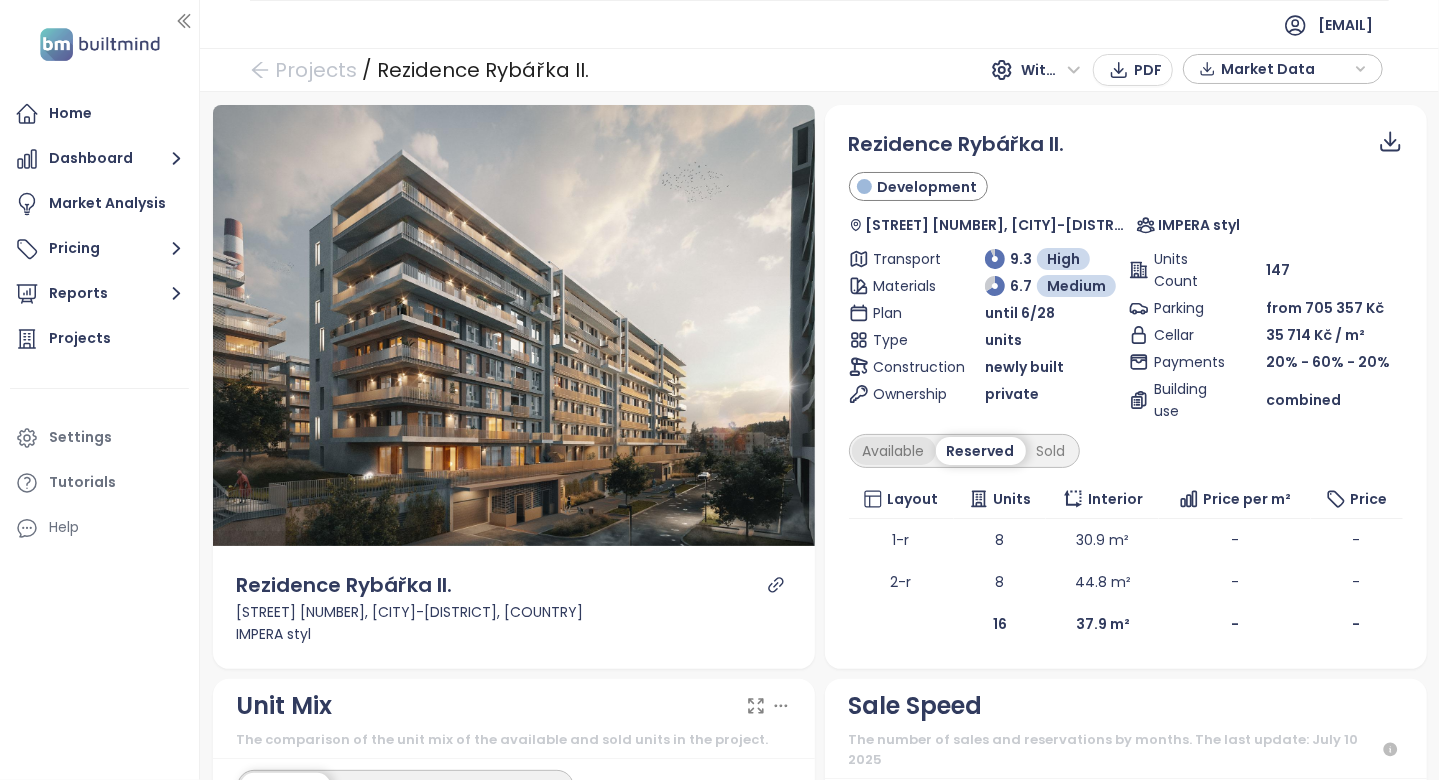click on "Available" at bounding box center [894, 451] 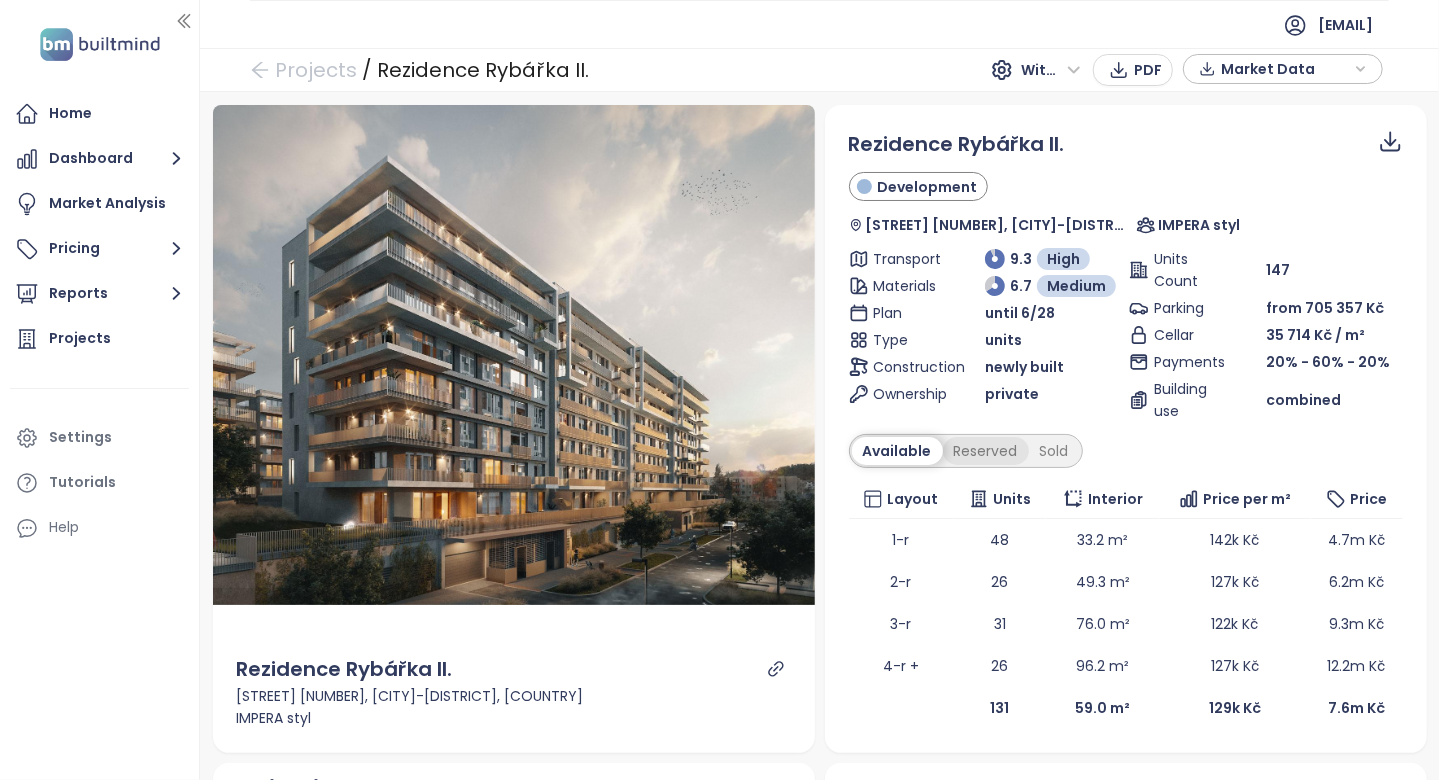 click on "Reserved" at bounding box center (986, 451) 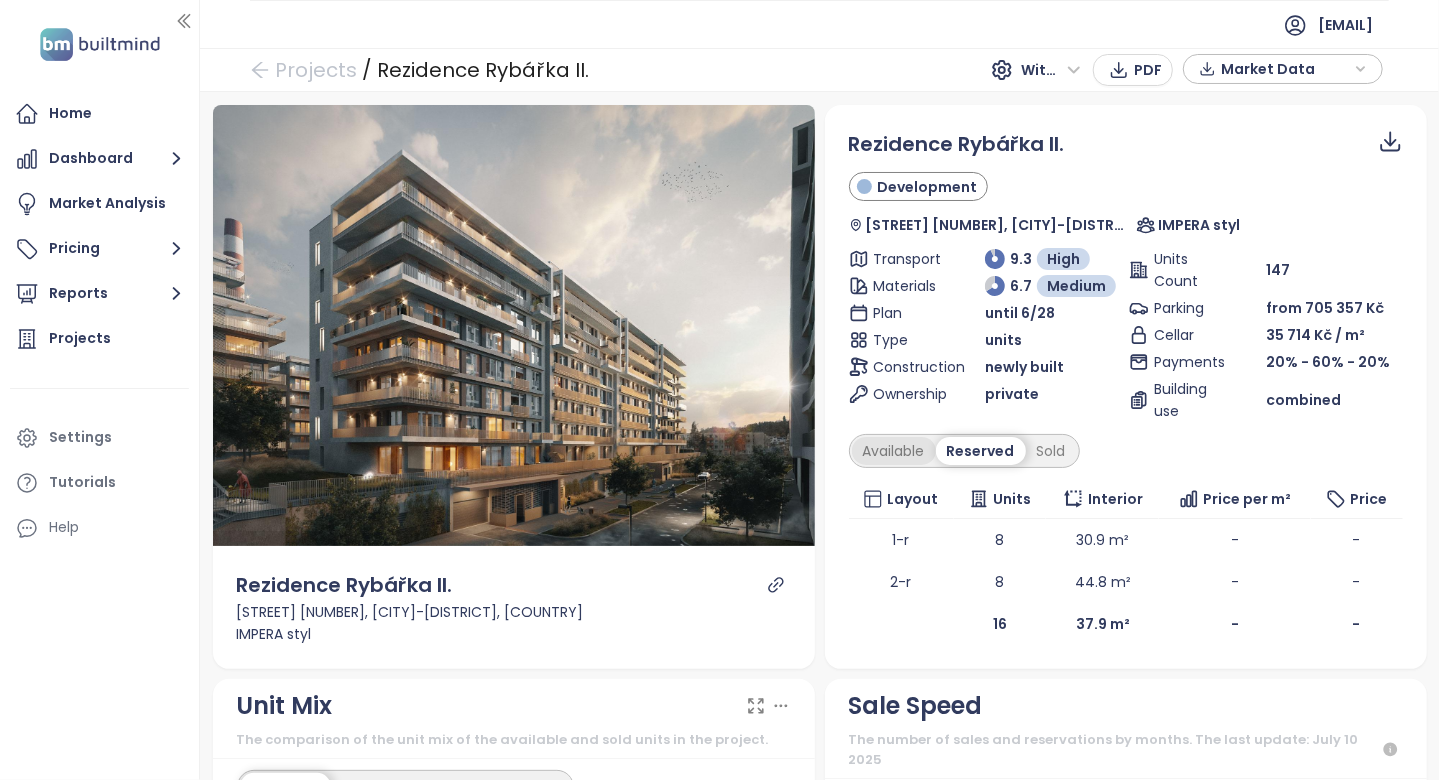 click on "Available" at bounding box center [894, 451] 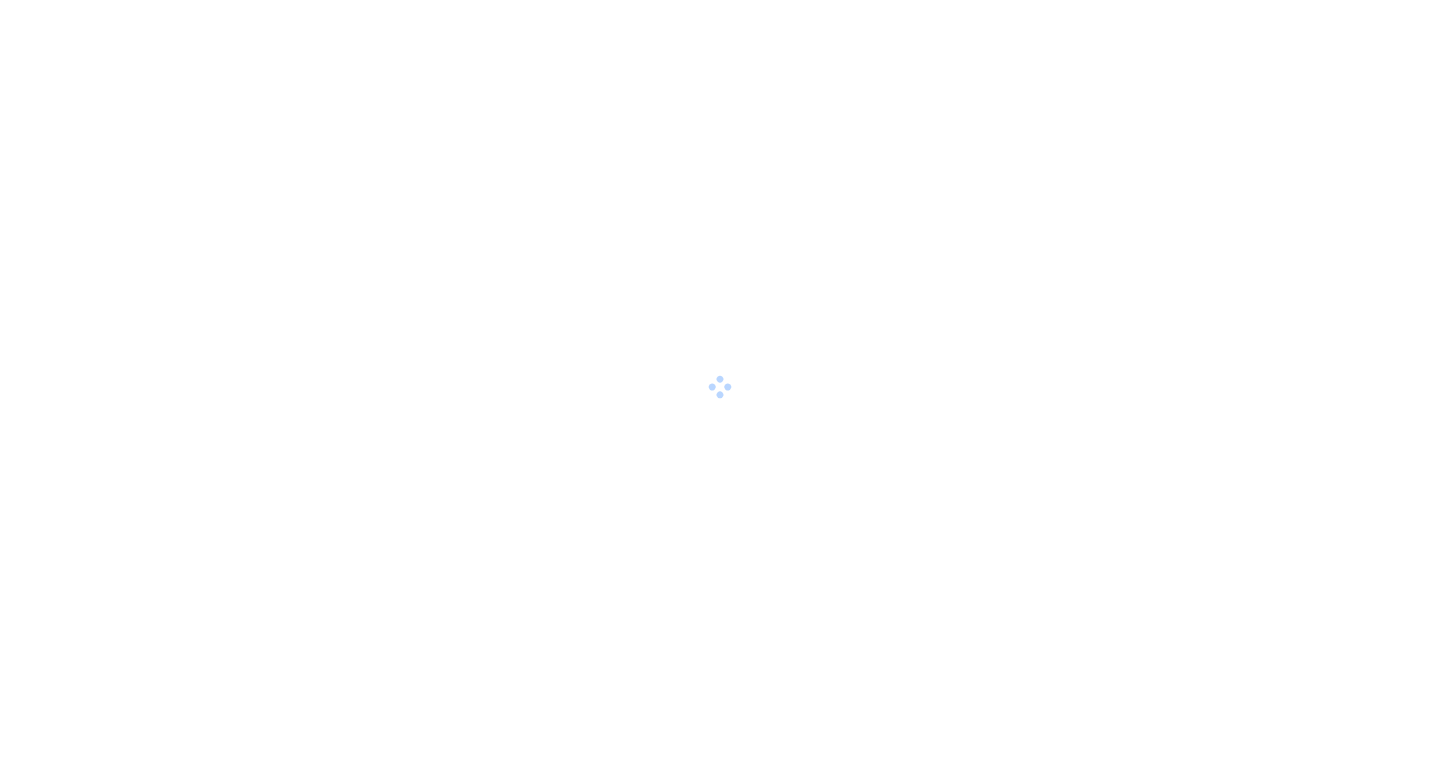 scroll, scrollTop: 0, scrollLeft: 0, axis: both 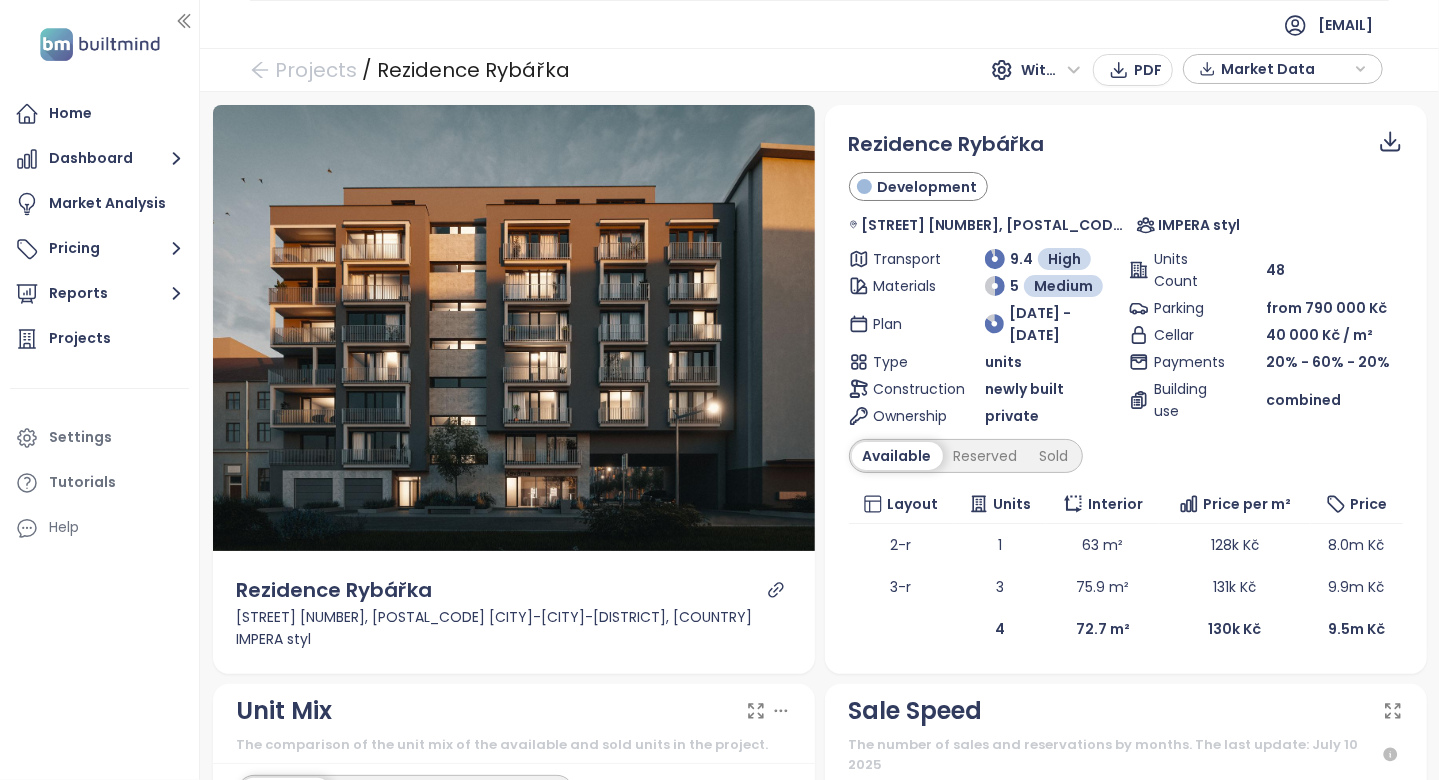 click on "Rezidence Rybářka Development Rybářská 1006/1006, 603 00 Brno-Brno-střed, Czechia IMPERA styl Transport 9.4 High Materials 5 Medium Plan 6/23 - 12/25 Type units Construction newly built Ownership private Units Count 48 Parking from 790 000 Kč Cellar 40 000 Kč / m² Payments 20% - 60% - 20% Building use combined Available Reserved Sold Layout Units Interior Price per m² Price 2-r 1 63 m² 128k Kč 8.0m Kč 3-r 3 75.9 m² 131k Kč 9.9m Kč 4 72.7 m² 130k Kč 9.5m Kč" at bounding box center [1126, 389] 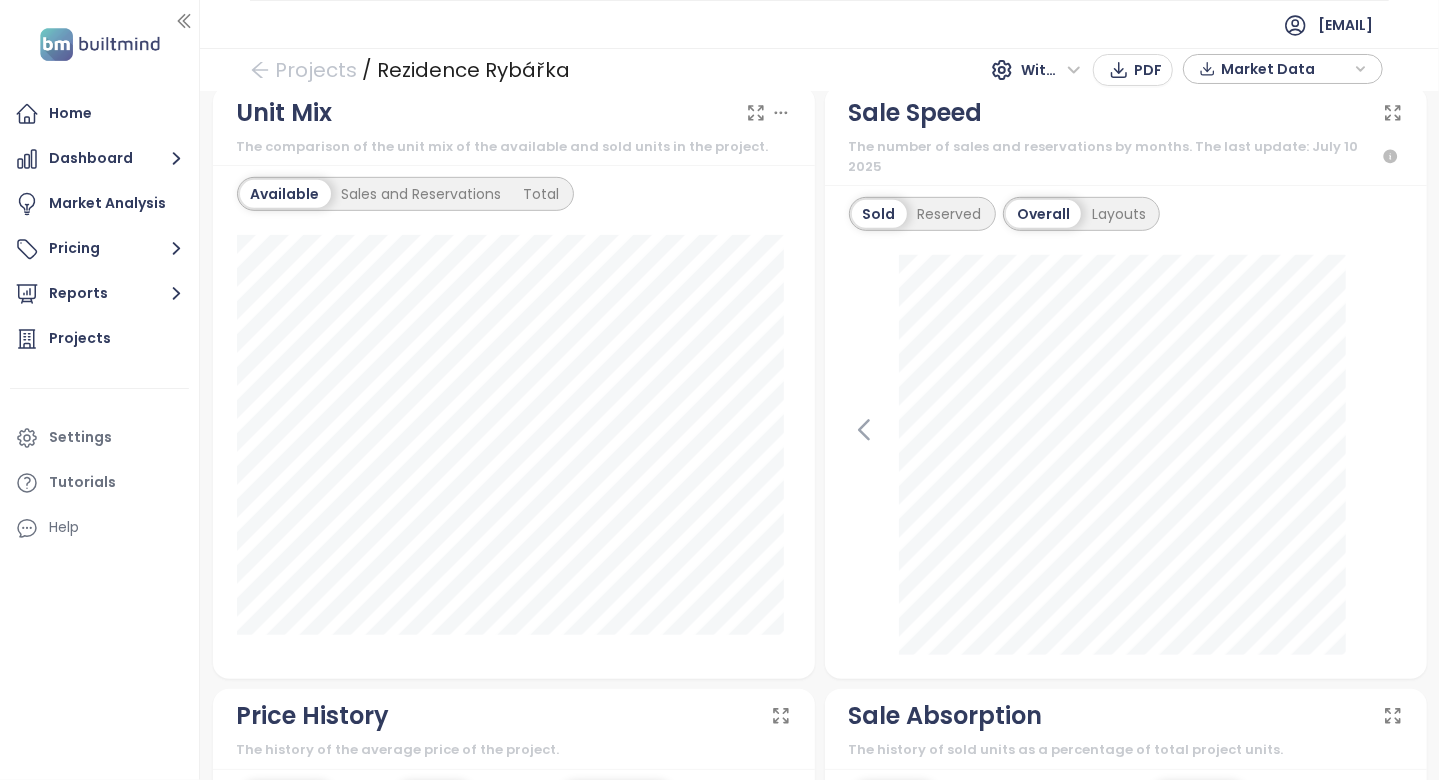 scroll, scrollTop: 0, scrollLeft: 0, axis: both 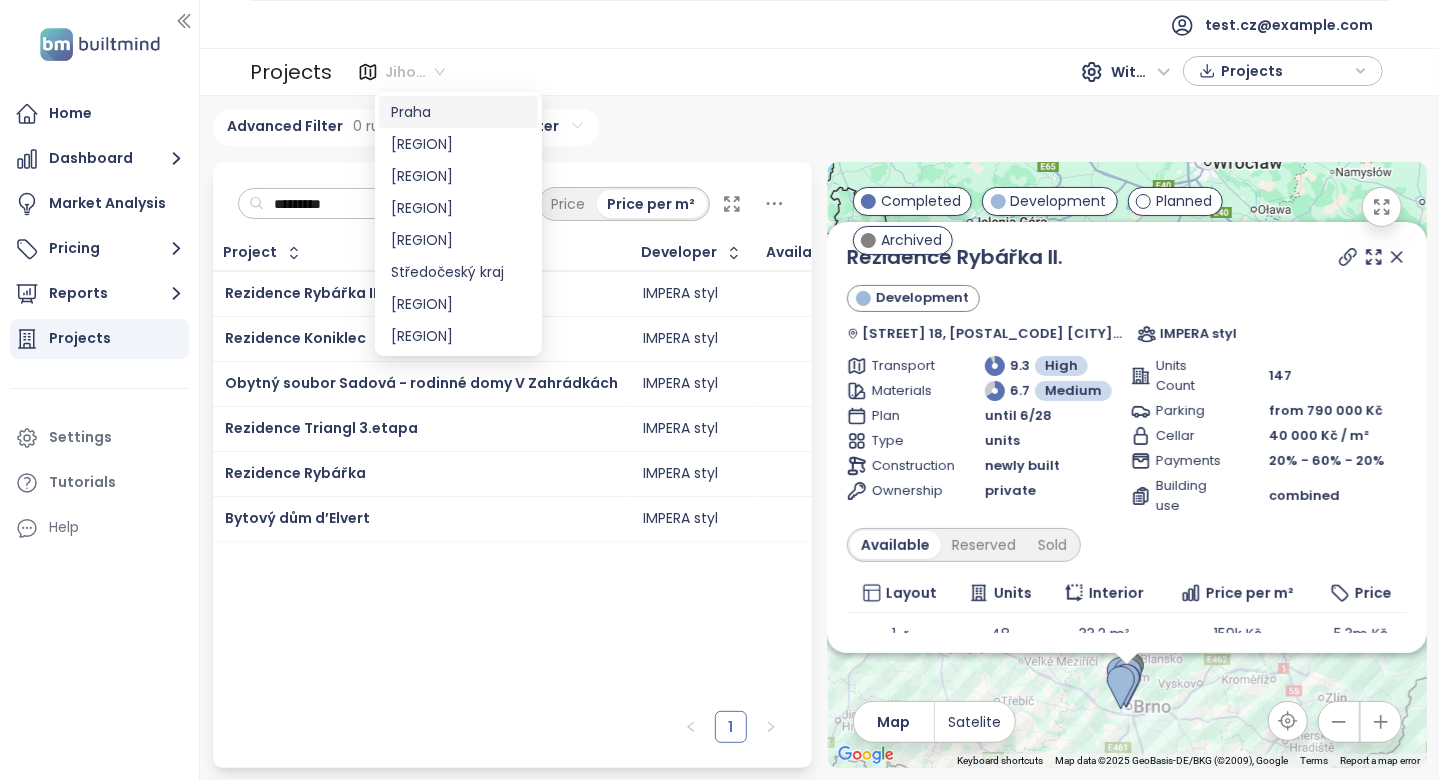 click on "Praha" at bounding box center [458, 112] 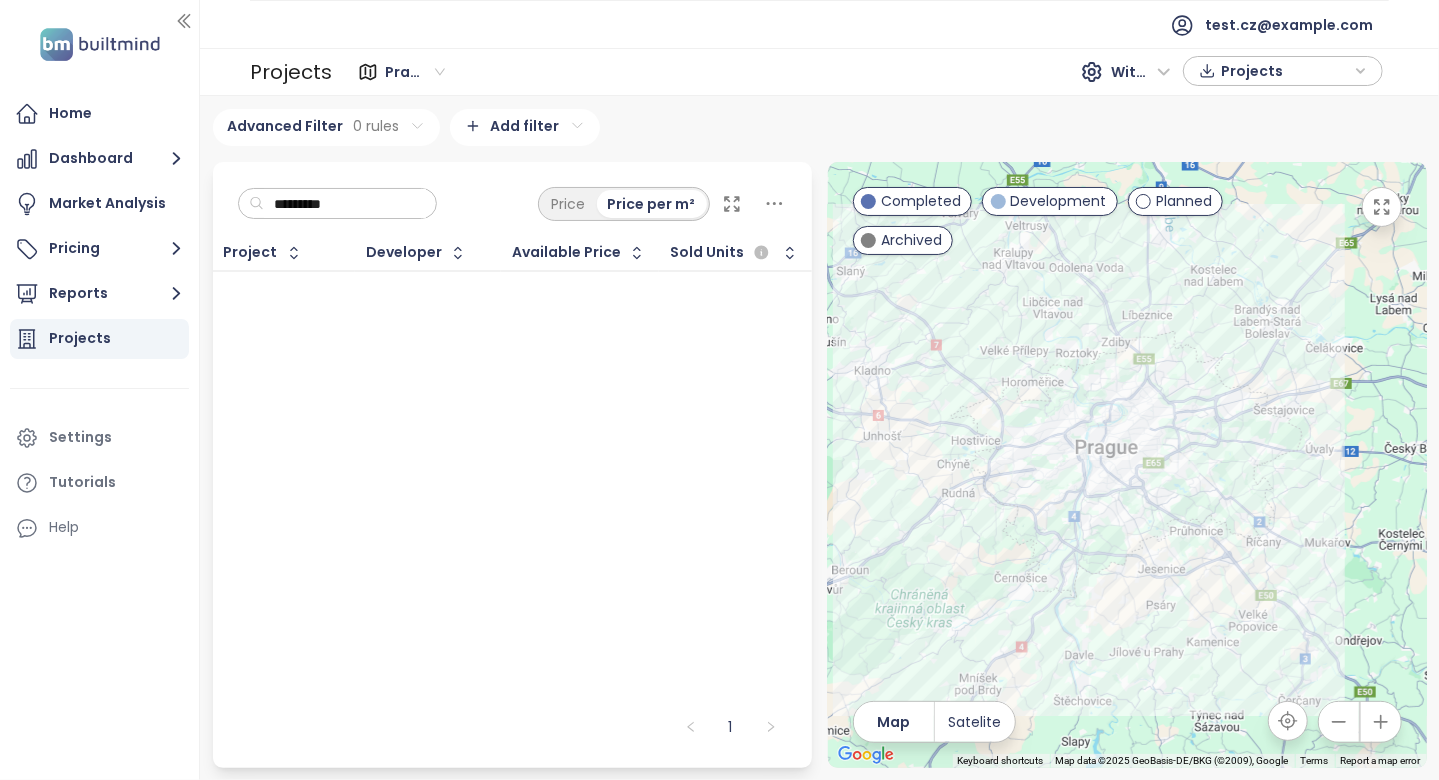 click on "*********" at bounding box center [345, 204] 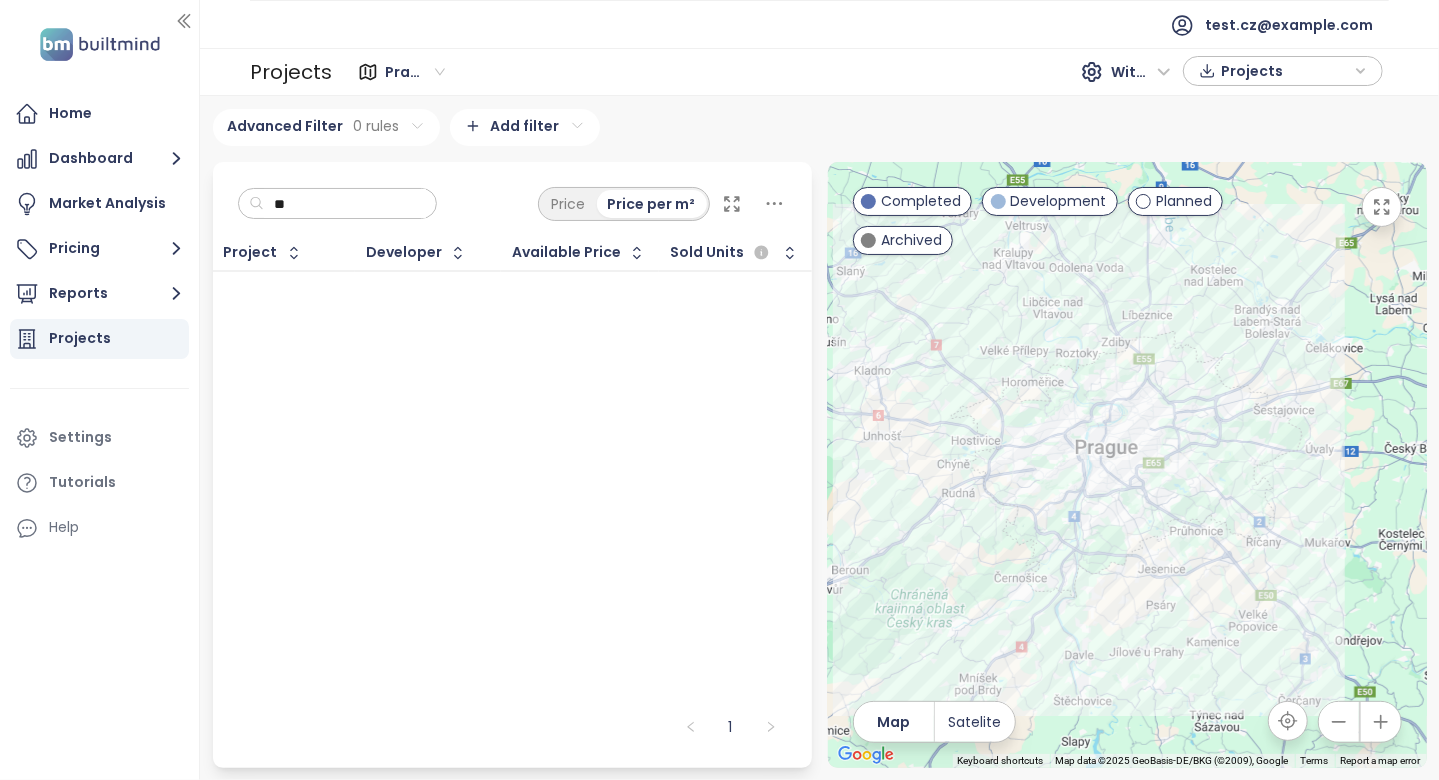 type on "*" 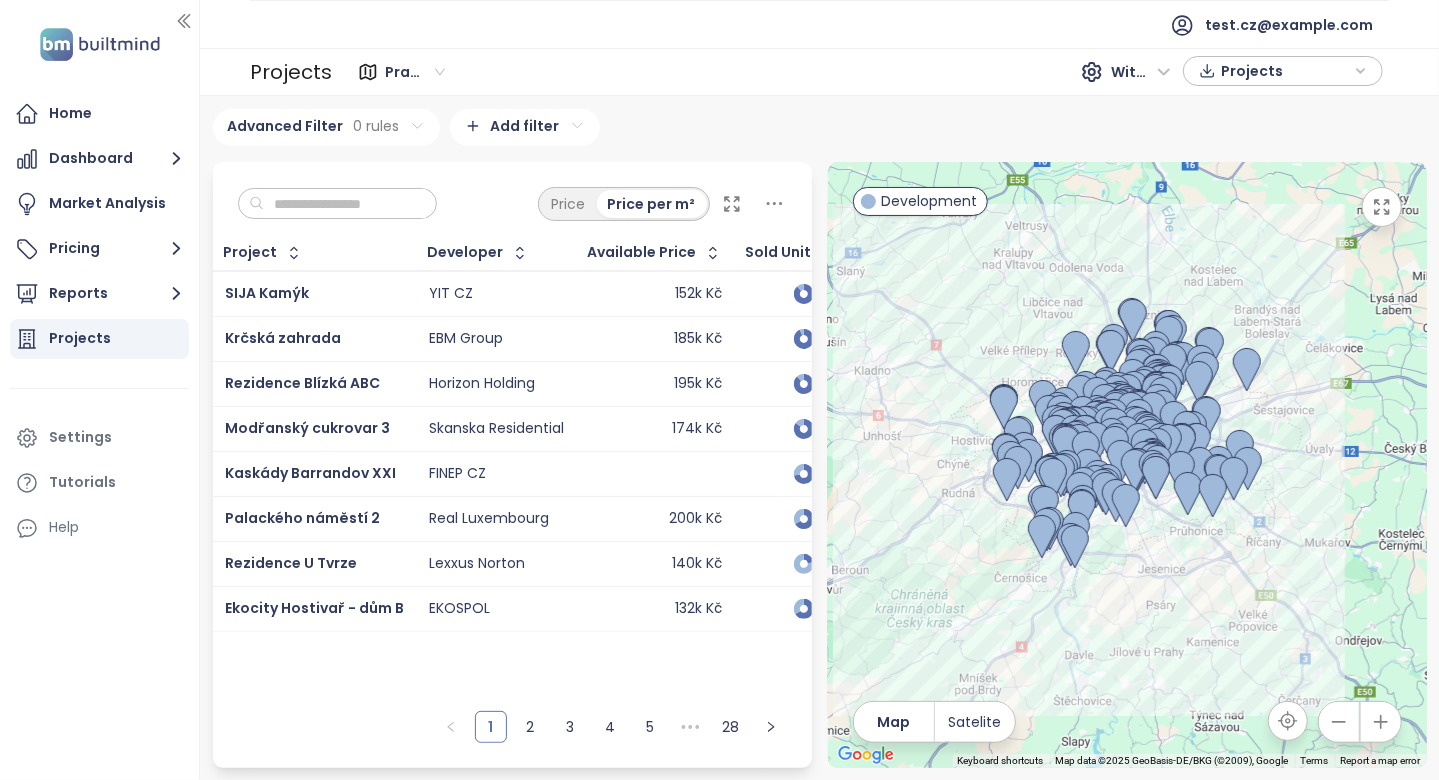 type 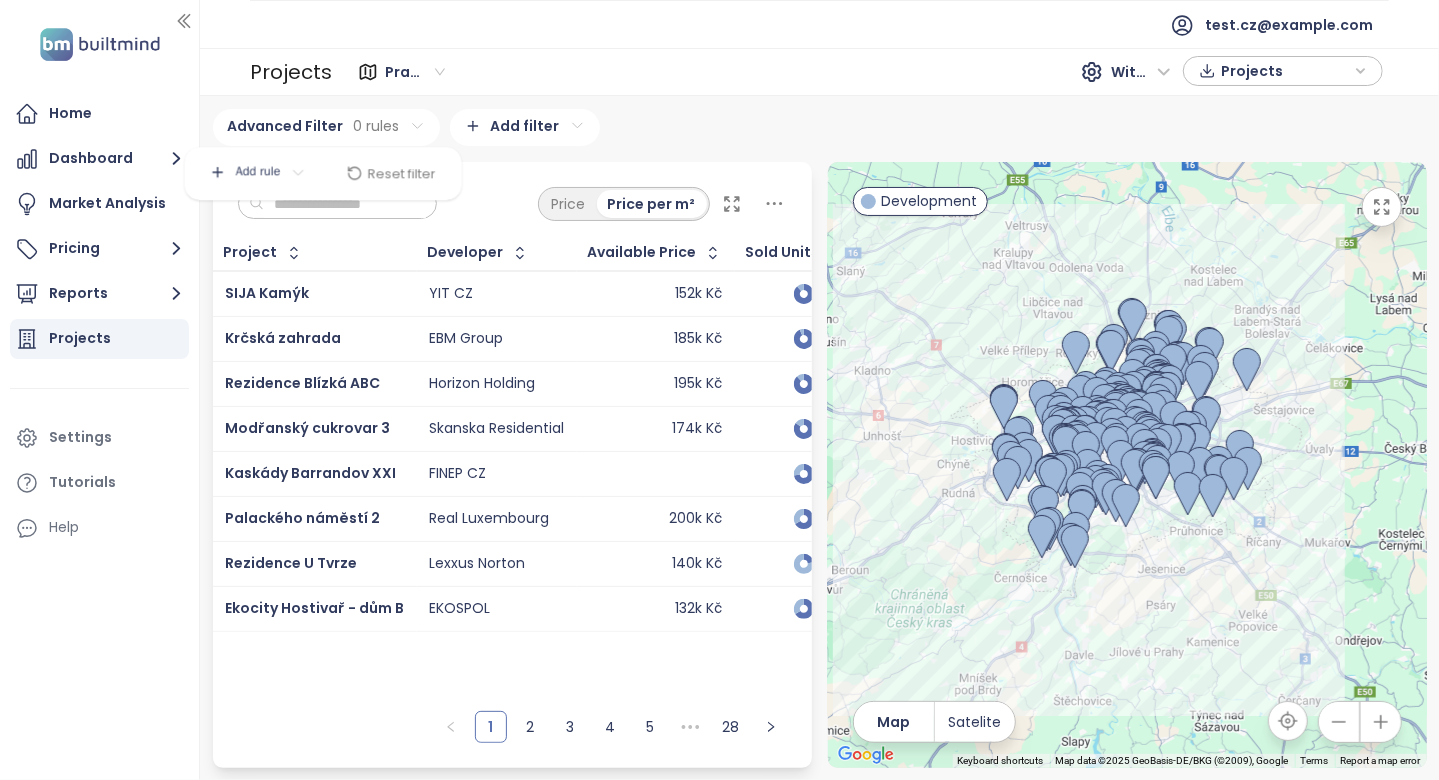 click on "Home Dashboard Market Analysis Pricing Reports Projects Settings Tutorials Help test.cz@builtmind.com Projects Praha With VAT Projects Praha 594 project Area Olomoucký kraj 33 project Area Zlínský kraj 19 project Area Ústecký kraj 16 project Area Jihočeský kraj 37 project Area Středočeský kraj 301 project Area Karlovarský kraj 14 project Area Pardubický kraj 18 project Area Plzenský kraj 63 project Area Moravskoslezský kraj 22 project Area Jihomoravský kraj 209 project Area Brno 103 project Area Kraj Vysočina 20 project Area Liberecký kraj 25 project Area Královéhradecký kraj 39 project Area ··· velice velke 1317 project ··· asfgfgfg 410 project ··· test smichov 3 ··· smichov test ··· smichof test ··· smichov test 2 ··· test smichov 4 ··· test smichov 5 ··· test smichov 6 ··· Rent Praha Advanced Filter 0 rules Add filter Price Price per m² Project Developer Available Price Sold Units SIJA Kamýk YIT CZ 152k Kč 108/122 Krčská zahrada EBM Group 185k Kč 4/6" at bounding box center (719, 390) 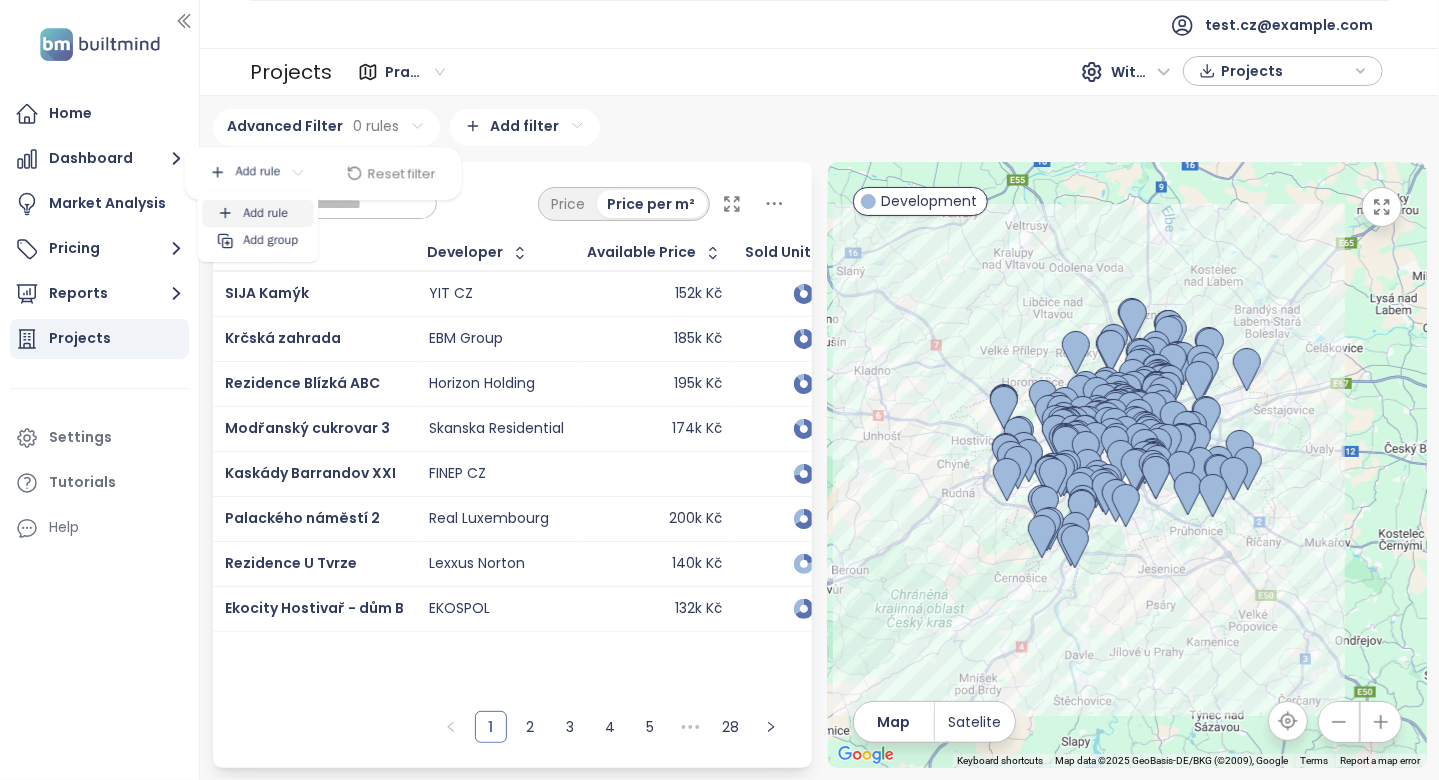 click on "Add rule" at bounding box center [265, 214] 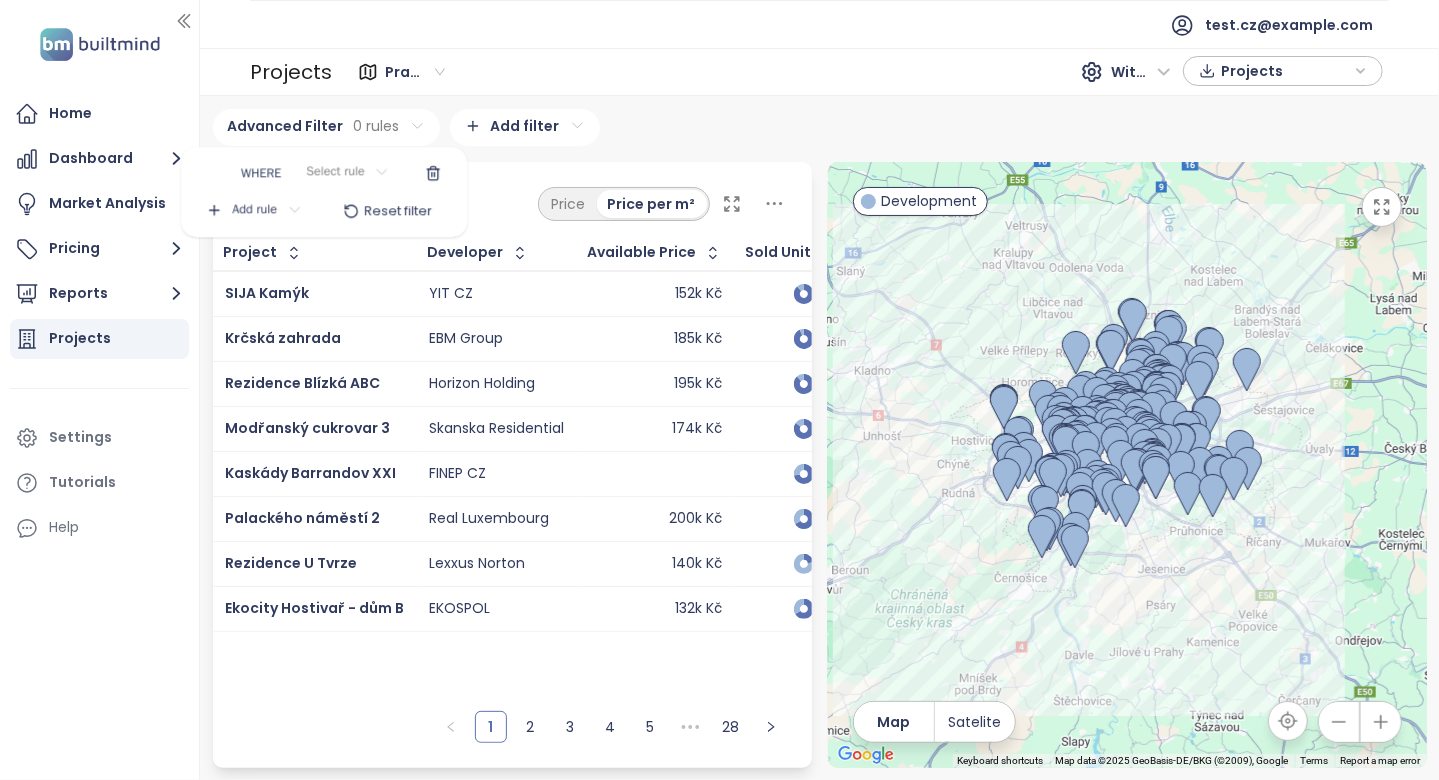click on "Home Dashboard Market Analysis Pricing Reports Projects Settings Tutorials Help test.cz@builtmind.com Projects Praha With VAT Projects Praha 594 project Area Olomoucký kraj 33 project Area Zlínský kraj 19 project Area Ústecký kraj 16 project Area Jihočeský kraj 37 project Area Středočeský kraj 301 project Area Karlovarský kraj 14 project Area Pardubický kraj 18 project Area Plzenský kraj 63 project Area Moravskoslezský kraj 22 project Area Jihomoravský kraj 209 project Area Brno 103 project Area Kraj Vysočina 20 project Area Liberecký kraj 25 project Area Královéhradecký kraj 39 project Area ··· velice velke 1317 project ··· asfgfgfg 410 project ··· test smichov 3 ··· smichov test ··· smichof test ··· smichov test 2 ··· test smichov 4 ··· test smichov 5 ··· test smichov 6 ··· Rent Praha Advanced Filter 0 rules Add filter Price Price per m² Project Developer Available Price Sold Units SIJA Kamýk YIT CZ 152k Kč 108/122 Krčská zahrada EBM Group 185k Kč 4/6" at bounding box center (719, 390) 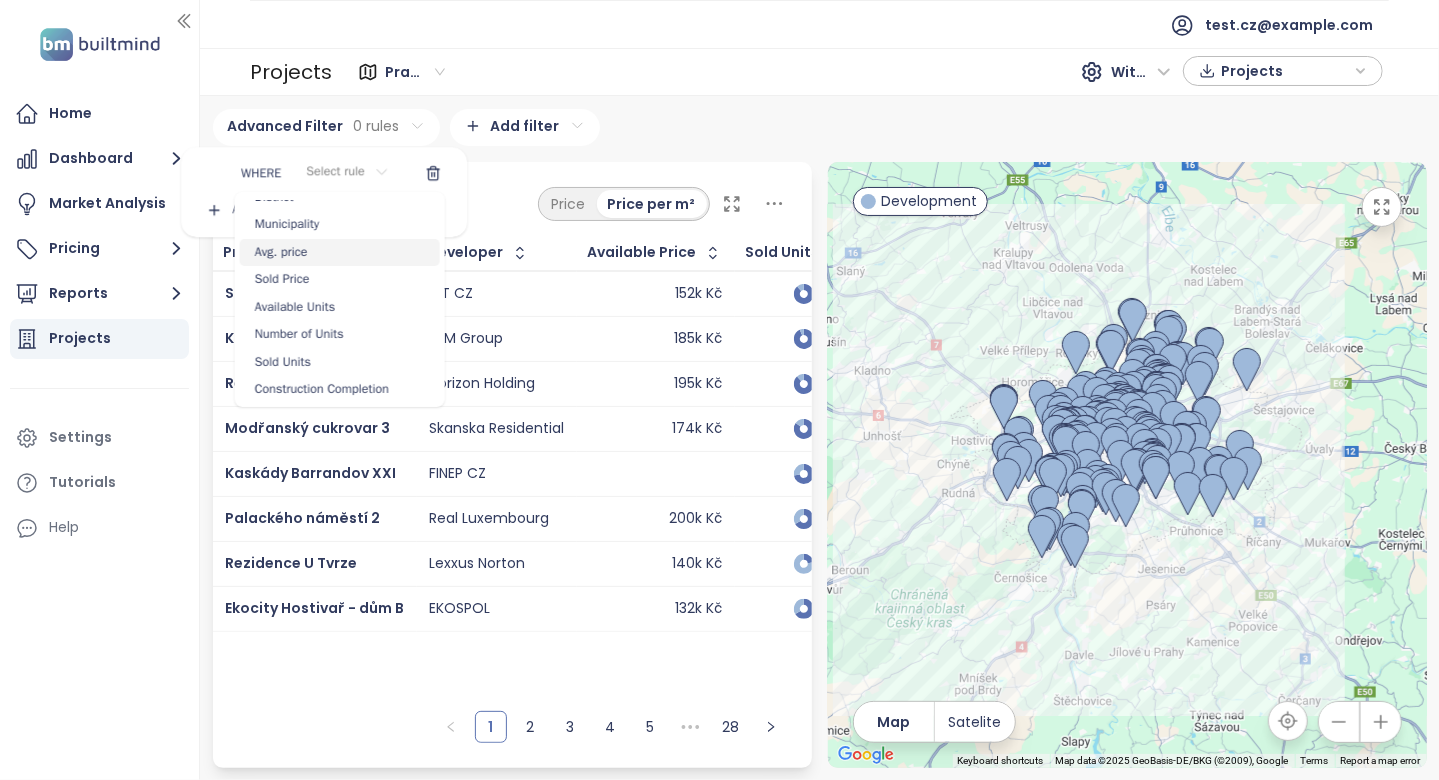 scroll, scrollTop: 100, scrollLeft: 0, axis: vertical 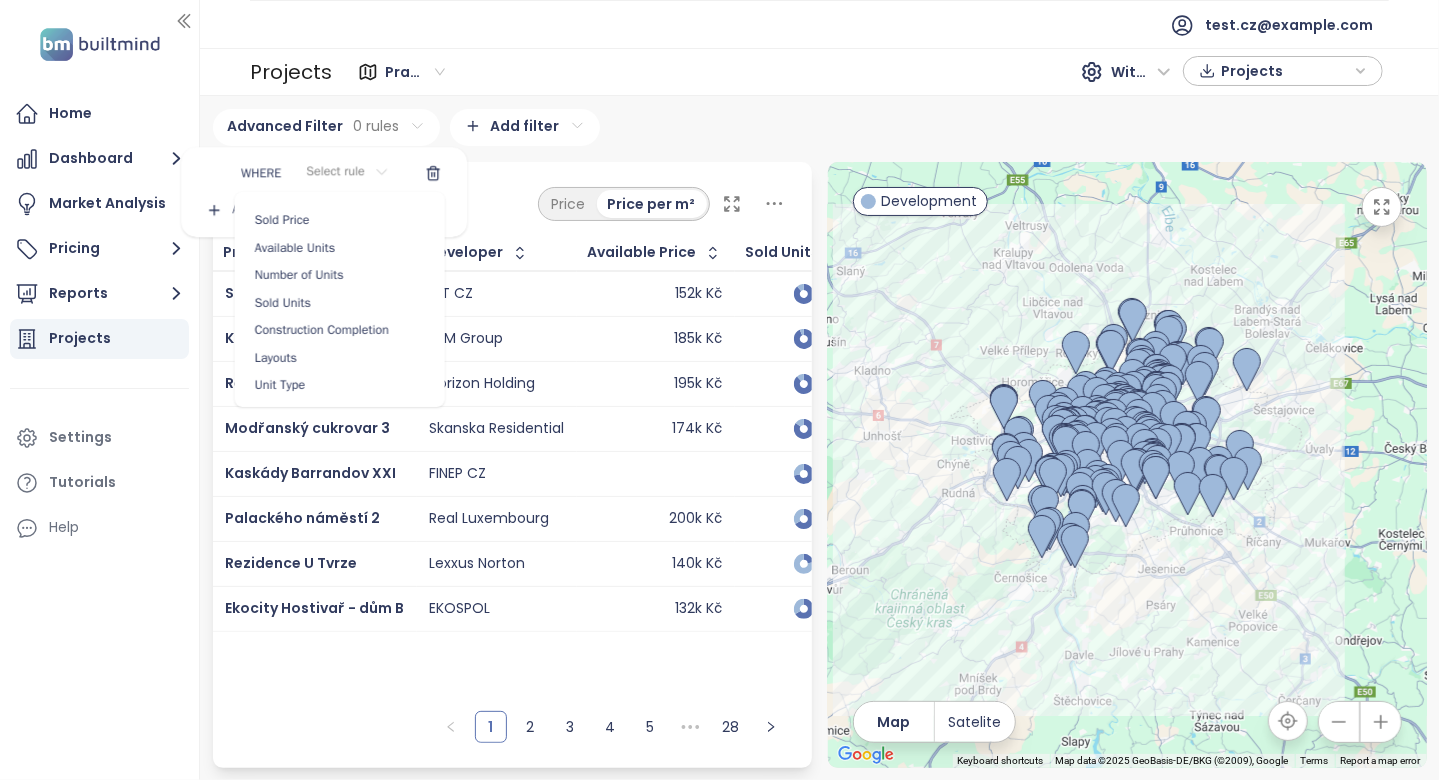 click on "Home Dashboard Market Analysis Pricing Reports Projects Settings Tutorials Help test.cz@builtmind.com Projects Praha With VAT Projects Praha 594 project Area Olomoucký kraj 33 project Area Zlínský kraj 19 project Area Ústecký kraj 16 project Area Jihočeský kraj 37 project Area Středočeský kraj 301 project Area Karlovarský kraj 14 project Area Pardubický kraj 18 project Area Plzenský kraj 63 project Area Moravskoslezský kraj 22 project Area Jihomoravský kraj 209 project Area Brno 103 project Area Kraj Vysočina 20 project Area Liberecký kraj 25 project Area Královéhradecký kraj 39 project Area ··· velice velke 1317 project ··· asfgfgfg 410 project ··· test smichov 3 ··· smichov test ··· smichof test ··· smichov test 2 ··· test smichov 4 ··· test smichov 5 ··· test smichov 6 ··· Rent Praha Advanced Filter 0 rules Add filter Price Price per m² Project Developer Available Price Sold Units SIJA Kamýk YIT CZ 152k Kč 108/122 Krčská zahrada EBM Group 185k Kč 4/6" at bounding box center (719, 390) 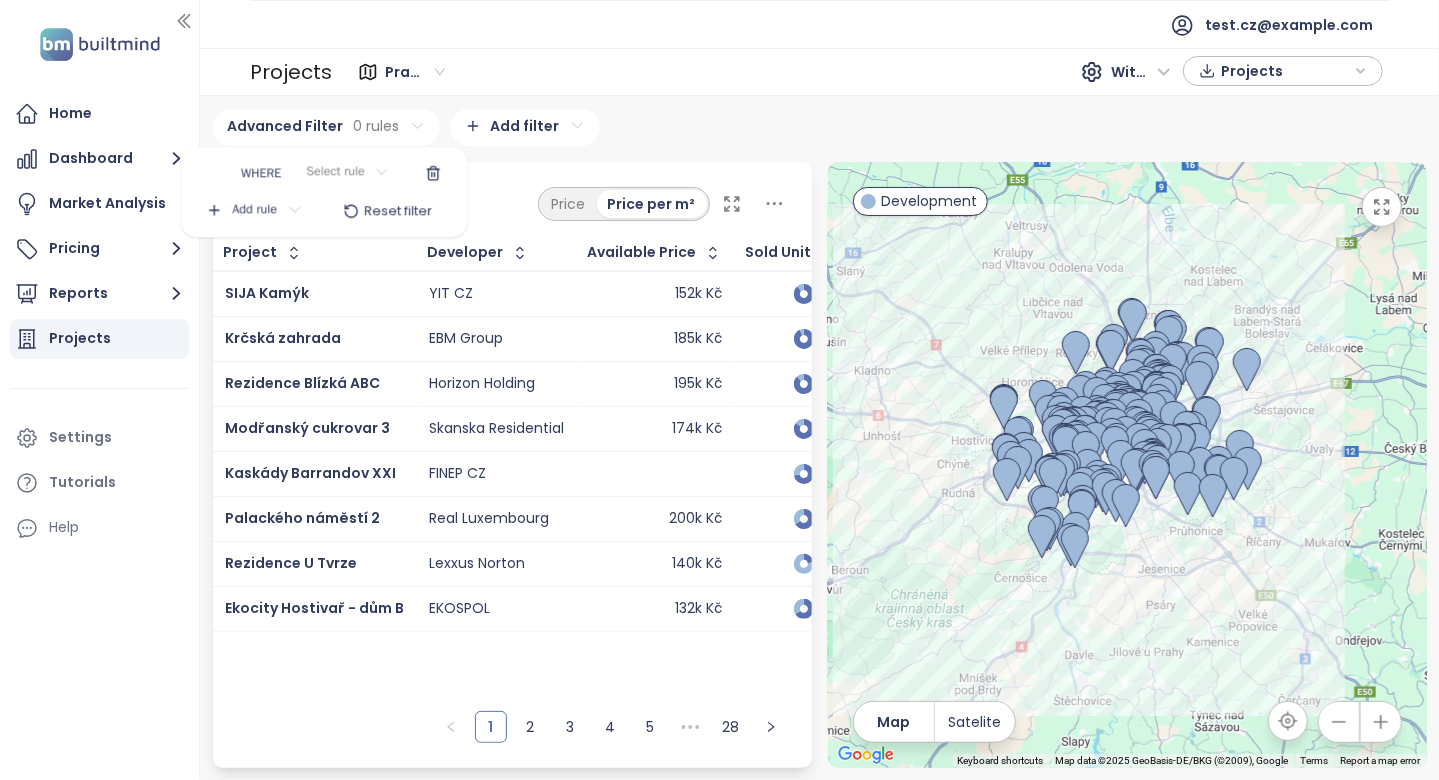 click on "Home Dashboard Market Analysis Pricing Reports Projects Settings Tutorials Help test.cz@builtmind.com Projects Praha With VAT Projects Praha 594 project Area Olomoucký kraj 33 project Area Zlínský kraj 19 project Area Ústecký kraj 16 project Area Jihočeský kraj 37 project Area Středočeský kraj 301 project Area Karlovarský kraj 14 project Area Pardubický kraj 18 project Area Plzenský kraj 63 project Area Moravskoslezský kraj 22 project Area Jihomoravský kraj 209 project Area Brno 103 project Area Kraj Vysočina 20 project Area Liberecký kraj 25 project Area Královéhradecký kraj 39 project Area ··· velice velke 1317 project ··· asfgfgfg 410 project ··· test smichov 3 ··· smichov test ··· smichof test ··· smichov test 2 ··· test smichov 4 ··· test smichov 5 ··· test smichov 6 ··· Rent Praha Advanced Filter 0 rules Add filter Price Price per m² Project Developer Available Price Sold Units SIJA Kamýk YIT CZ 152k Kč 108/122 Krčská zahrada EBM Group 185k Kč 4/6" at bounding box center [719, 390] 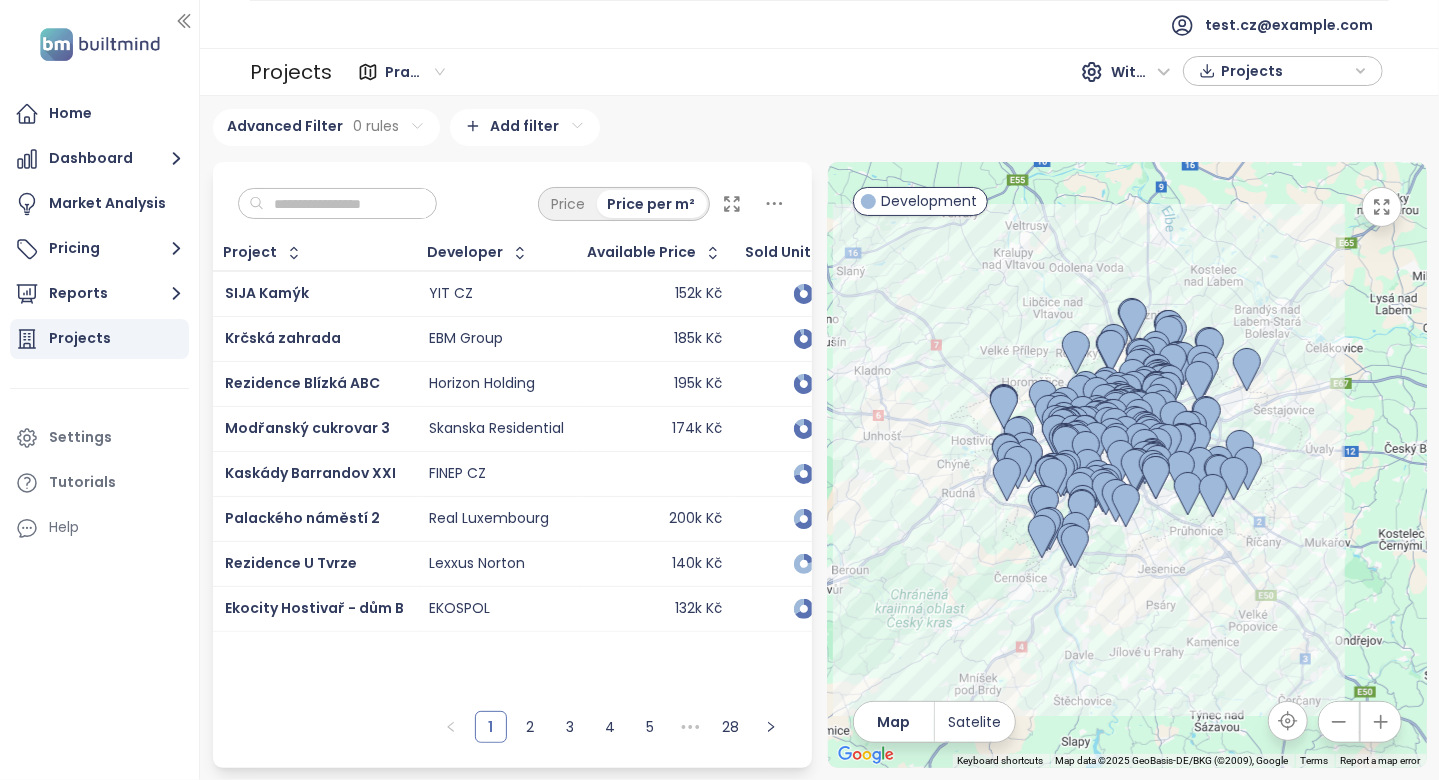 click 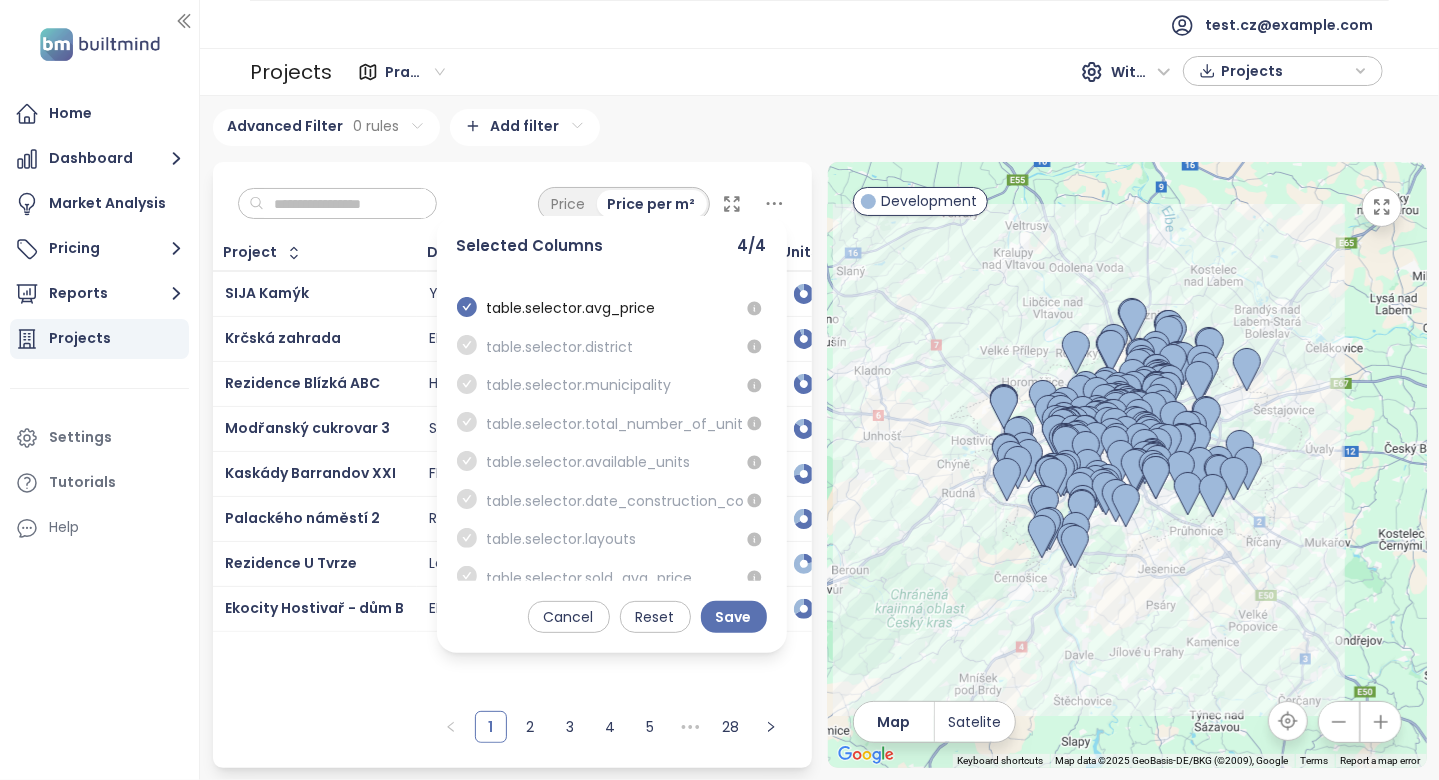scroll, scrollTop: 0, scrollLeft: 0, axis: both 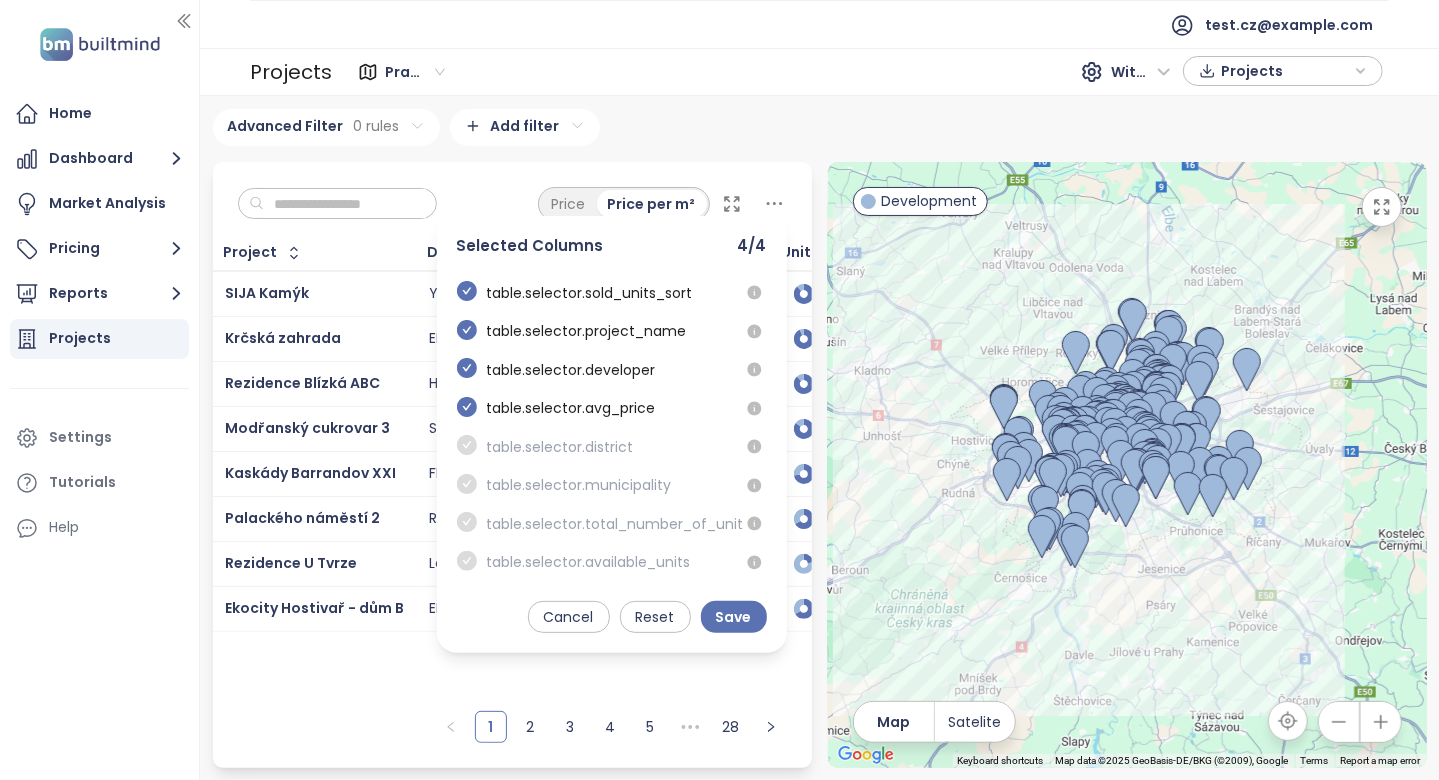 click on "1 2 3 4 5 ••• 28" at bounding box center (512, 734) 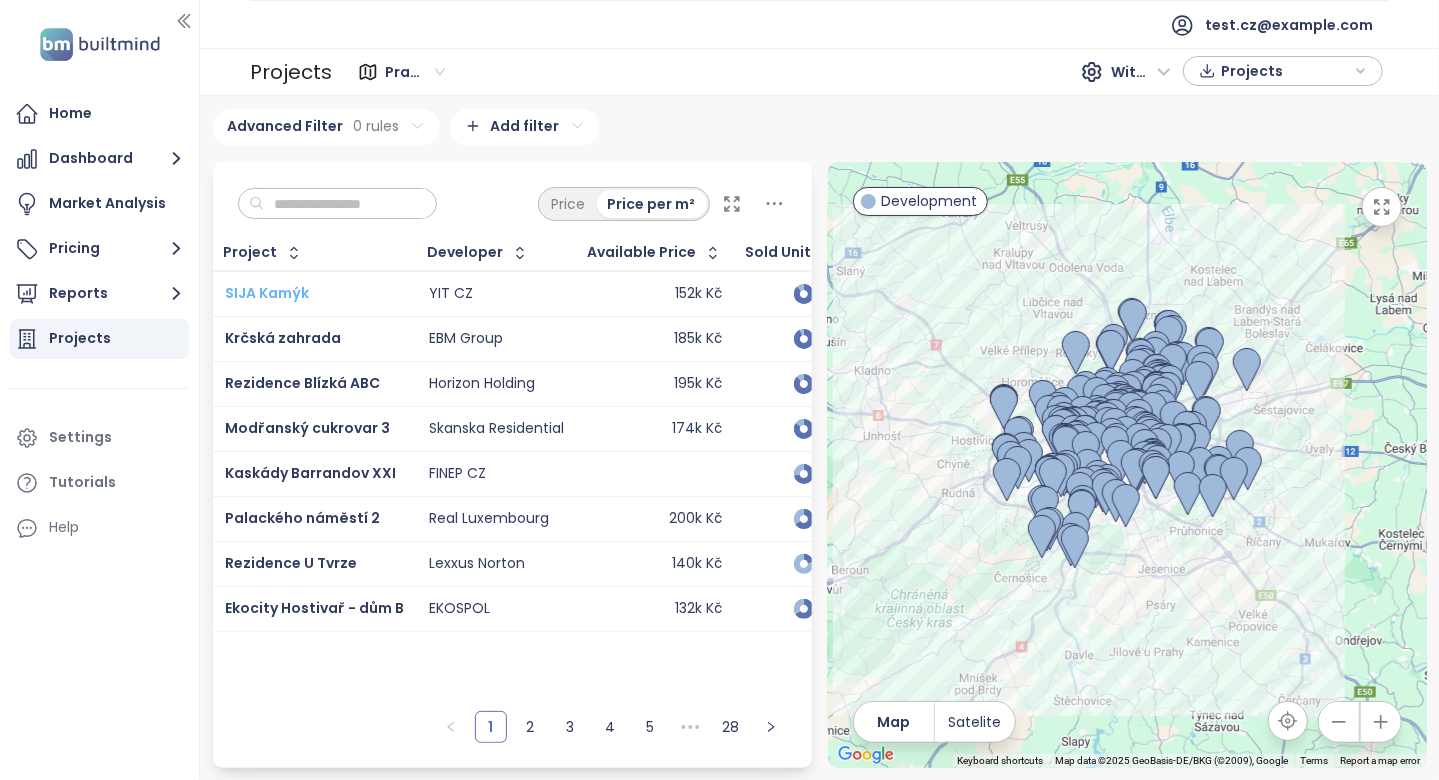 click on "SIJA Kamýk" at bounding box center [267, 293] 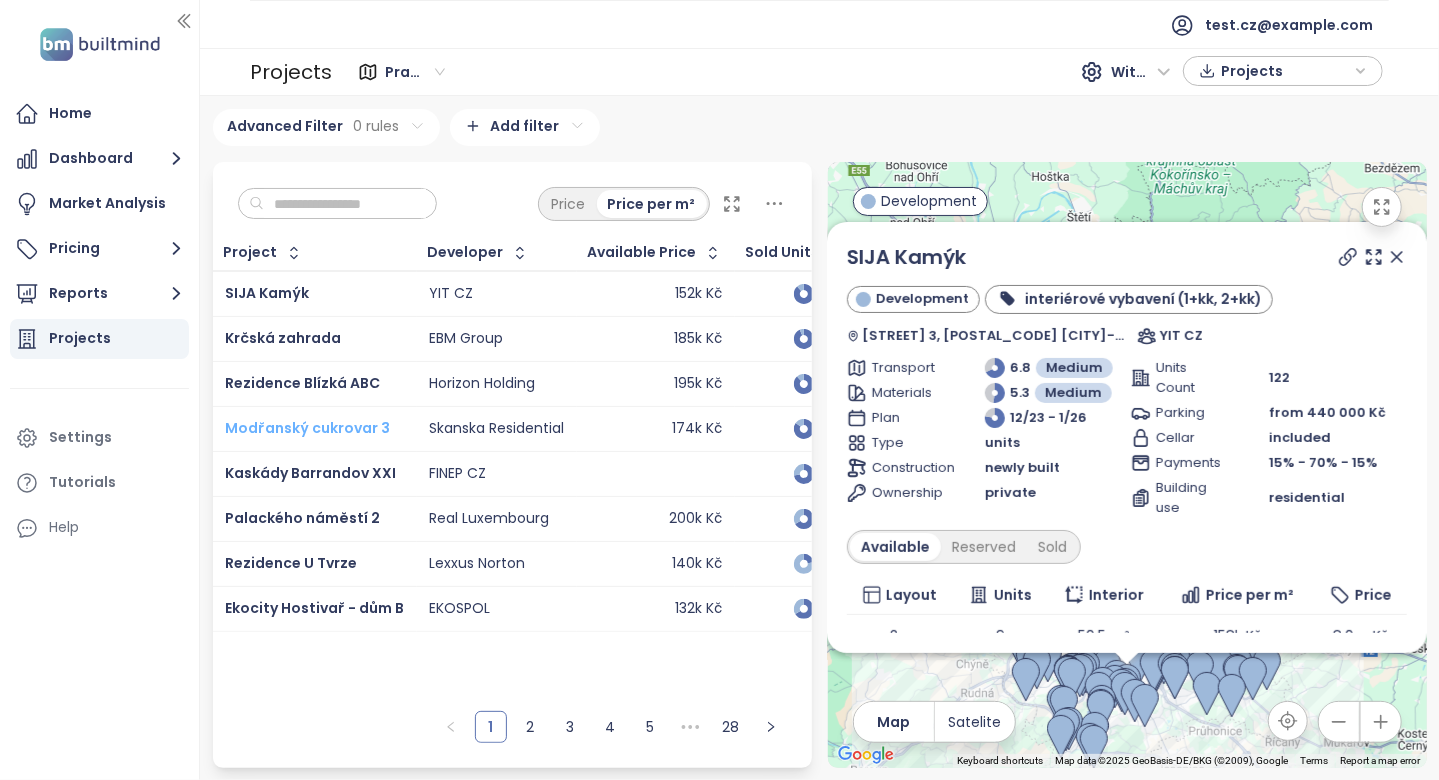 click on "Modřanský cukrovar 3" at bounding box center (307, 428) 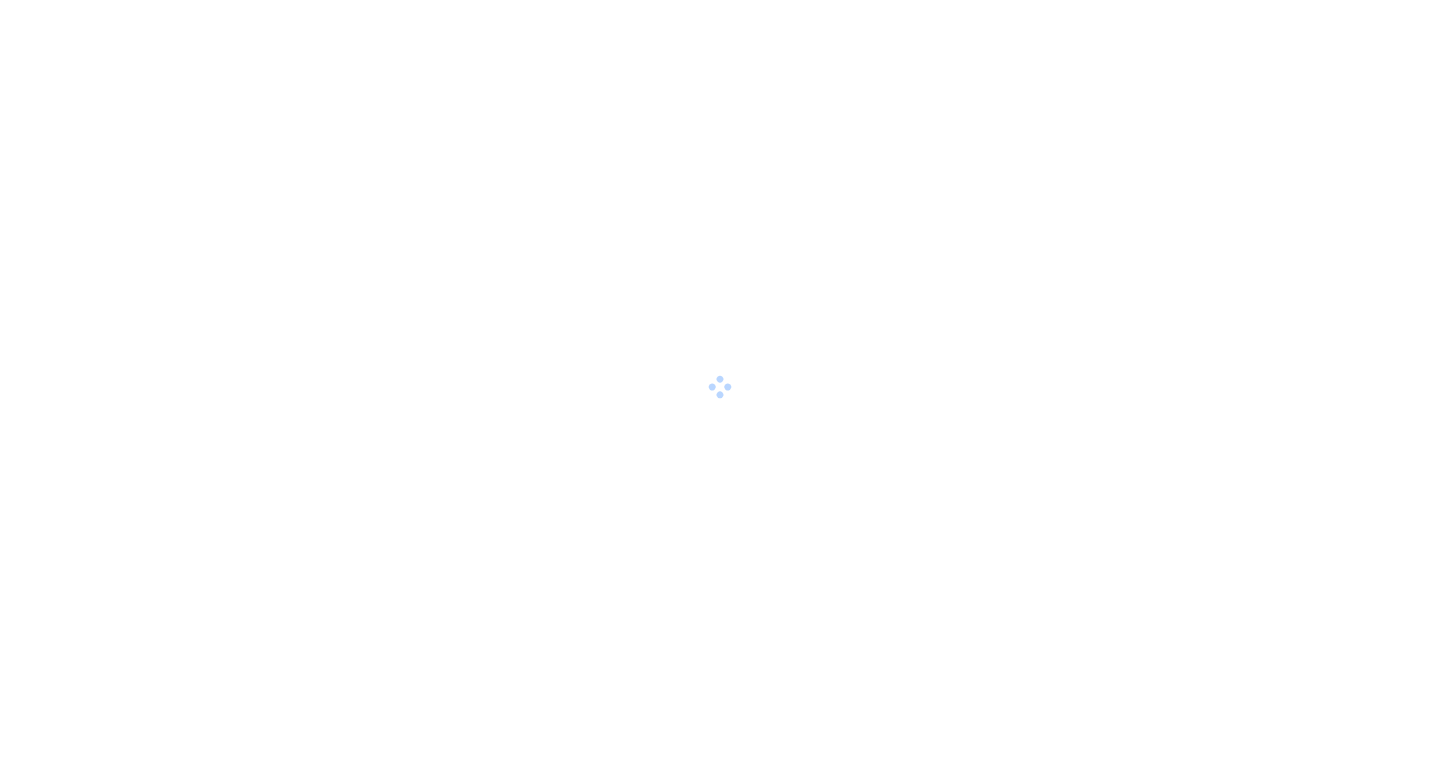 scroll, scrollTop: 0, scrollLeft: 0, axis: both 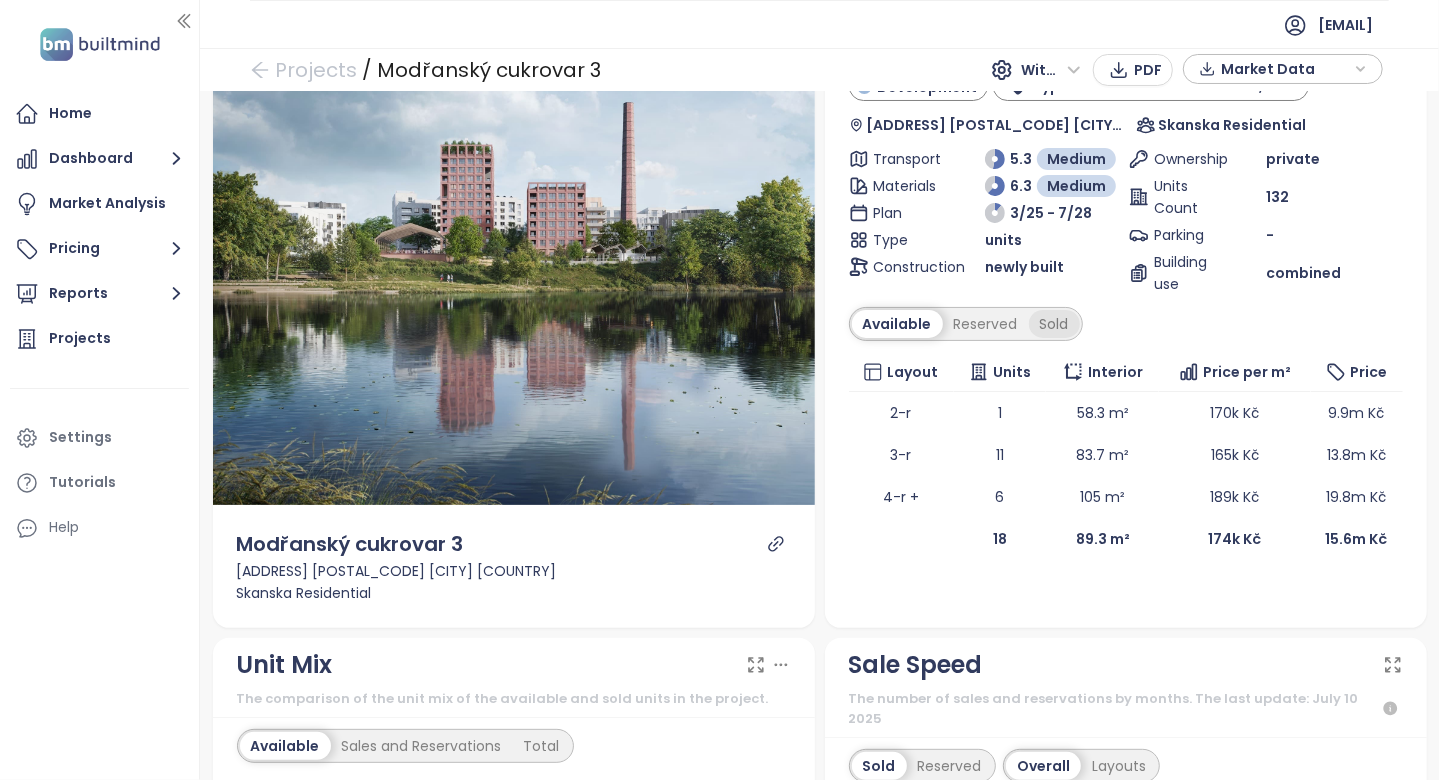 click on "Sold" at bounding box center [1054, 324] 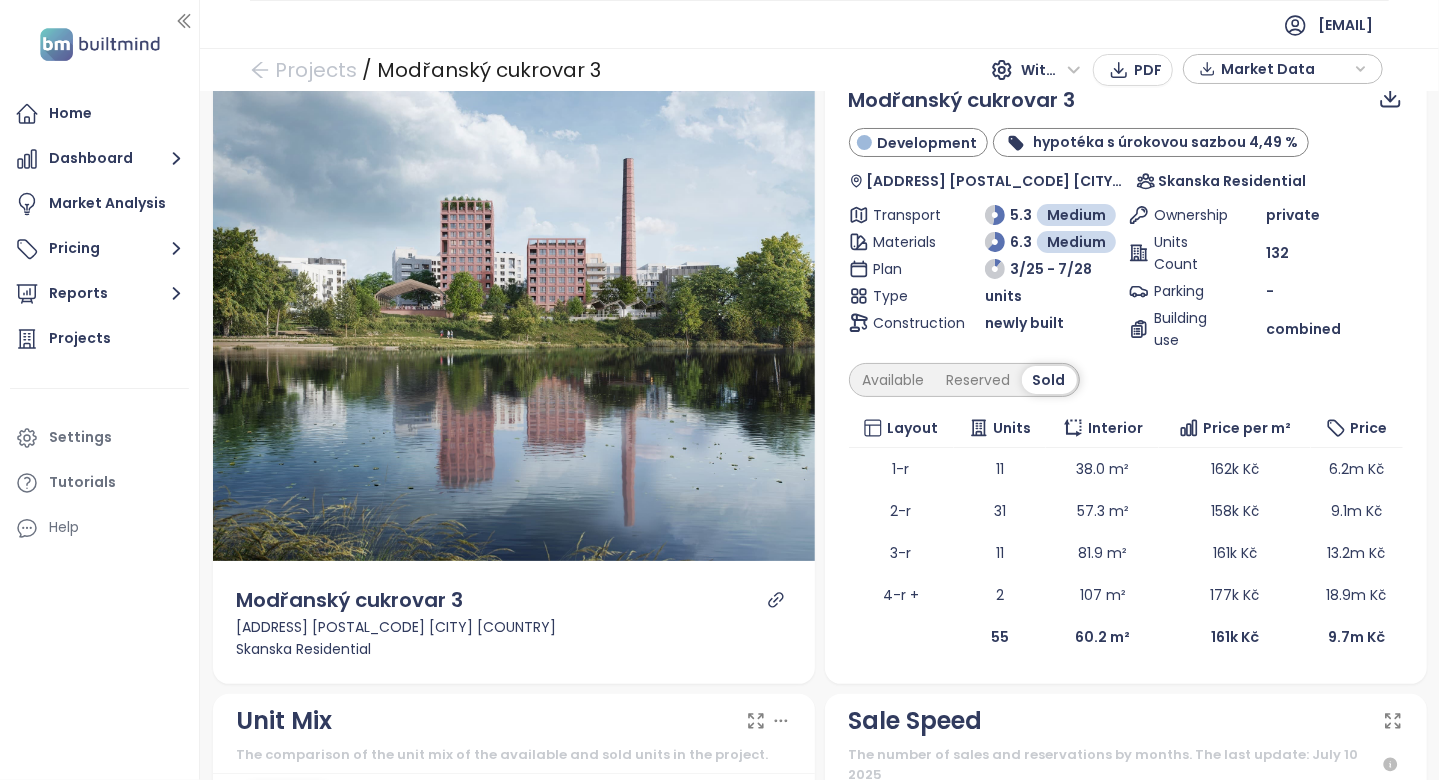 scroll, scrollTop: 0, scrollLeft: 0, axis: both 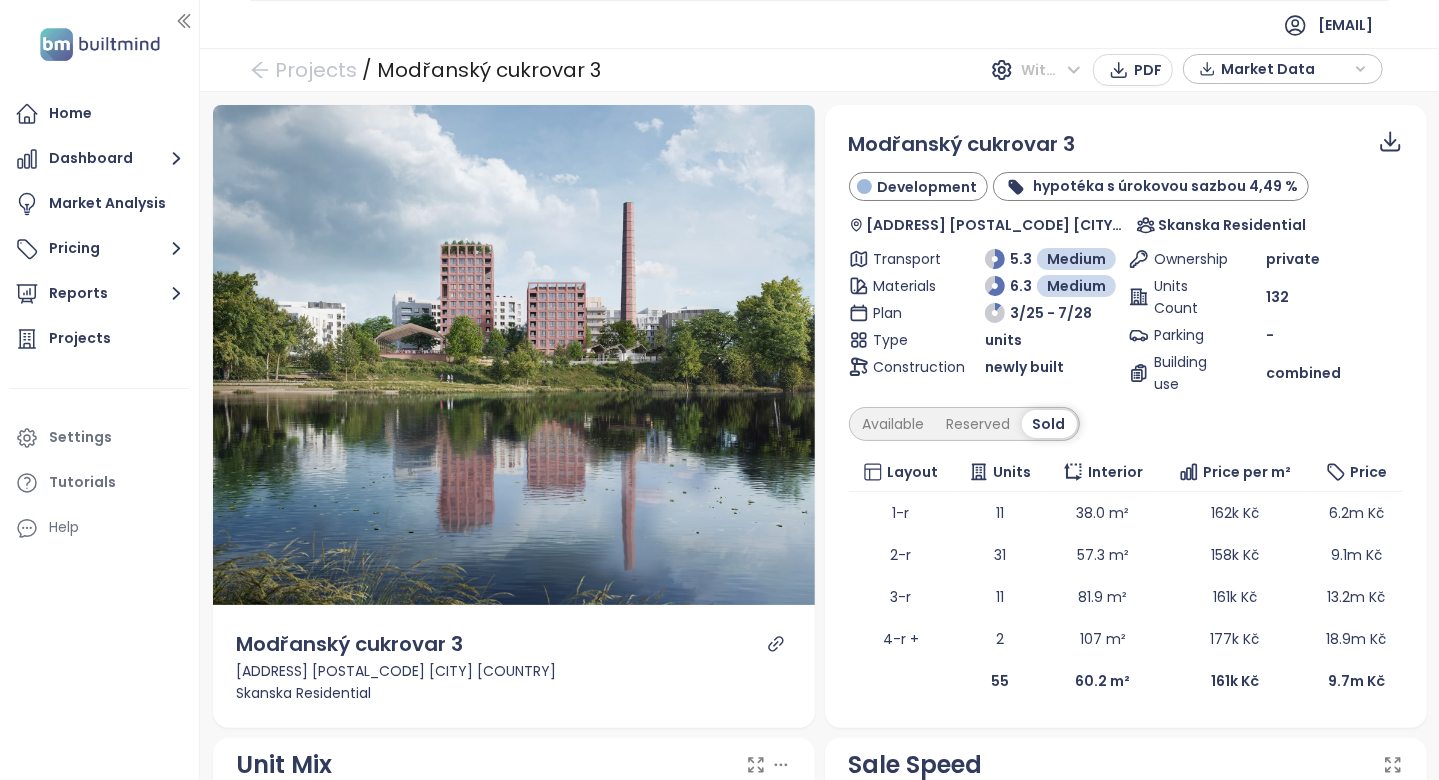 click on "With VAT" at bounding box center (1051, 70) 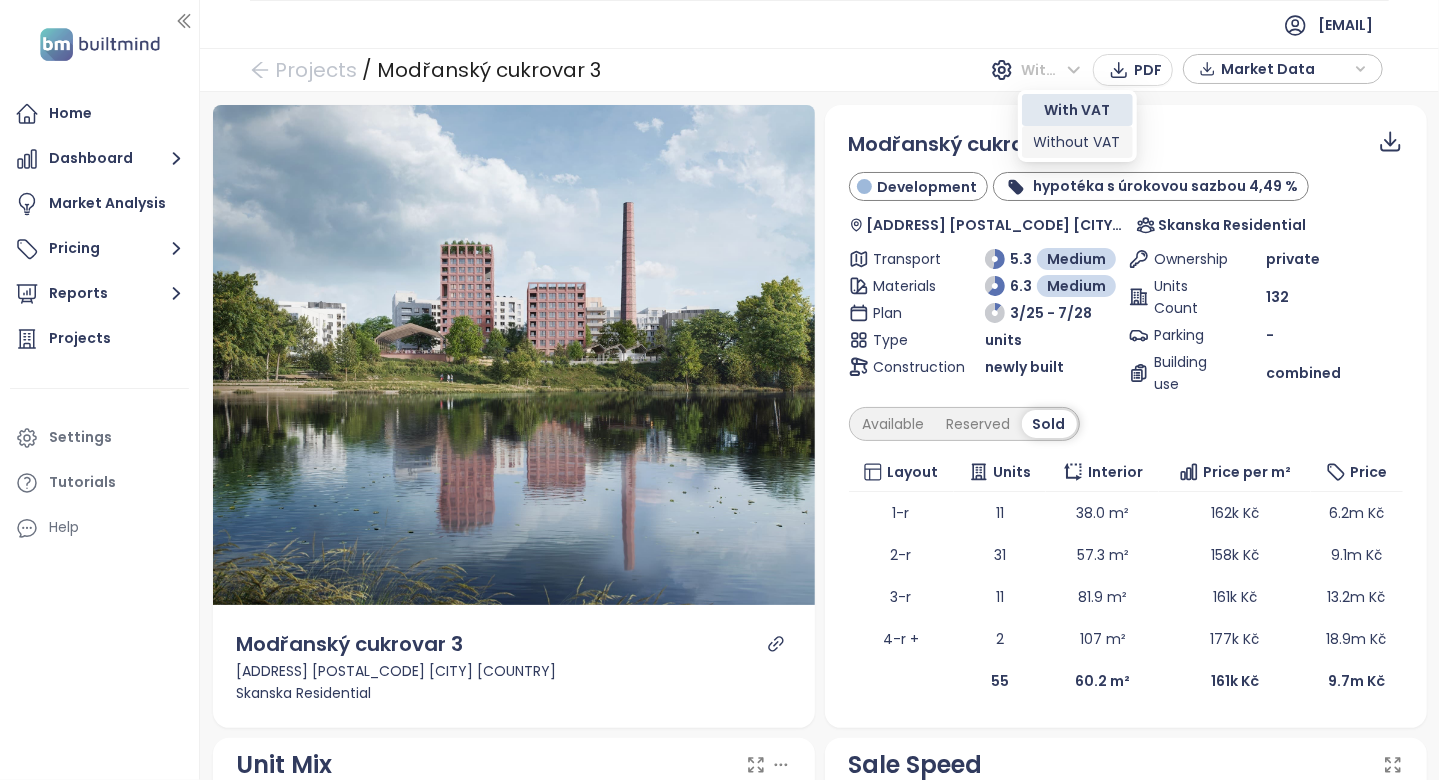 click on "Without VAT" at bounding box center [1077, 142] 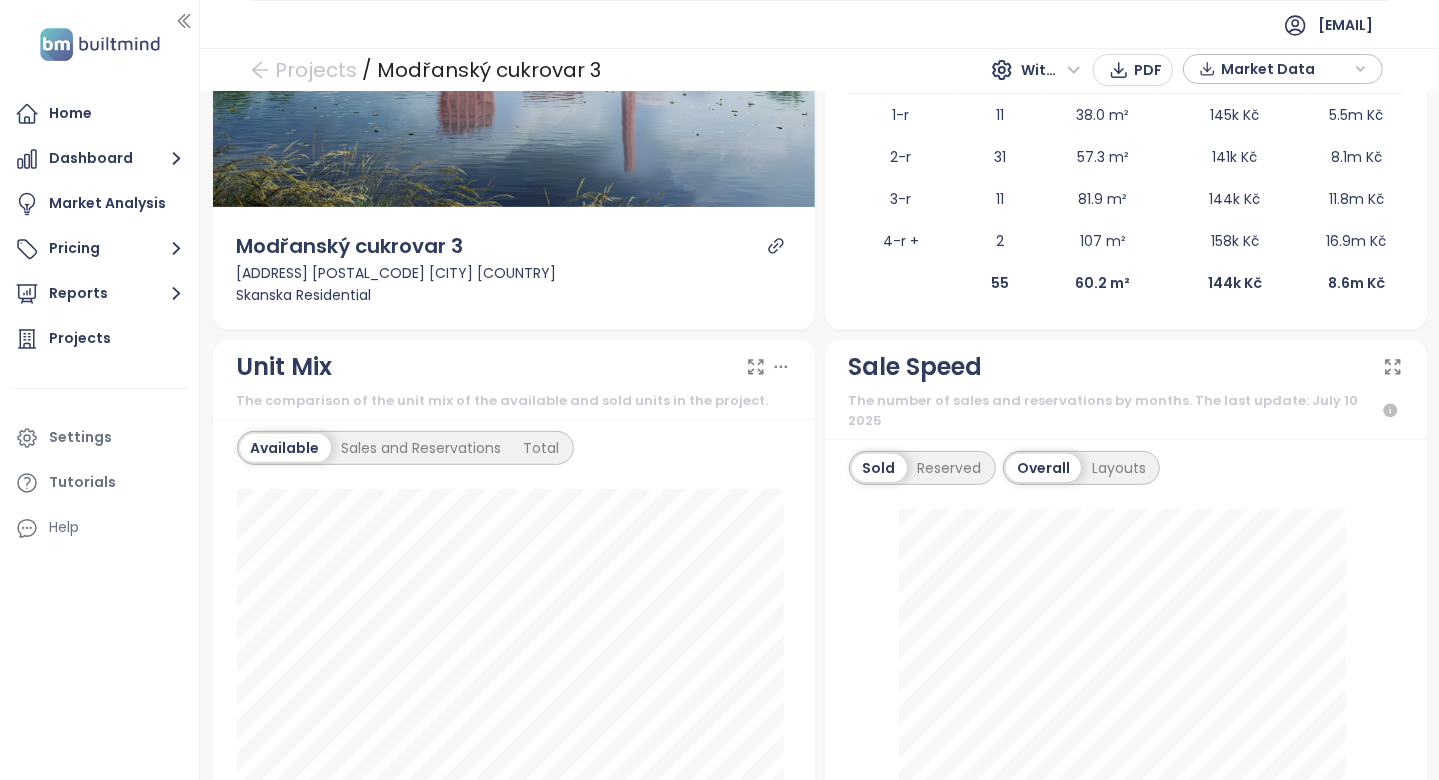 scroll, scrollTop: 99, scrollLeft: 0, axis: vertical 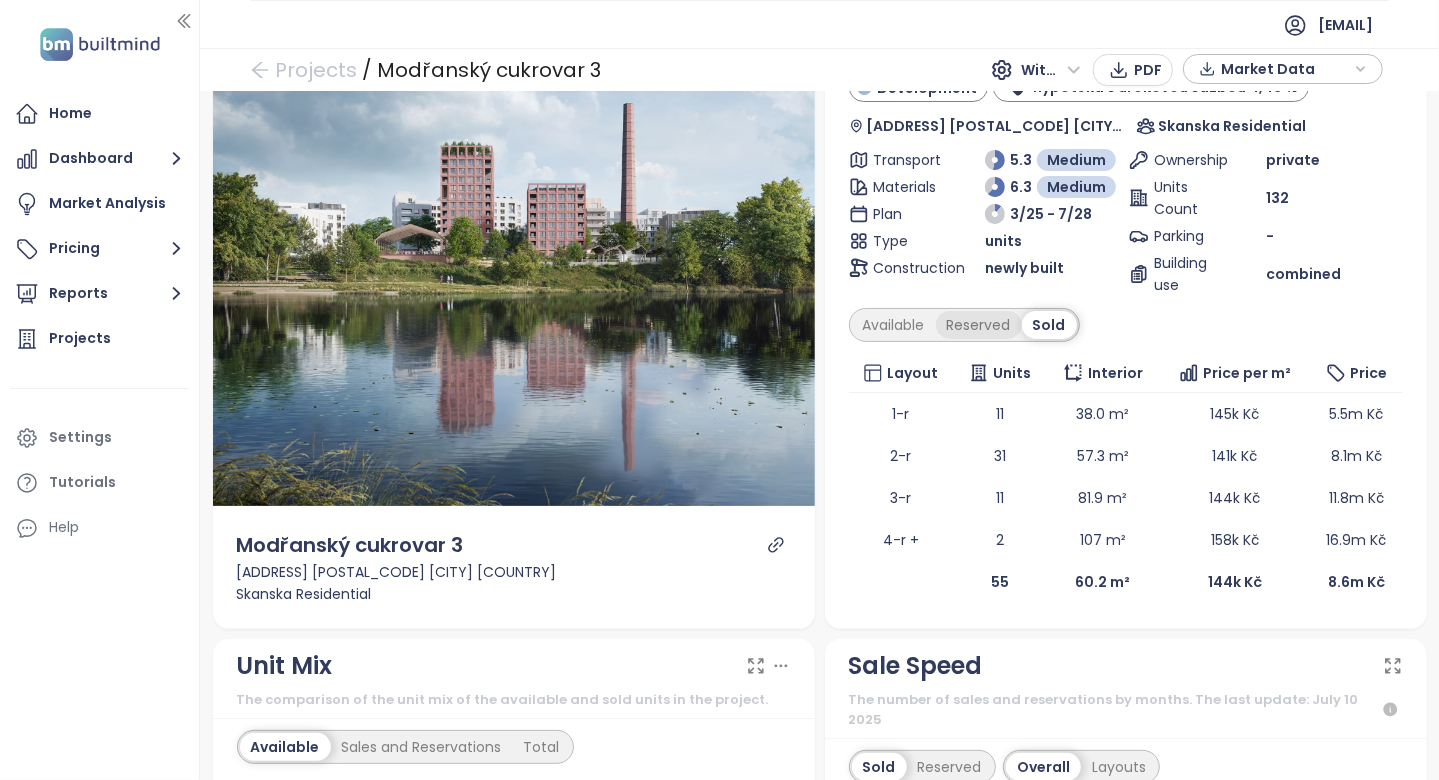 click on "Reserved" at bounding box center (979, 325) 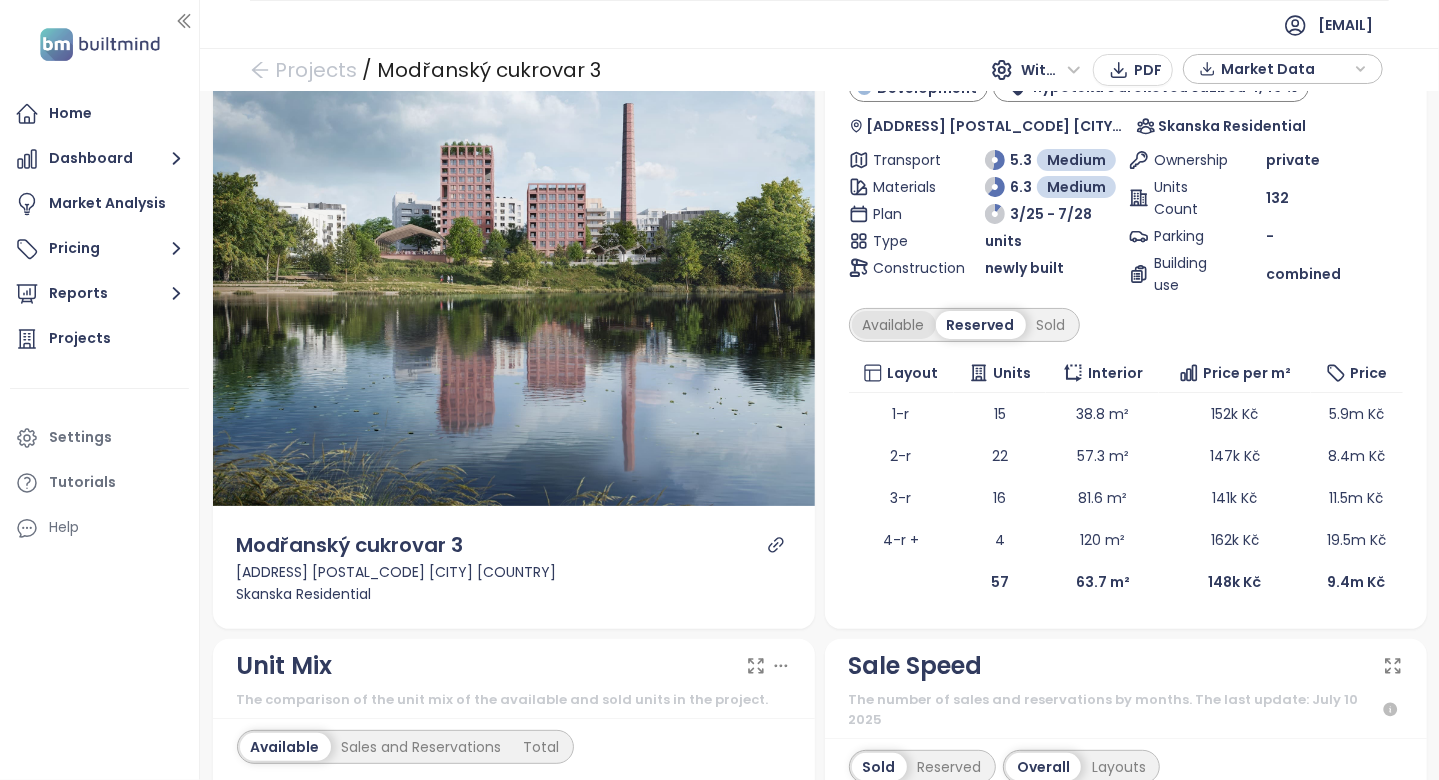 click on "Available" at bounding box center (894, 325) 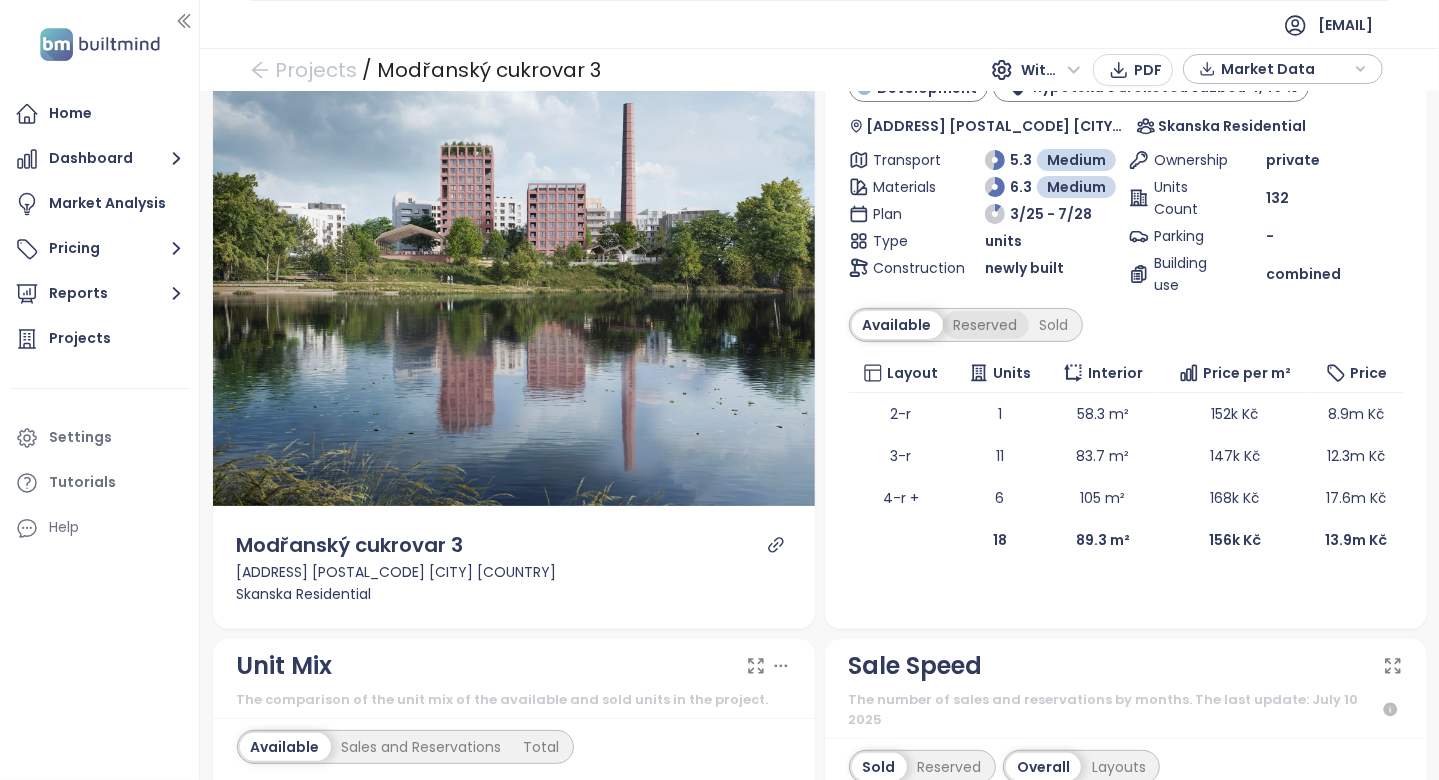 click on "Reserved" at bounding box center (986, 325) 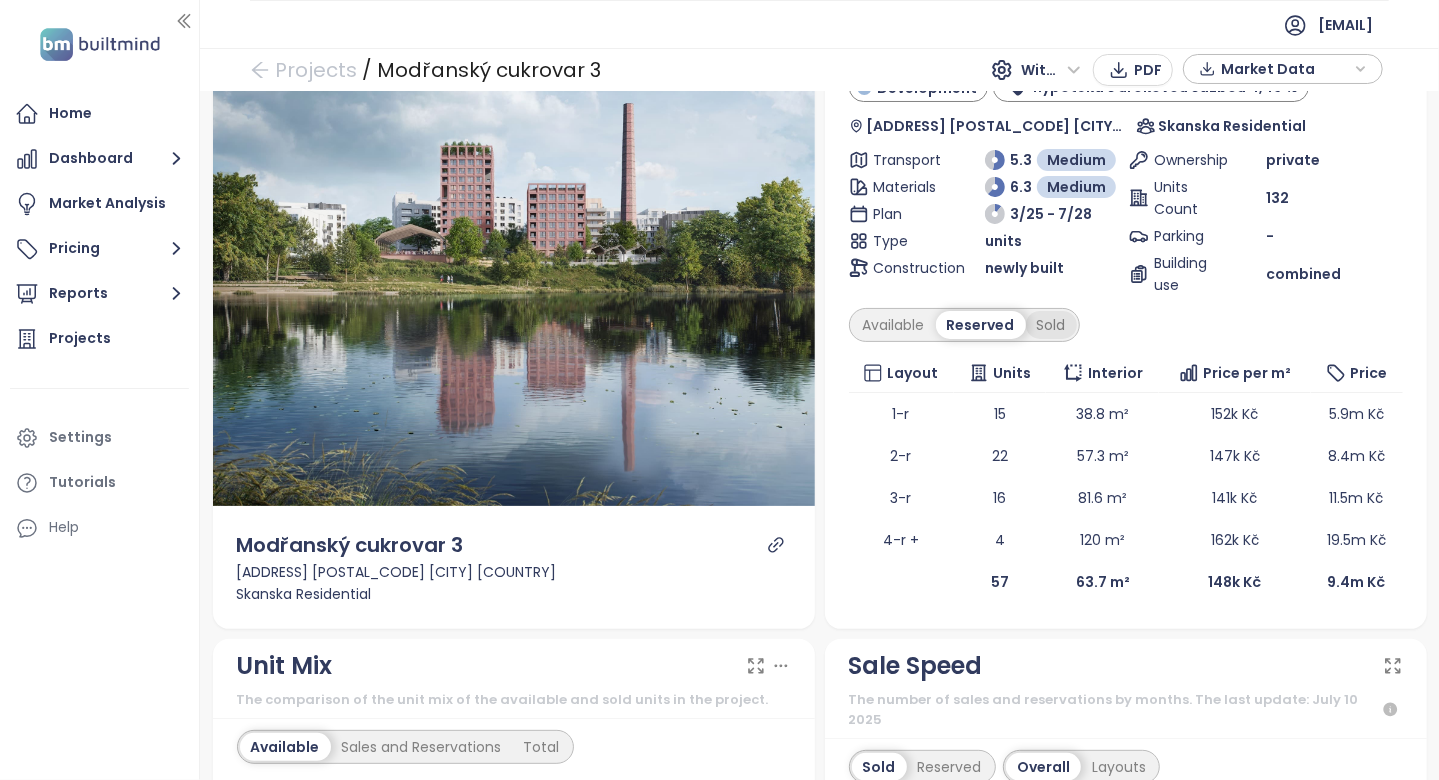 click on "Sold" at bounding box center (1051, 325) 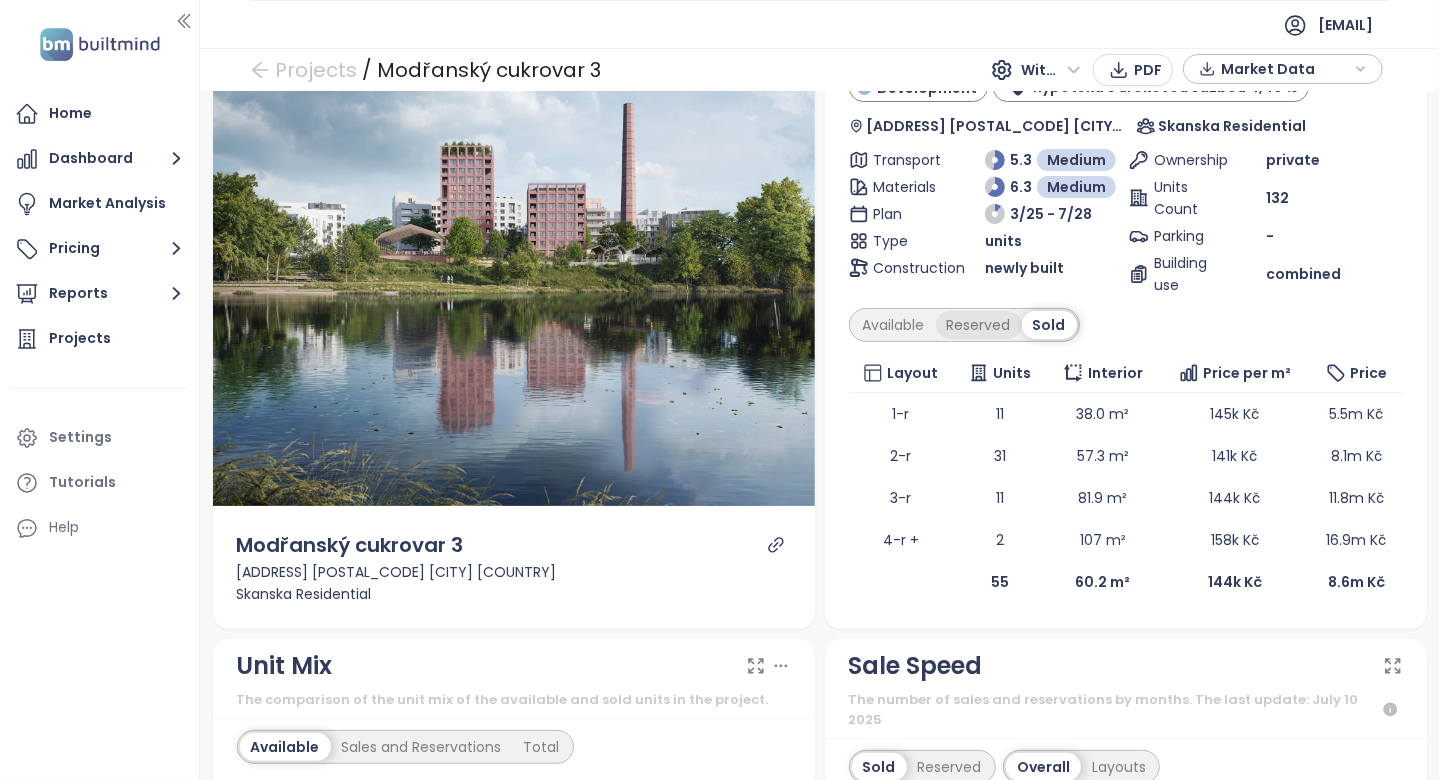 click on "Reserved" at bounding box center [979, 325] 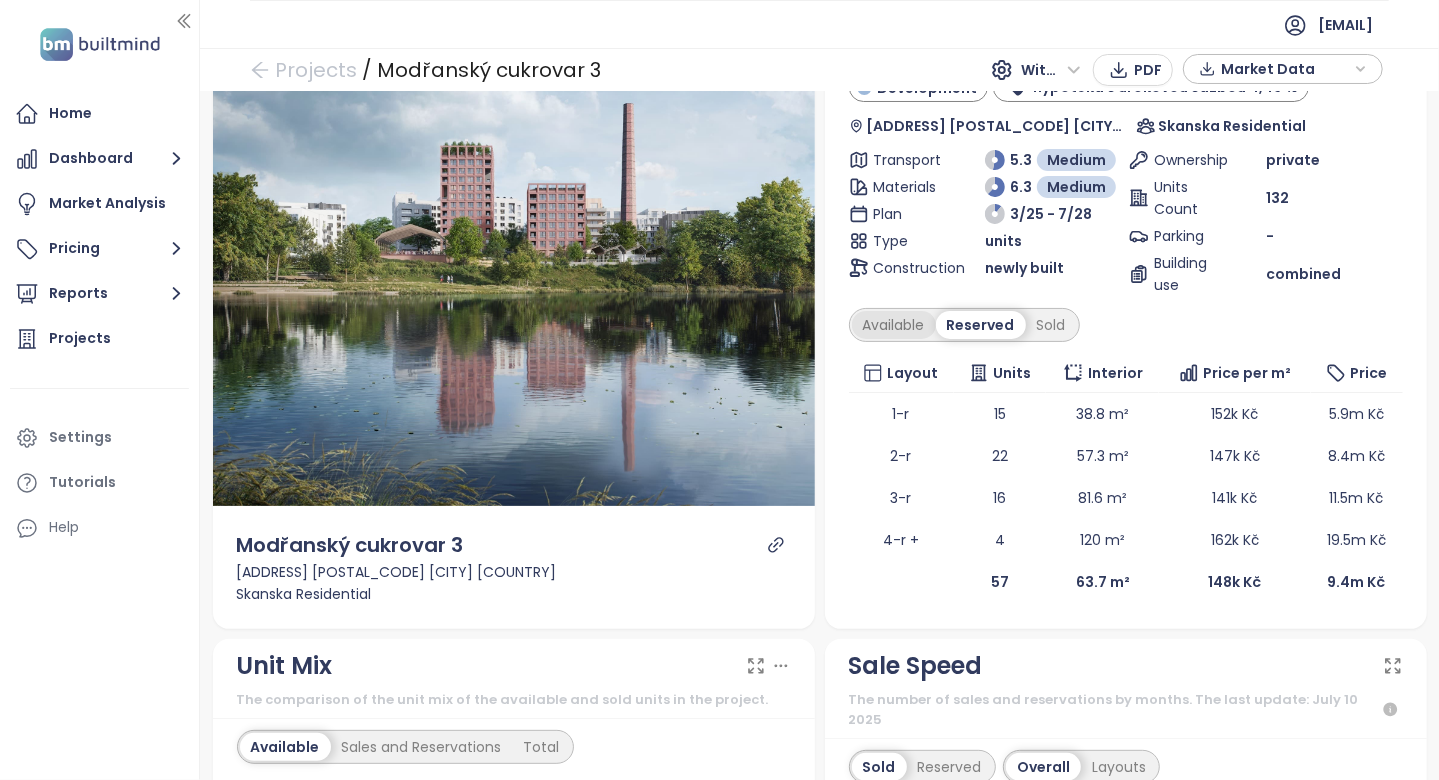 click on "Available" at bounding box center (894, 325) 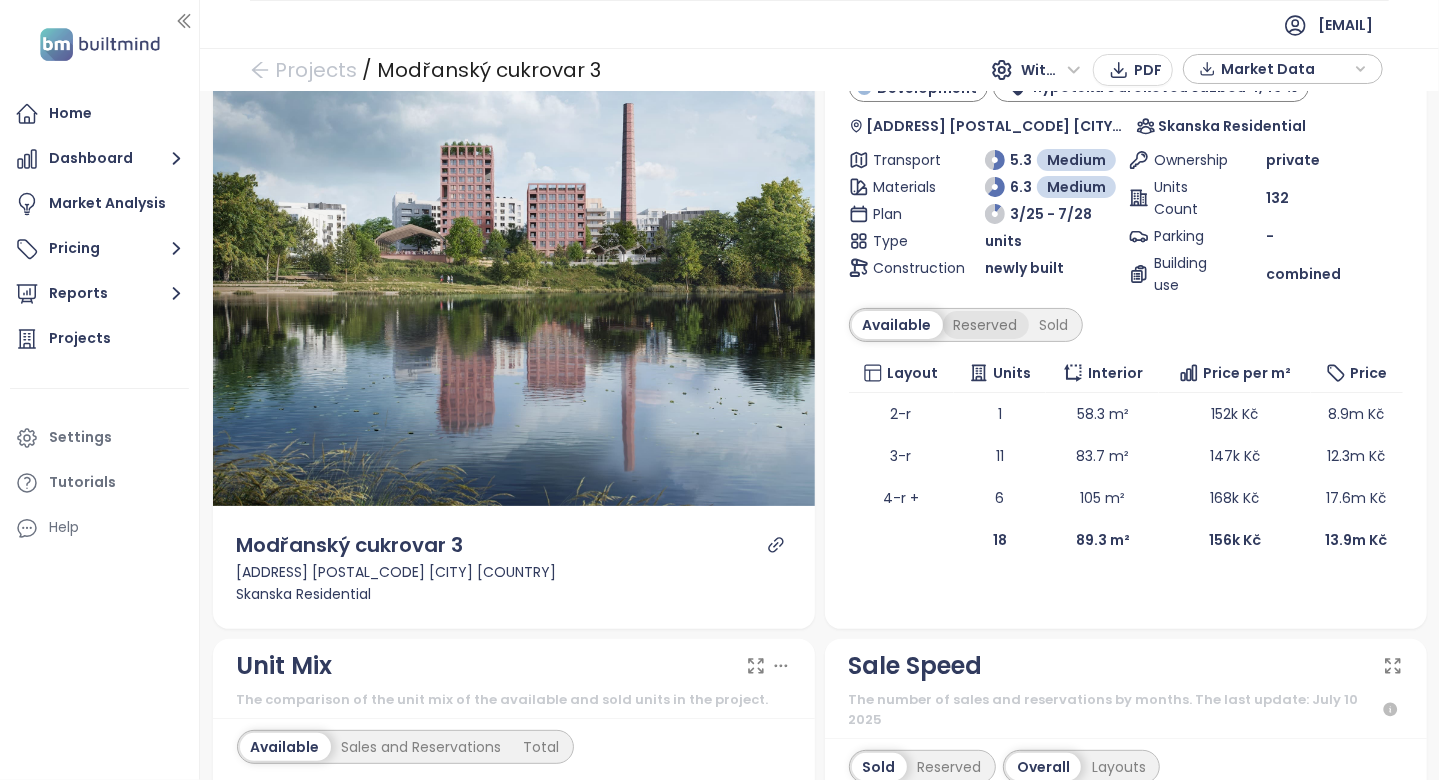 click on "Reserved" at bounding box center [986, 325] 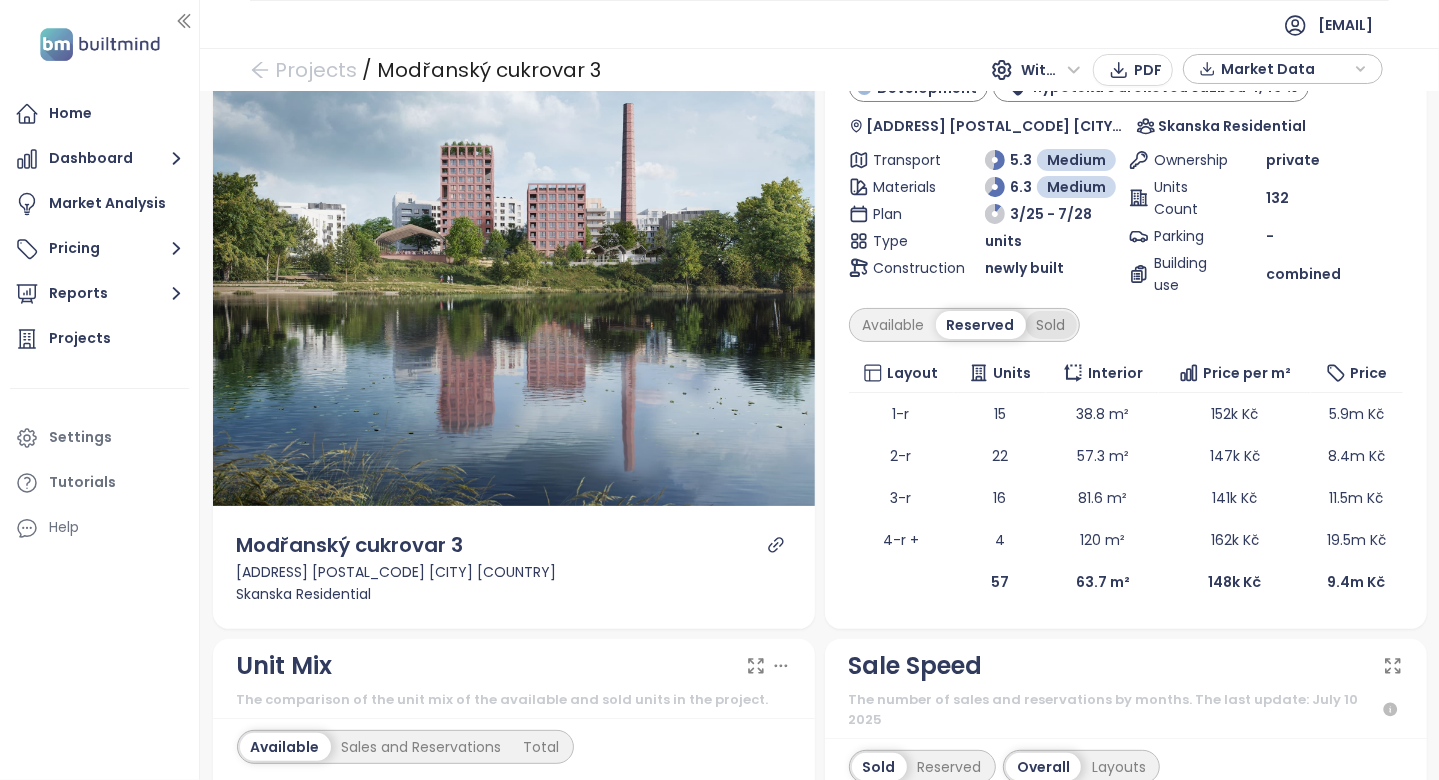 click on "Sold" at bounding box center (1051, 325) 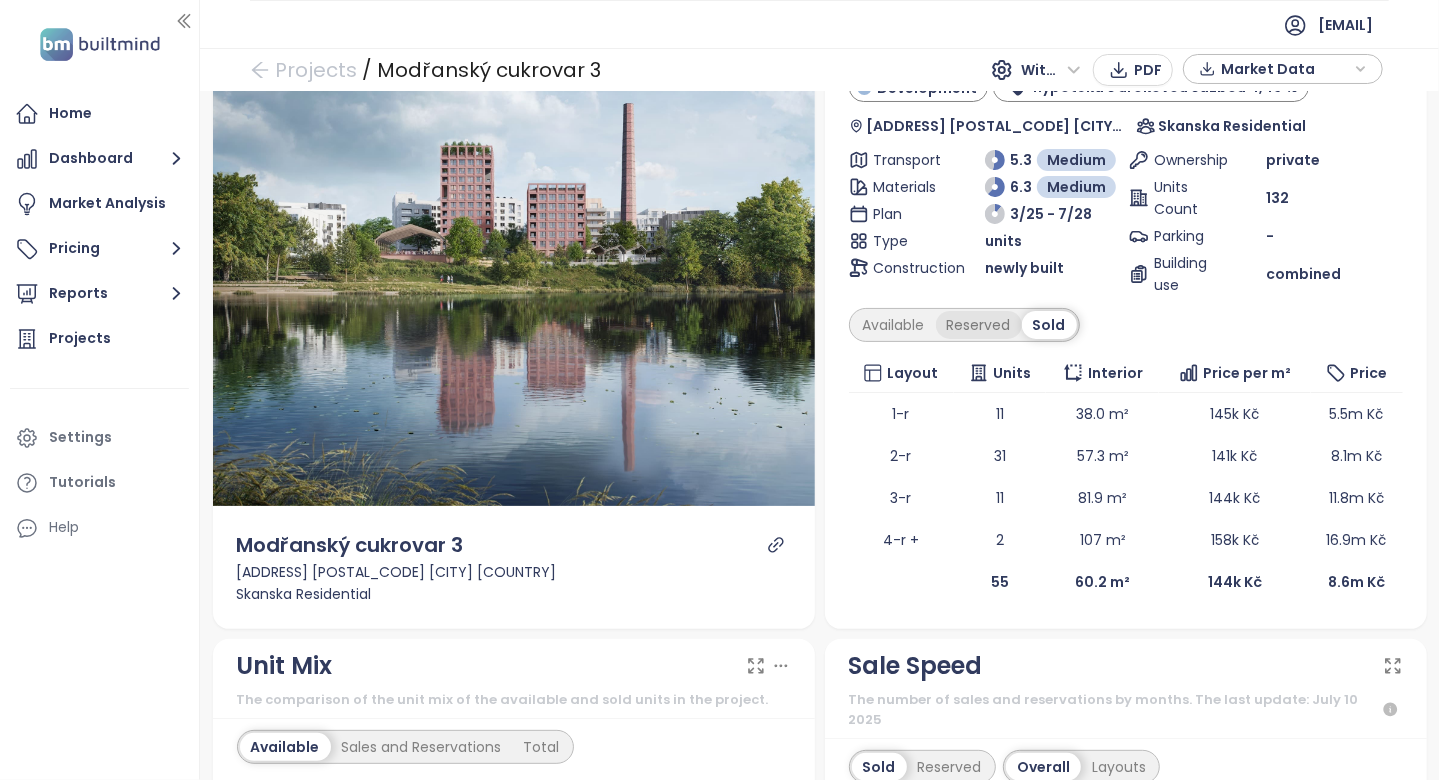 click on "Reserved" at bounding box center [979, 325] 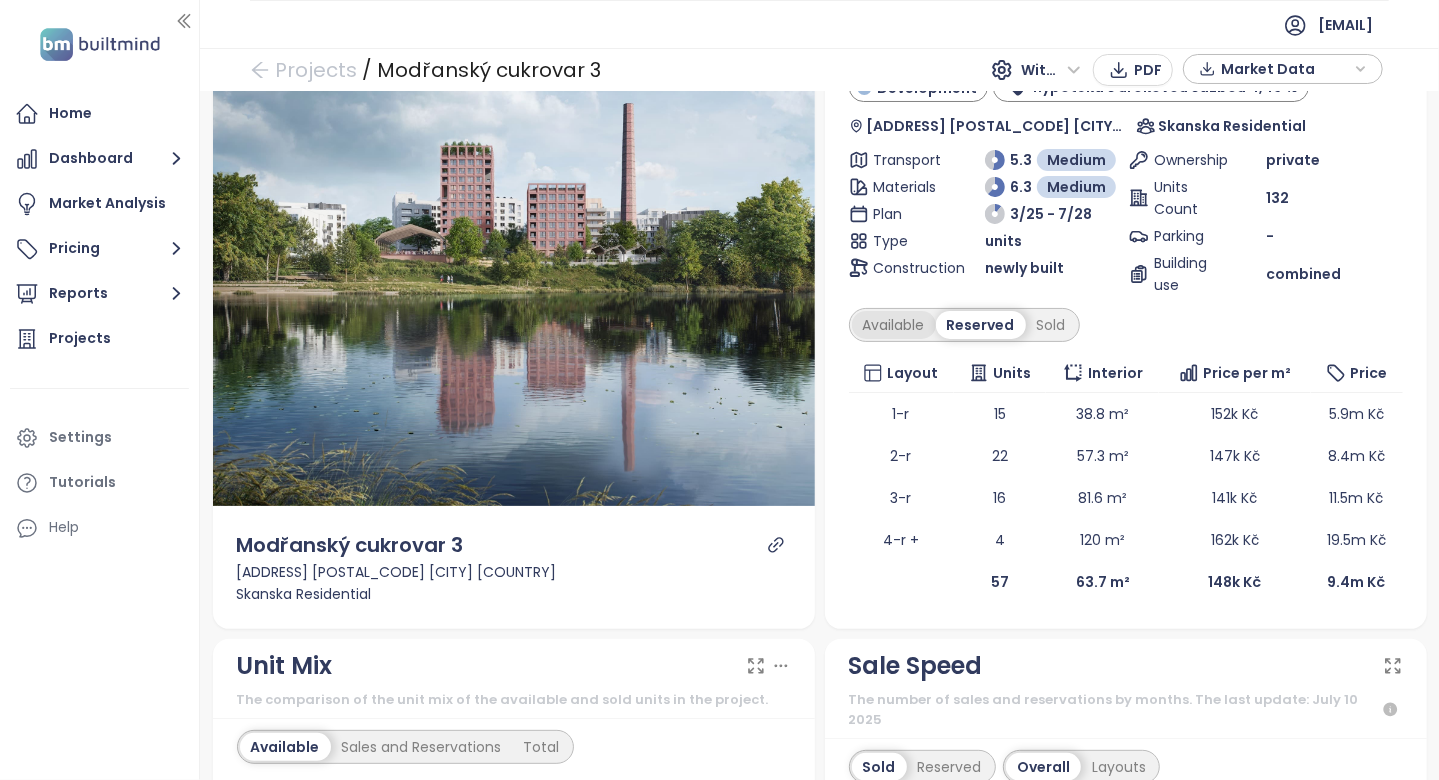 click on "Available" at bounding box center (894, 325) 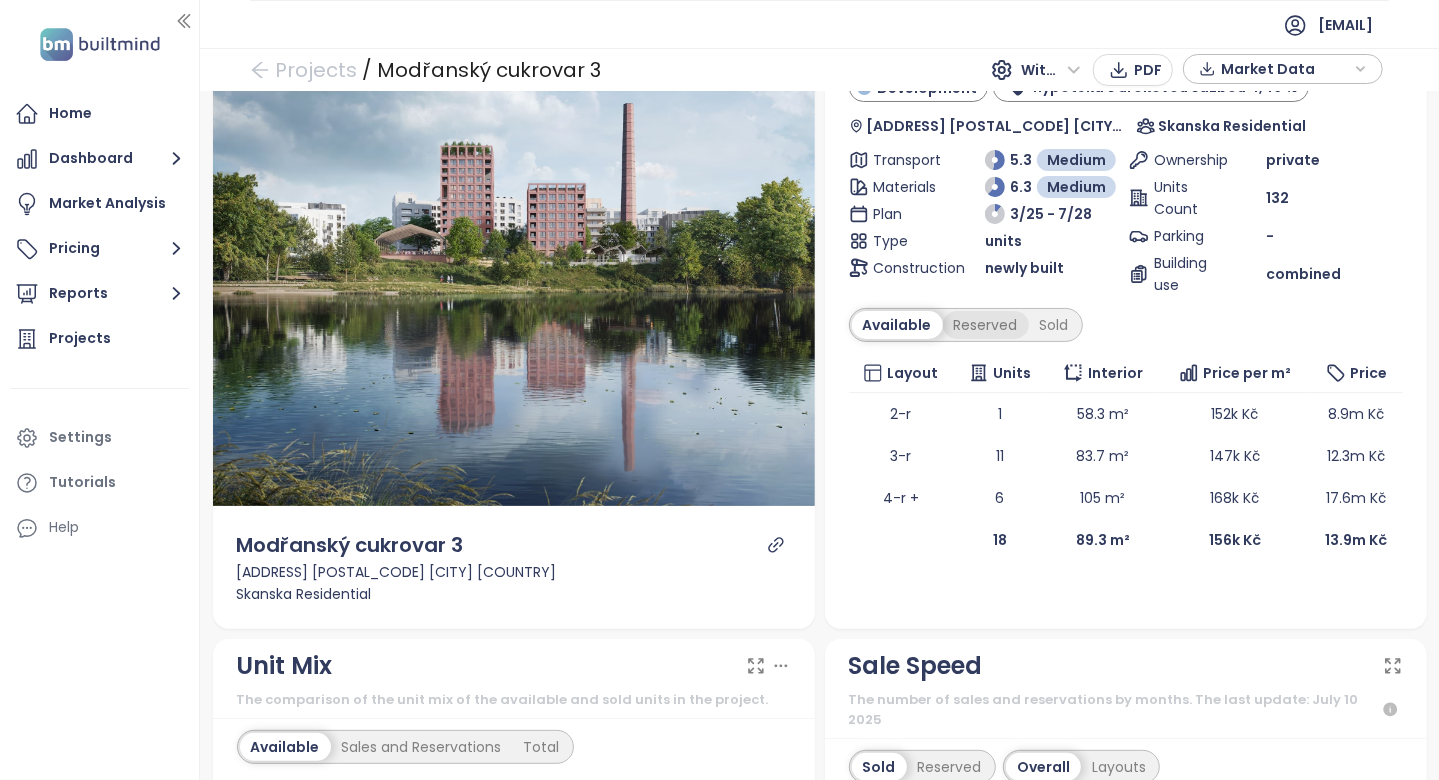click on "Reserved" at bounding box center (986, 325) 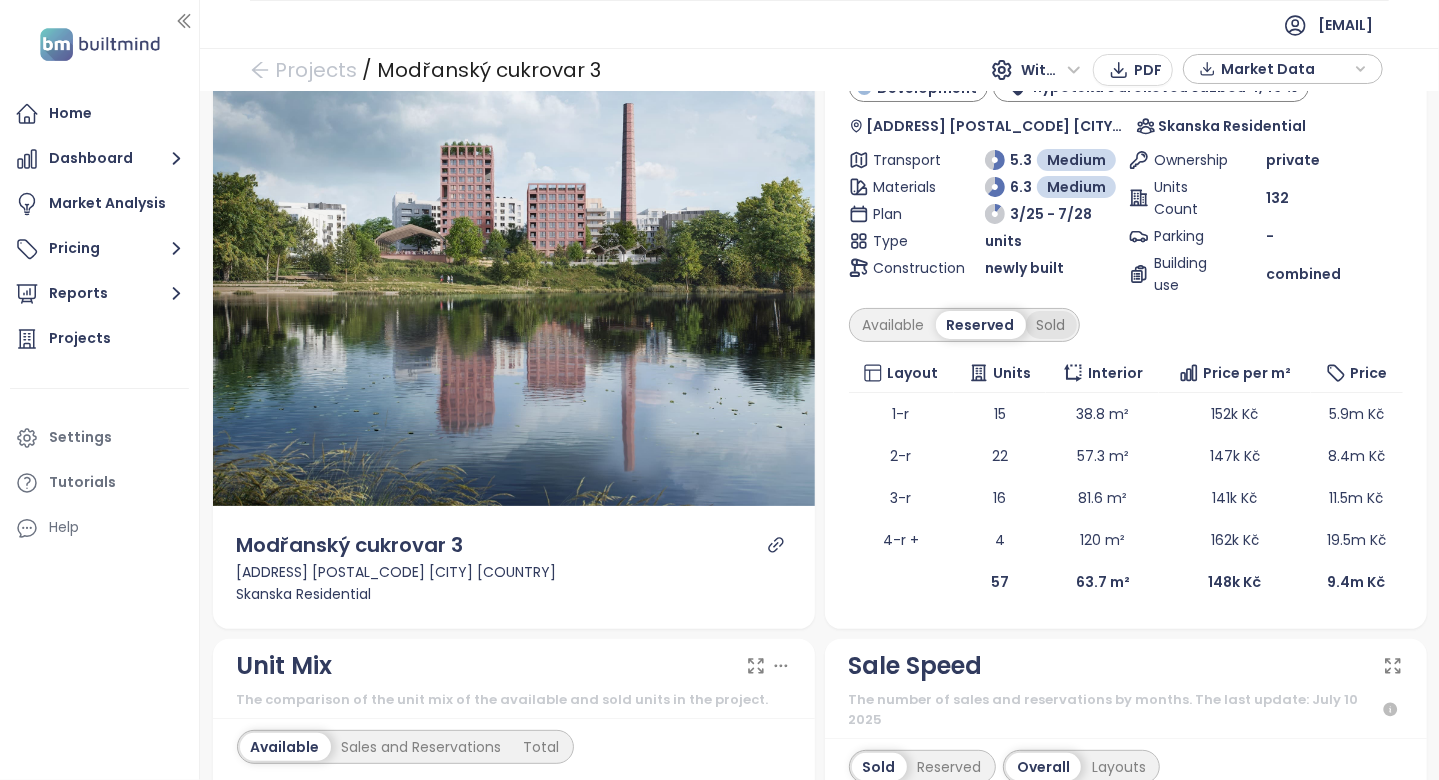 click on "Sold" at bounding box center [1051, 325] 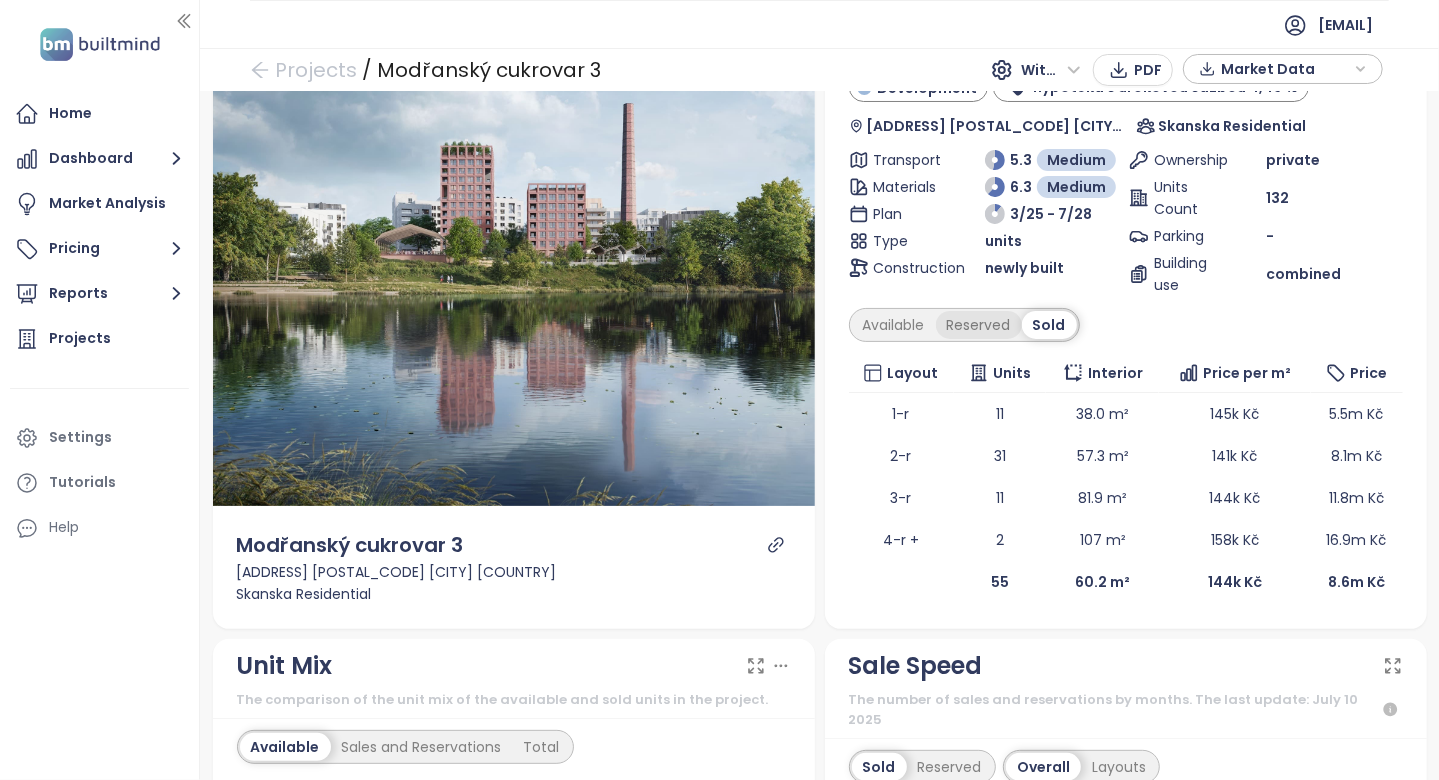 click on "Reserved" at bounding box center (979, 325) 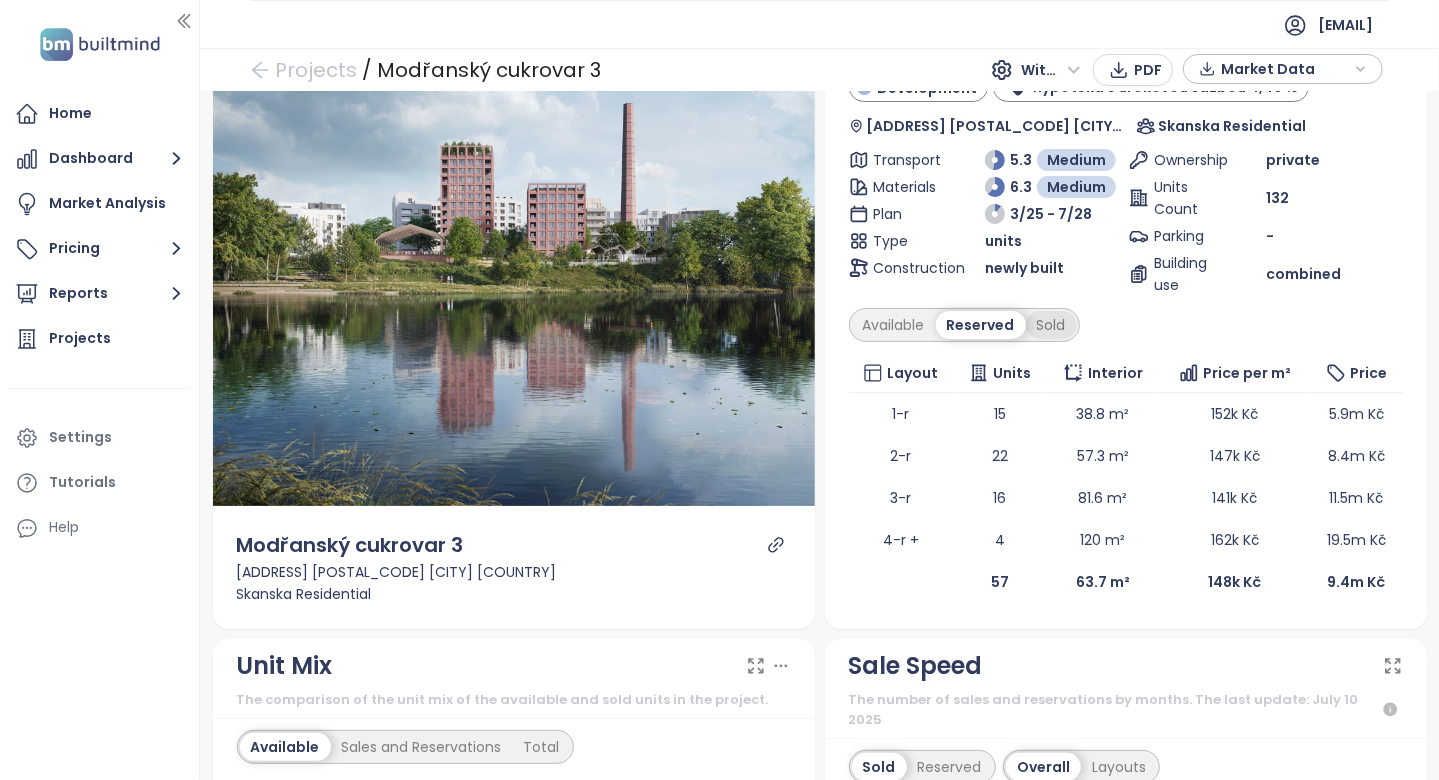 click on "Sold" at bounding box center (1051, 325) 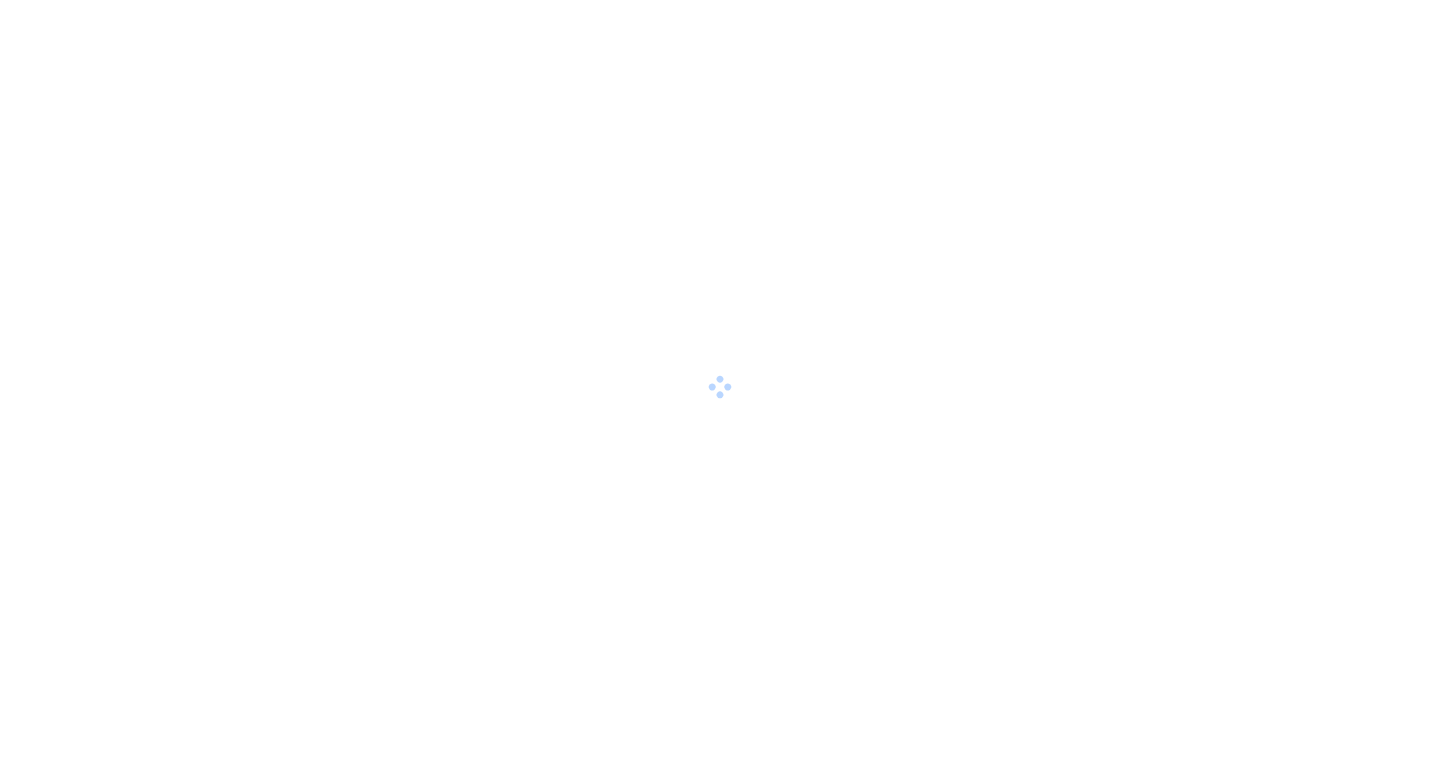 scroll, scrollTop: 0, scrollLeft: 0, axis: both 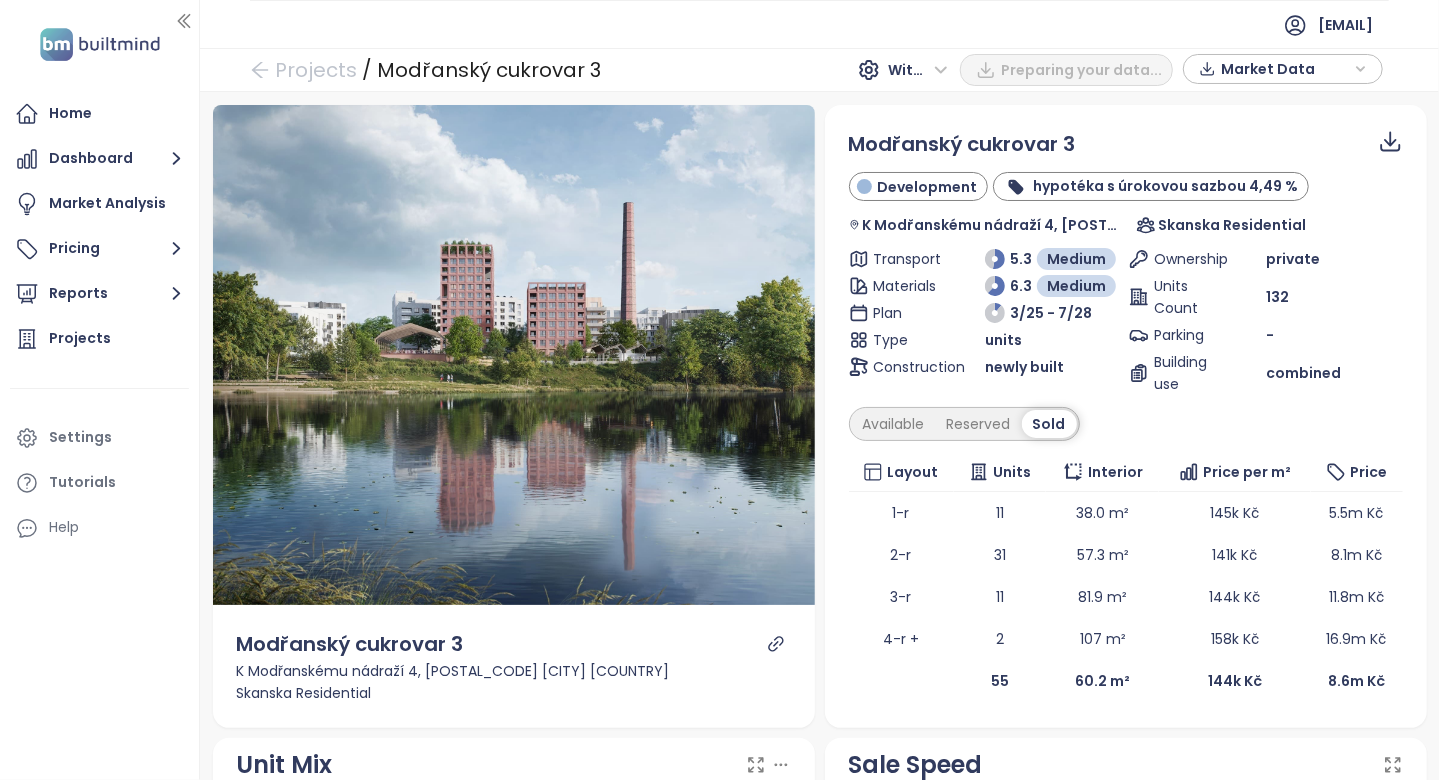 click on "Without VAT" at bounding box center (918, 70) 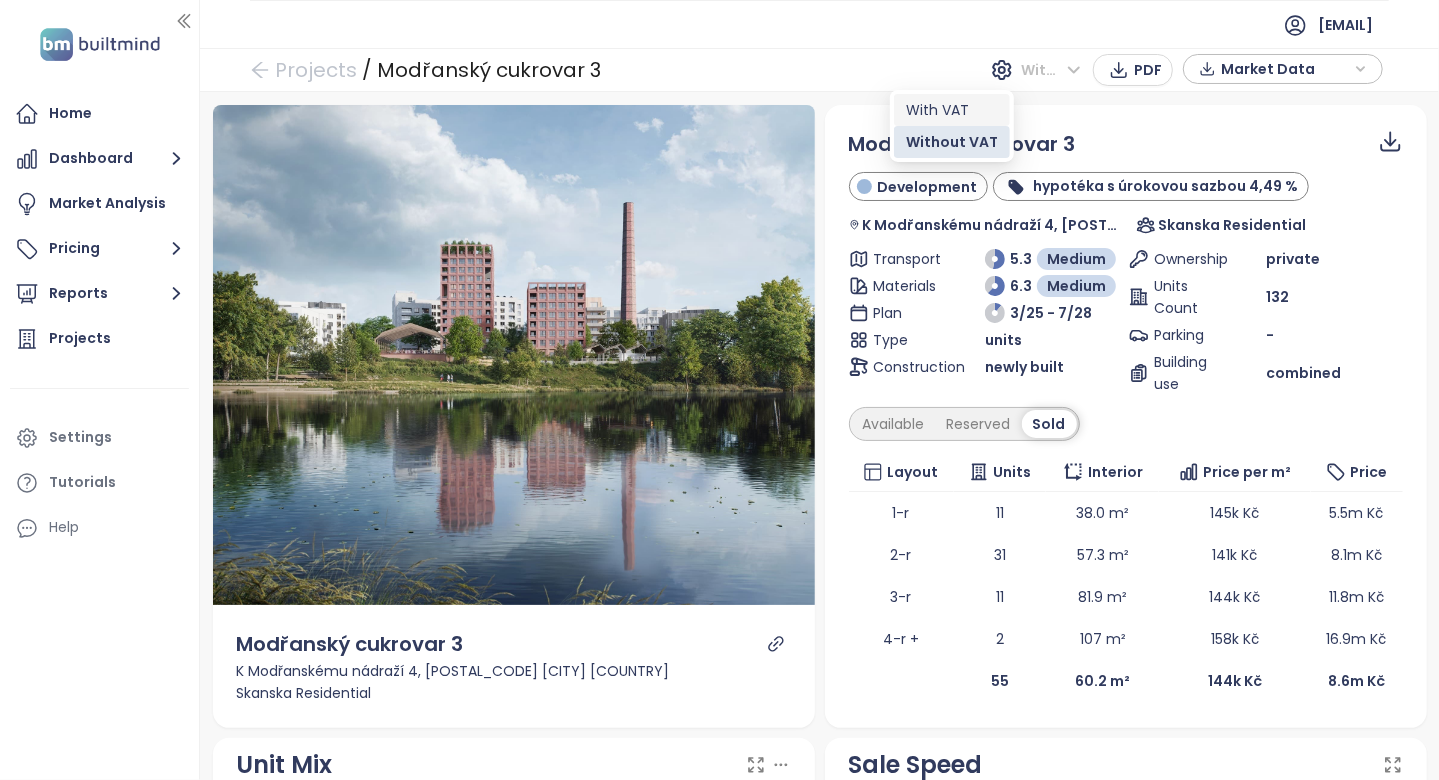 click on "With VAT" at bounding box center [952, 110] 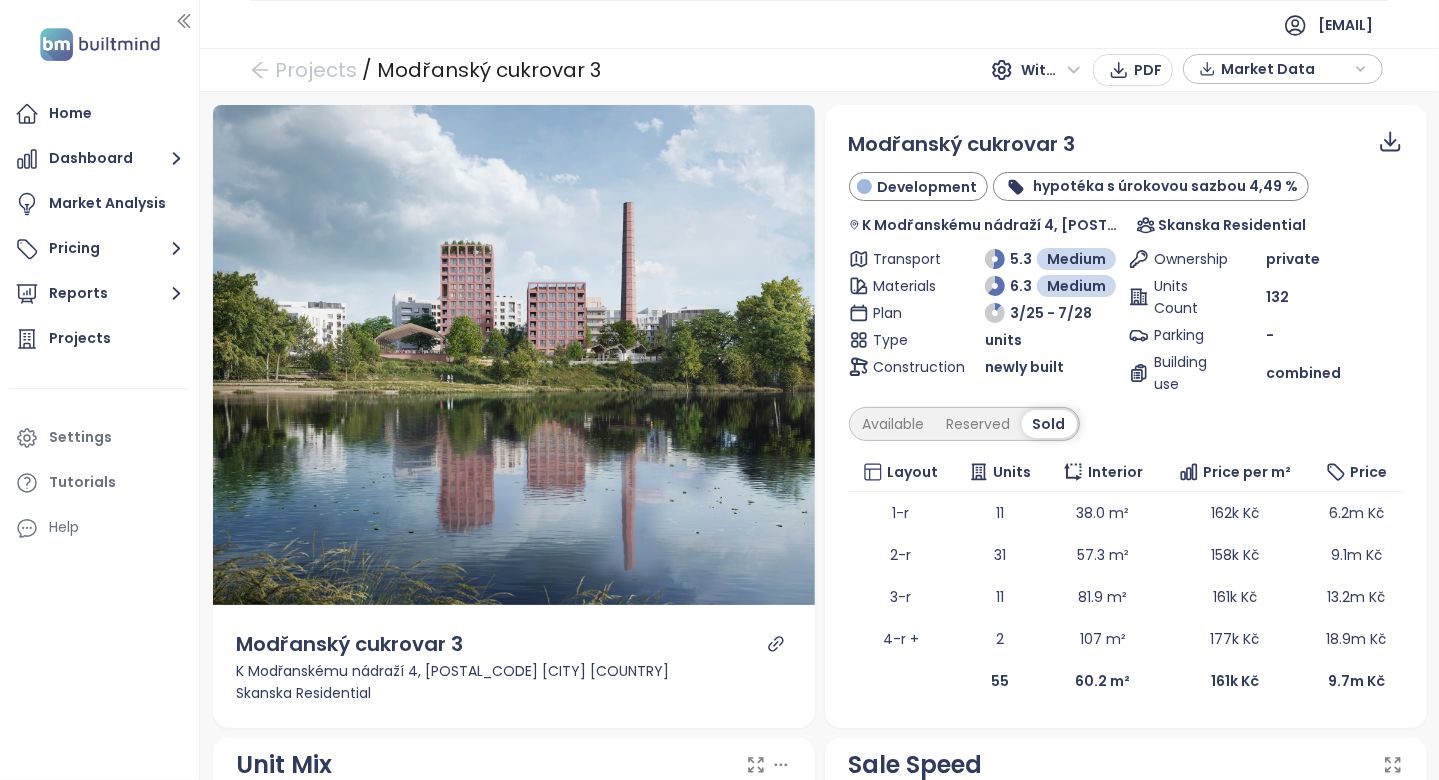 click on "Preview Modřanský cukrovar 3 K Modřanskému nádraží 4, [POSTAL_CODE] [CITY] [COUNTRY] Skanska Residential Modřanský cukrovar 3 Development hypotéka s úrokovou sazbou 4,49 % K Modřanskému nádraží 4, [POSTAL_CODE] [CITY] [COUNTRY] Skanska Residential Transport 5.3 Medium Materials 6.3 Medium Plan 3/25 - 7/28 Type units Construction newly built Ownership private Units Count 132 Parking - Building use combined Available Reserved Sold Layout Units Interior Price per m² Price 1-r 11 38.0 m² 162k Kč 6.2m Kč 2-r 31 57.3 m² 158k Kč 9.1m Kč 3-r 11 81.9 m² 161k Kč 13.2m Kč 4-r + 2 107 m² 177k Kč 18.9m Kč 55 60.2 m² 161k Kč 9.7m Kč Unit Mix The comparison of the unit mix of the available and sold units in the project. Available Sales and Reservations Total Sale Speed The number of sales and reservations by months. The last update: July 10 [YEAR] Sold Reserved Overall Layouts Price History The history of the average price of the project. Available Sold Overall Layouts Price per m² Price Sale Absorption" at bounding box center (819, 436) 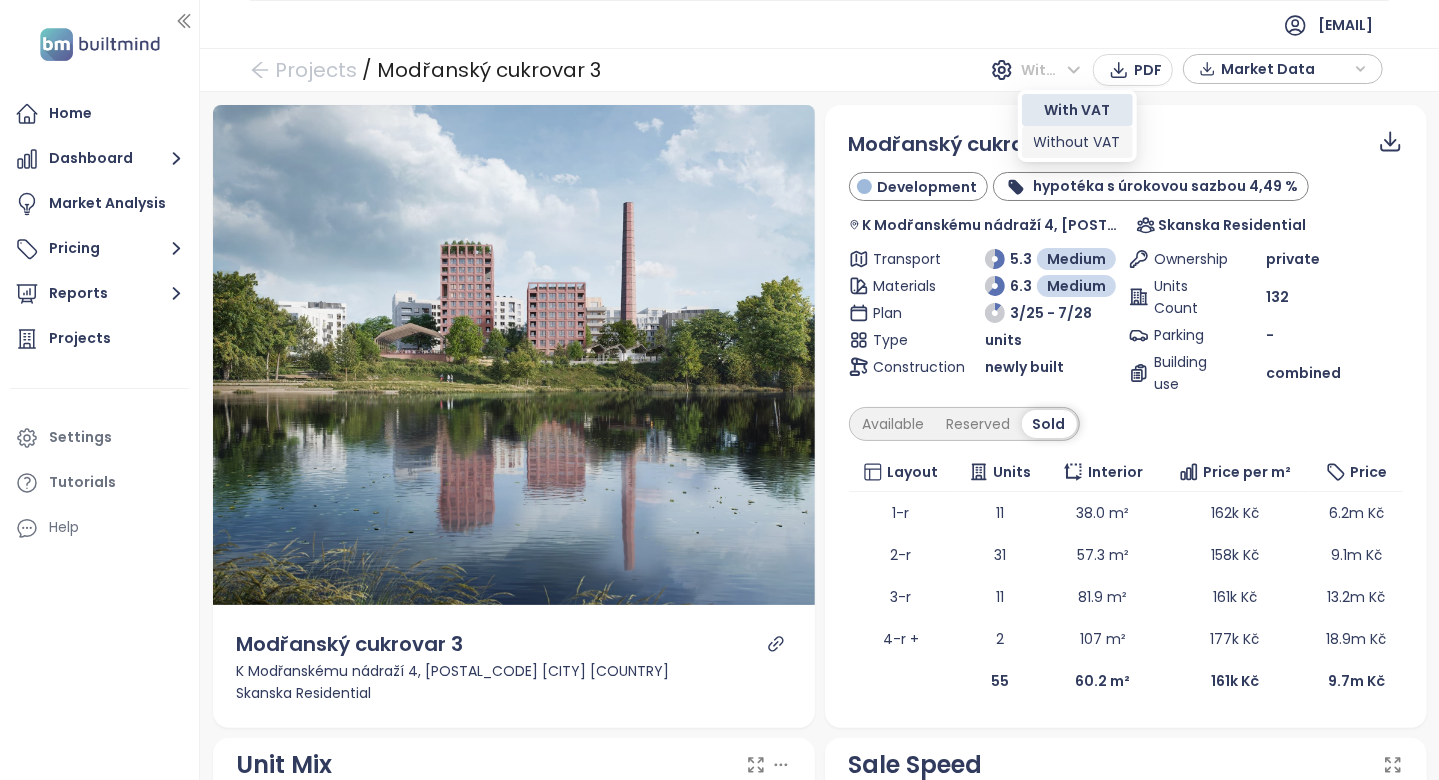 click on "Without VAT" at bounding box center (1077, 142) 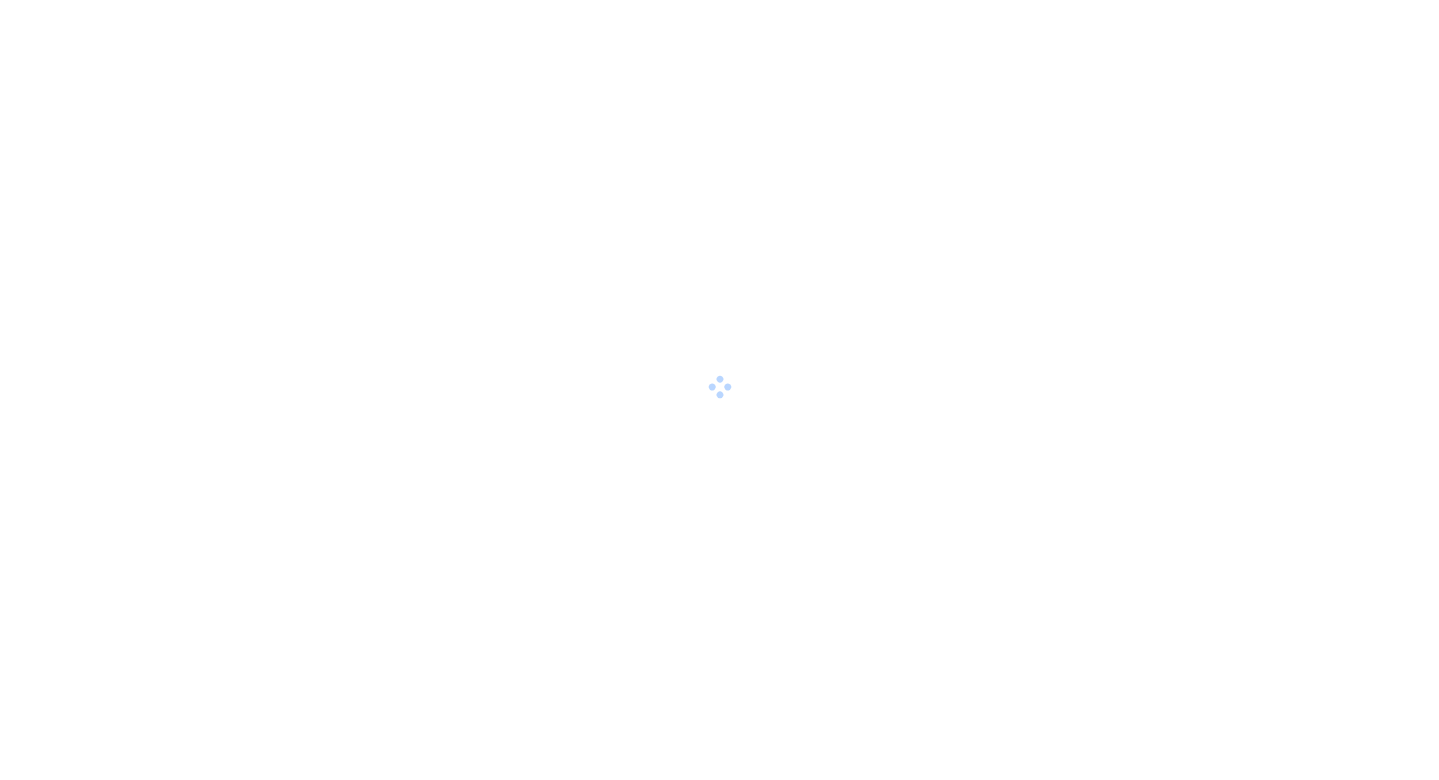 scroll, scrollTop: 0, scrollLeft: 0, axis: both 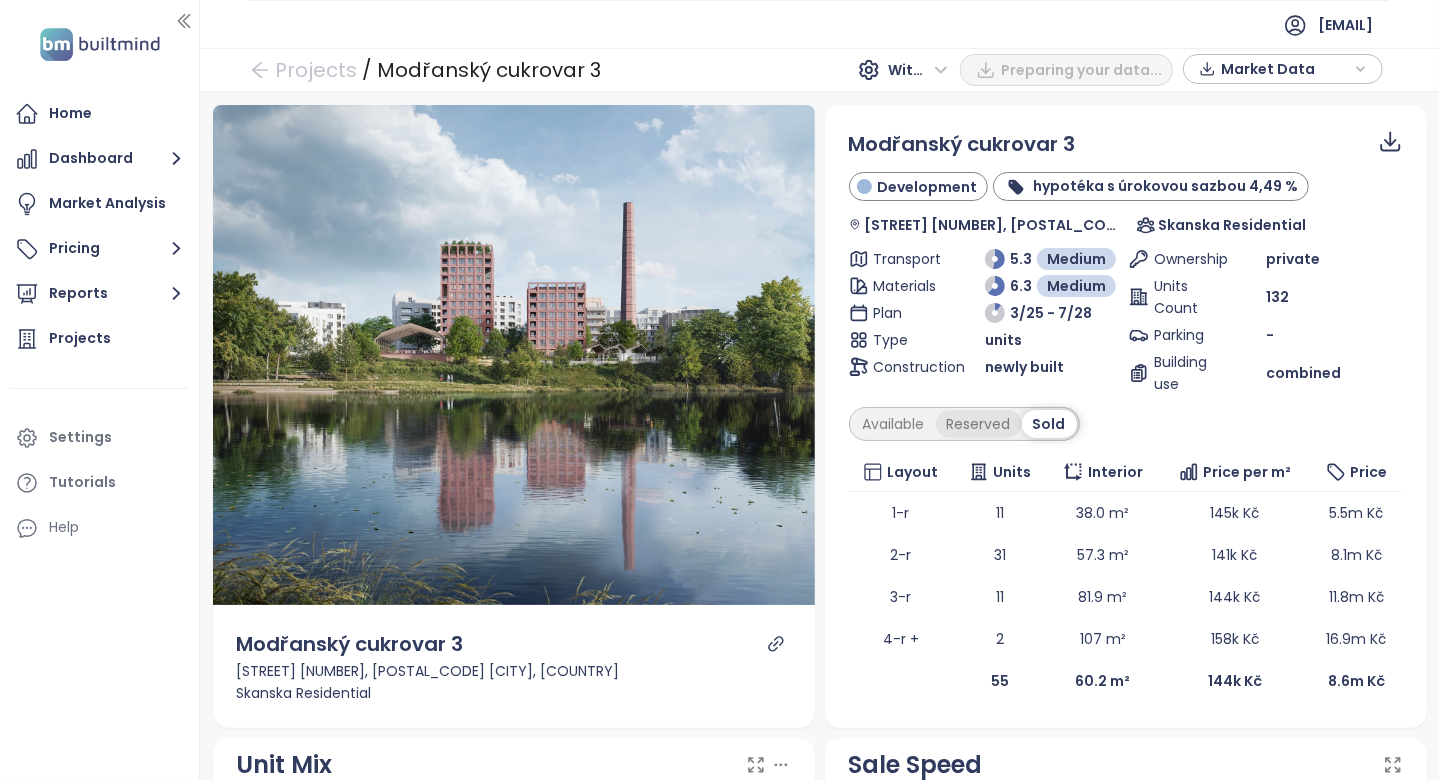 click on "Reserved" at bounding box center (979, 424) 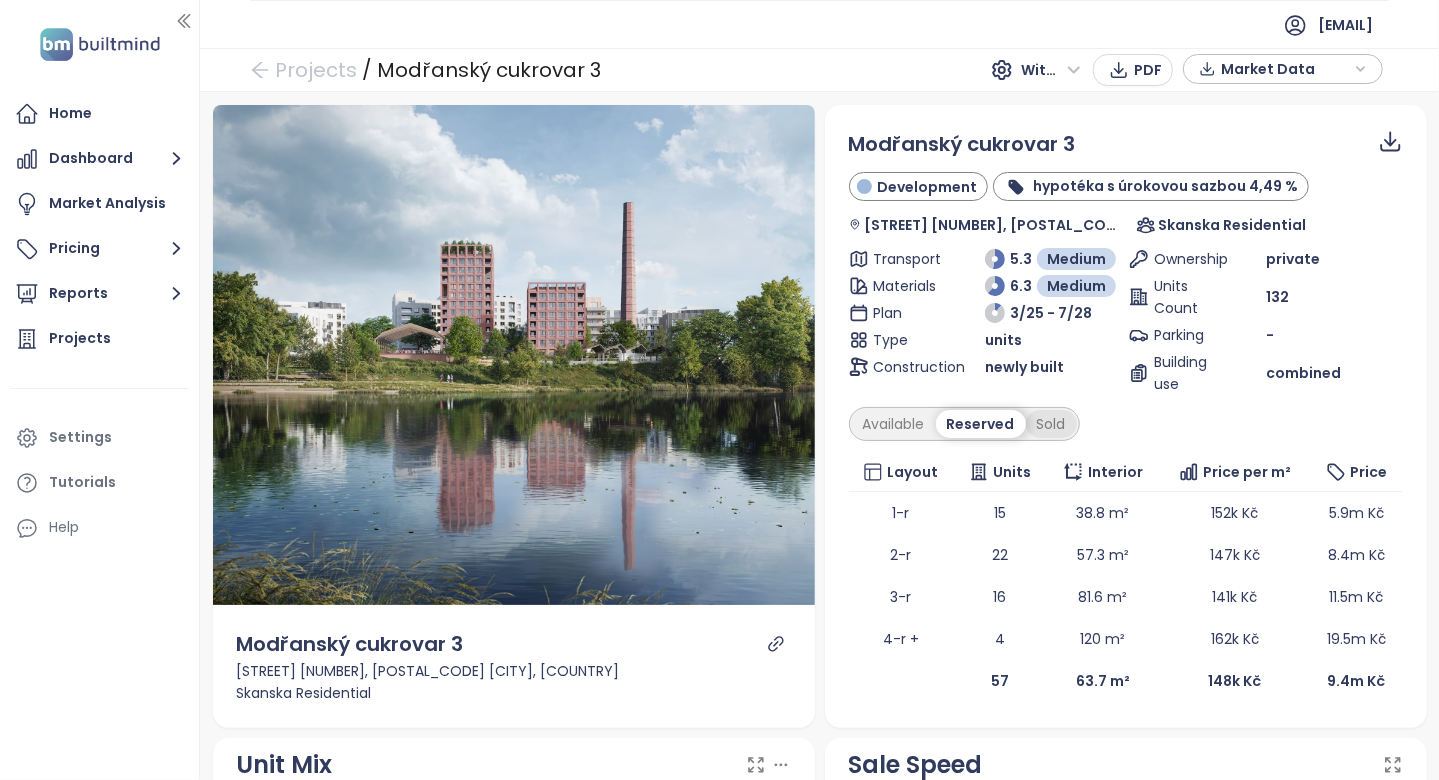 click on "Sold" at bounding box center (1051, 424) 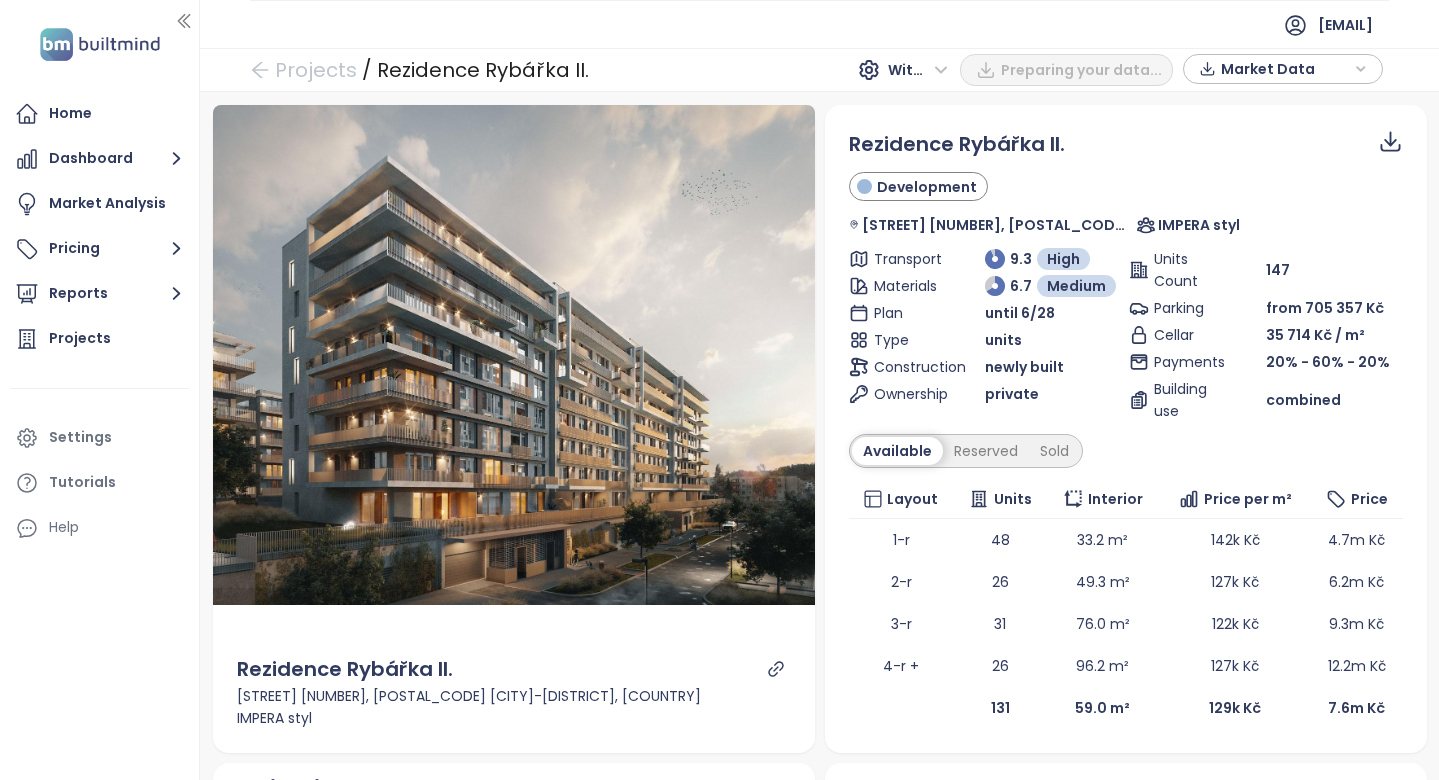 scroll, scrollTop: 0, scrollLeft: 0, axis: both 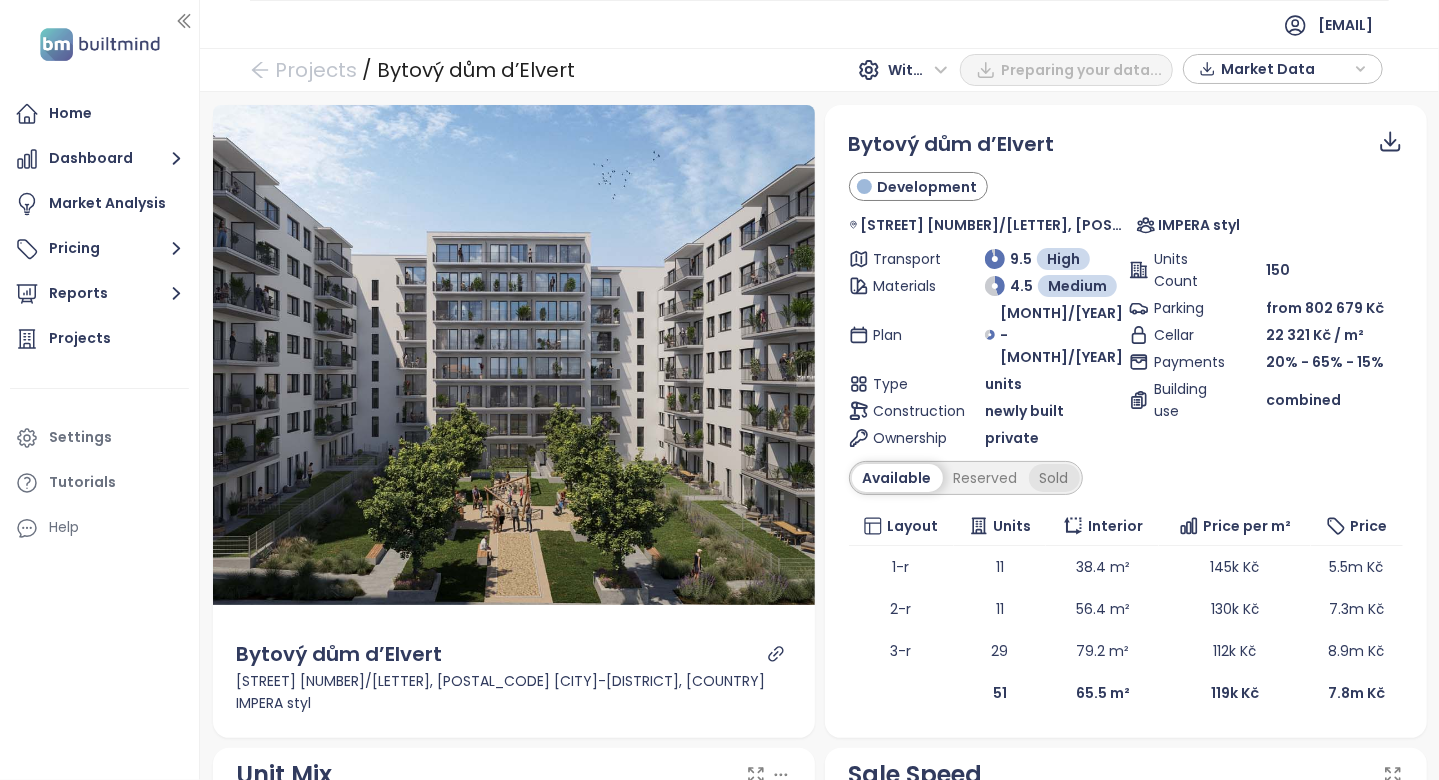 click on "Sold" at bounding box center [1054, 478] 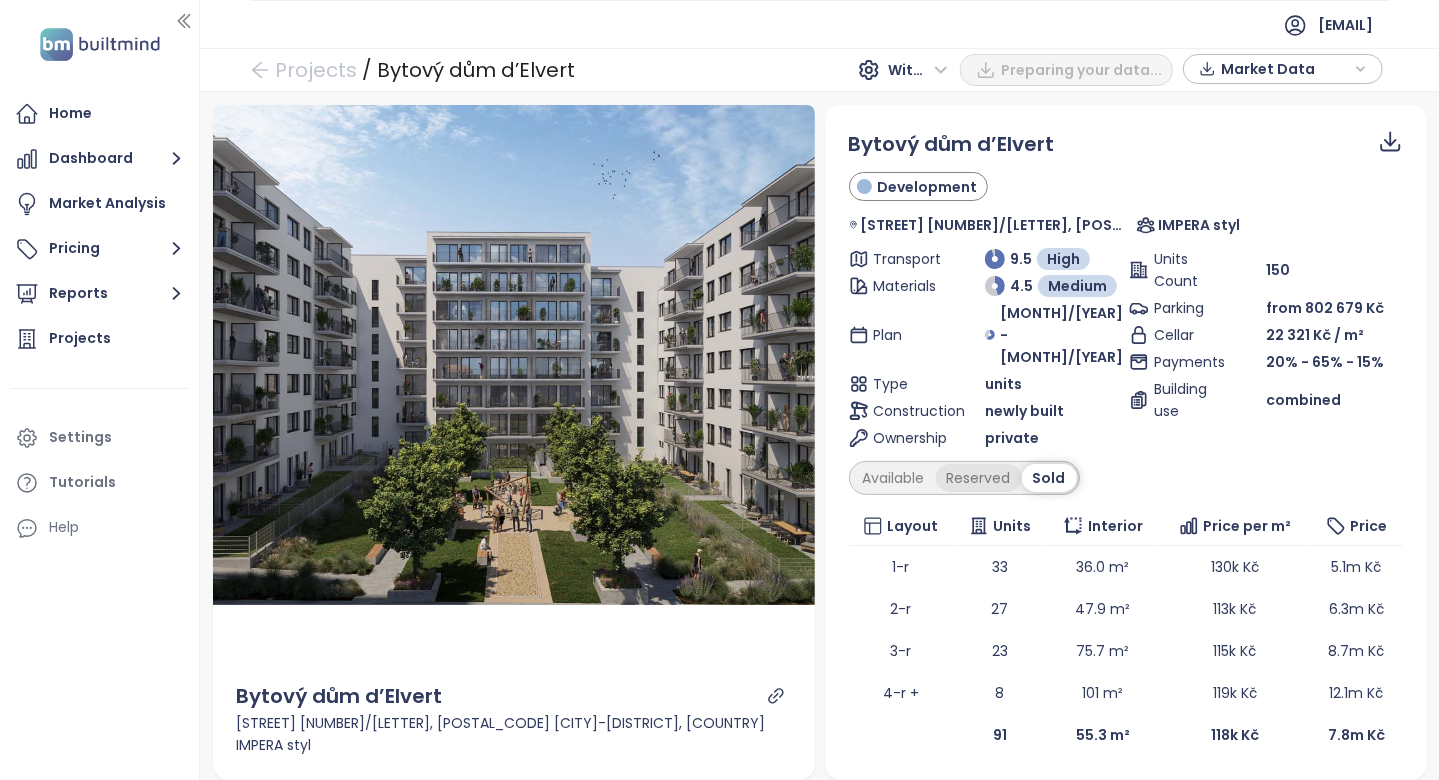 click on "Reserved" at bounding box center [979, 478] 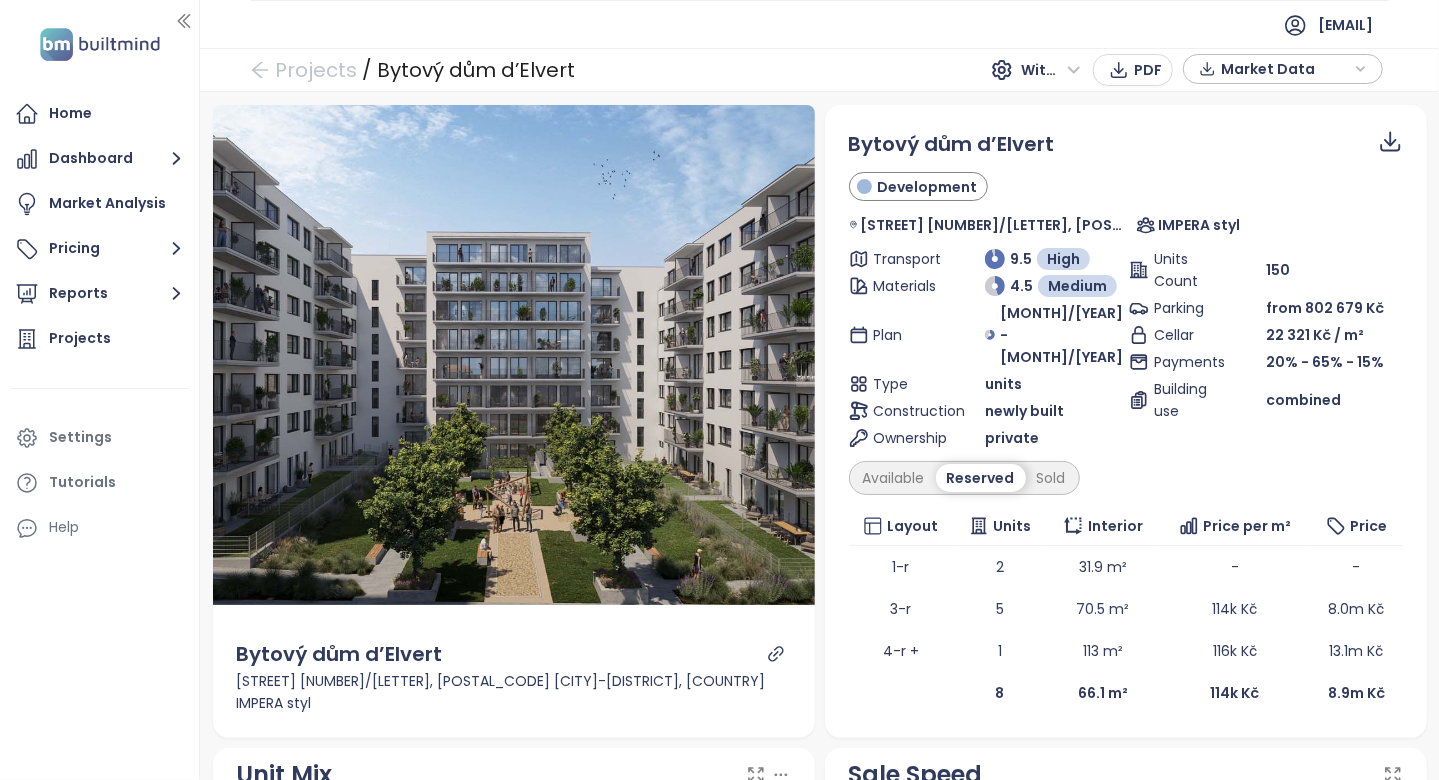 click on "Without VAT" at bounding box center [1051, 70] 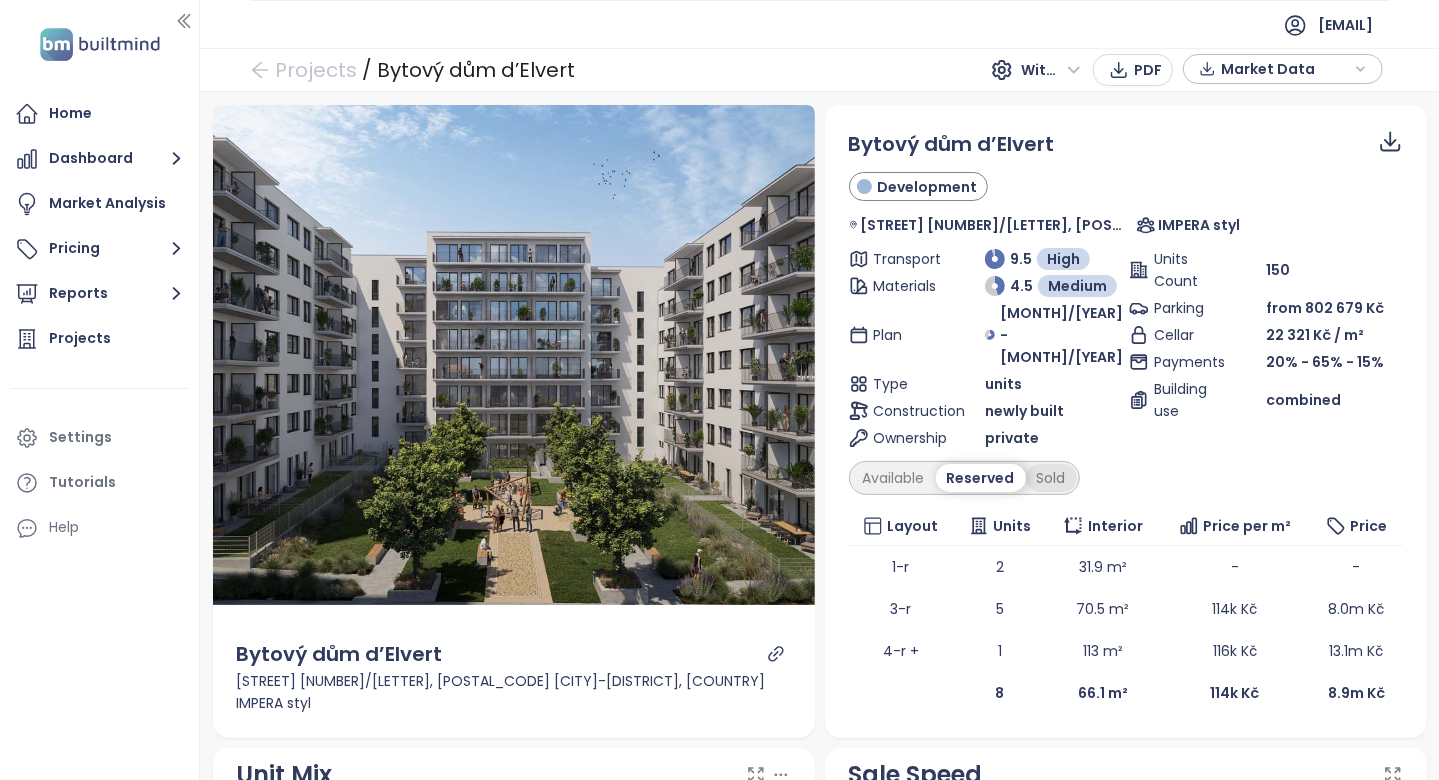 click on "Sold" at bounding box center (1051, 478) 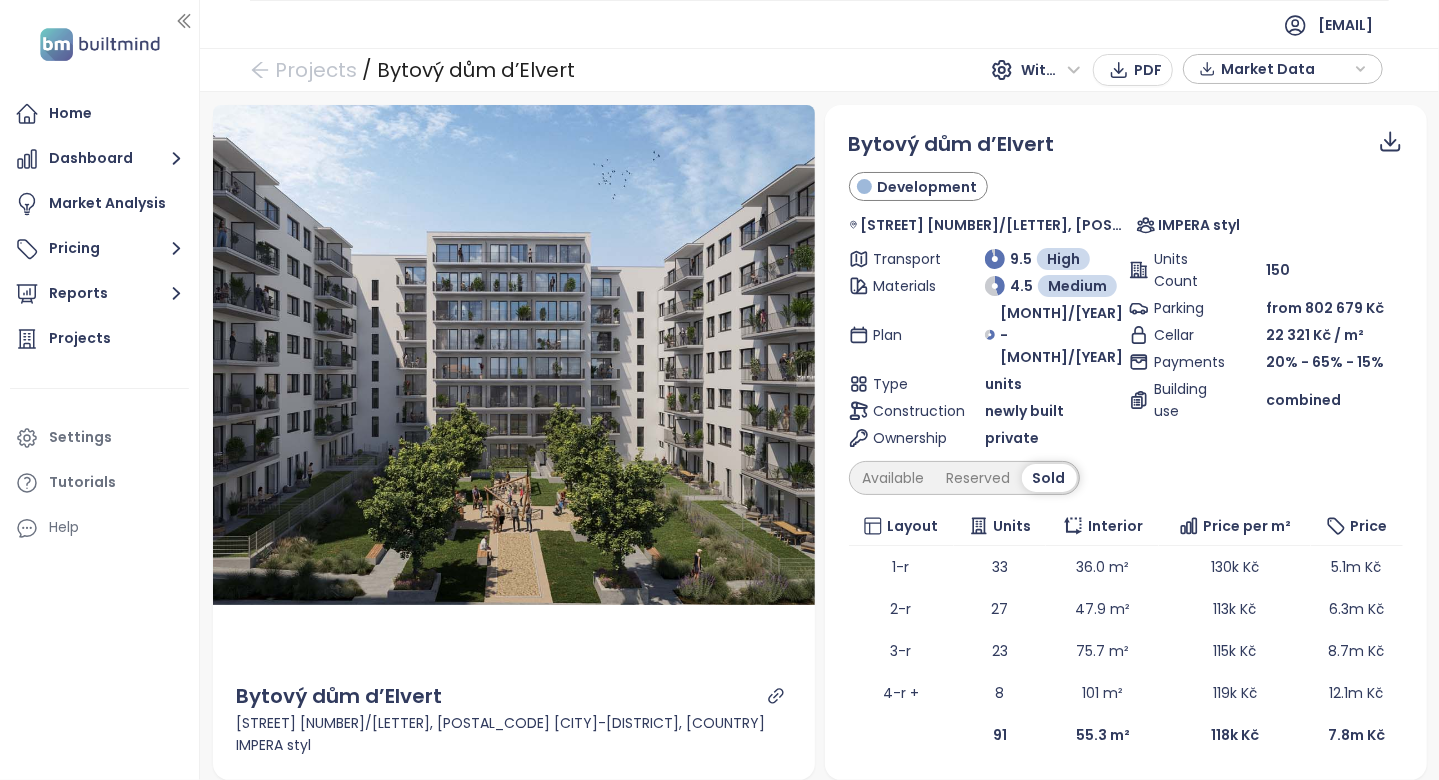 click on "Without VAT" at bounding box center [1051, 70] 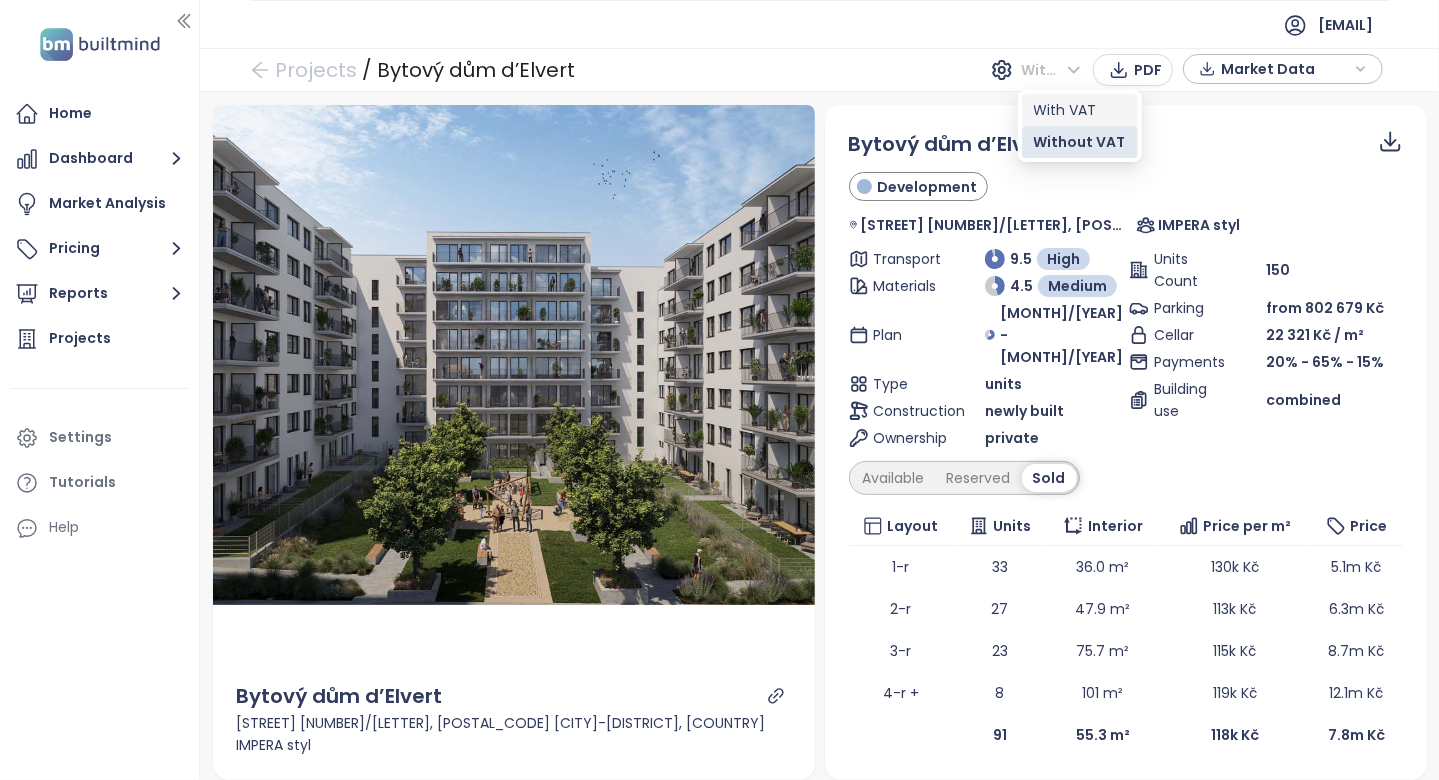 click on "With VAT" at bounding box center [1080, 110] 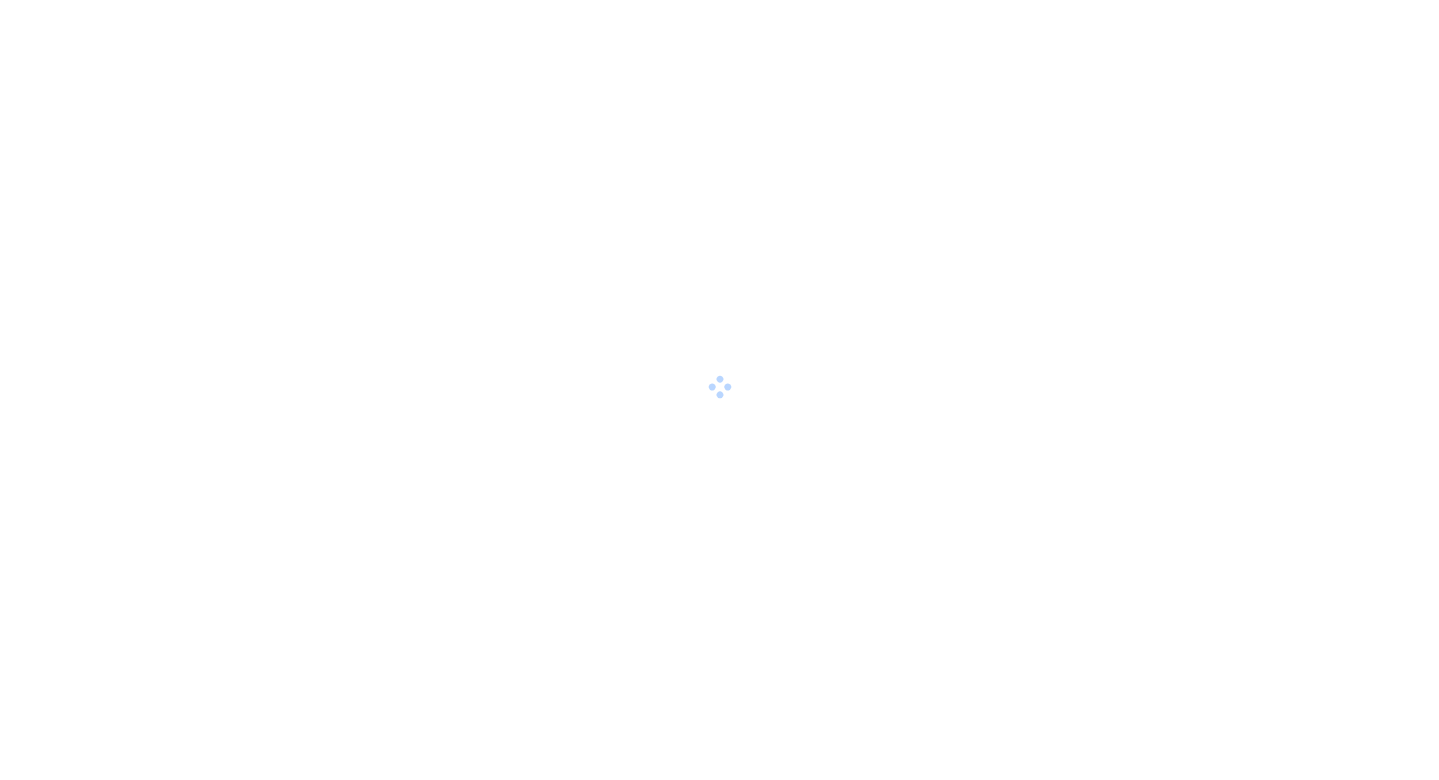 scroll, scrollTop: 0, scrollLeft: 0, axis: both 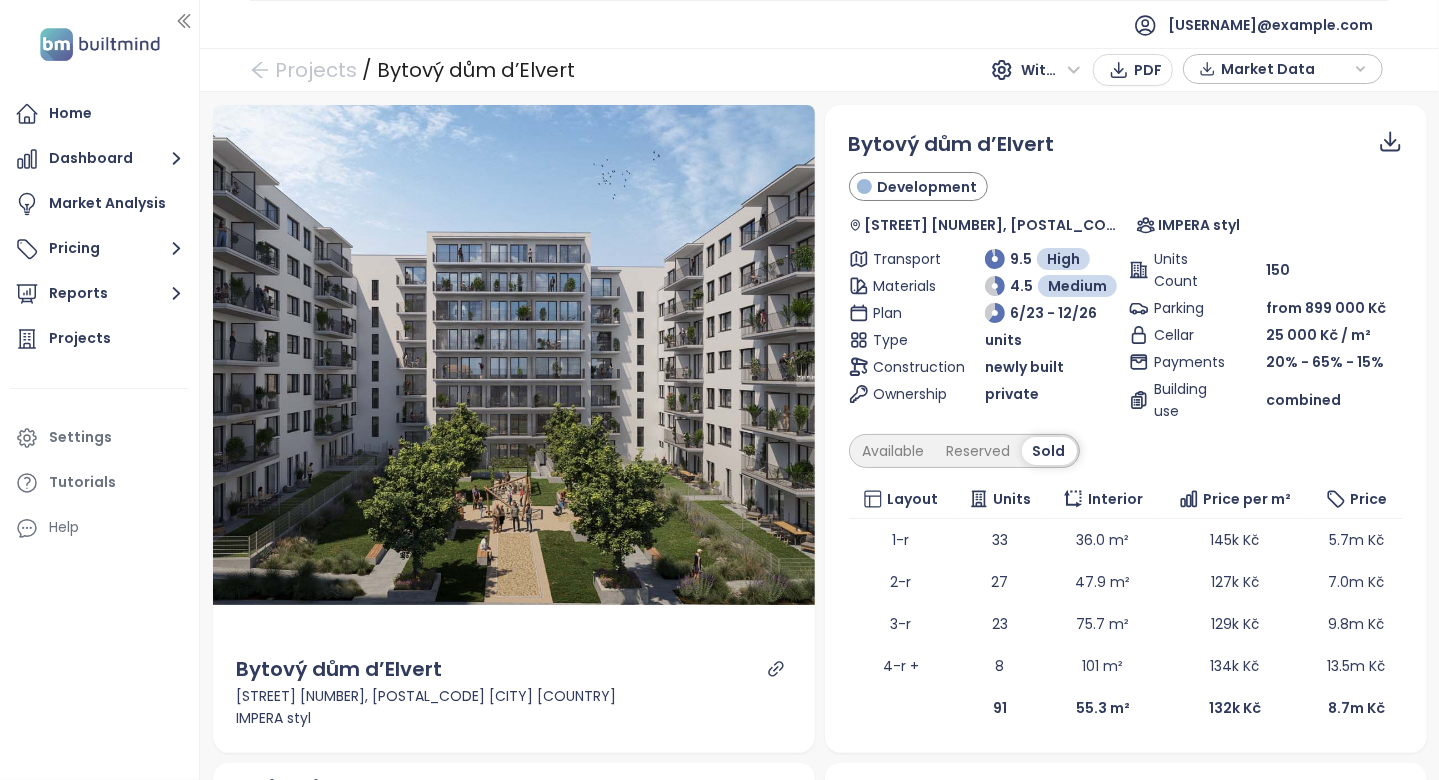 click on "Projects / Bytový dům d’Elvert With VAT PDF Market Data" at bounding box center (819, 70) 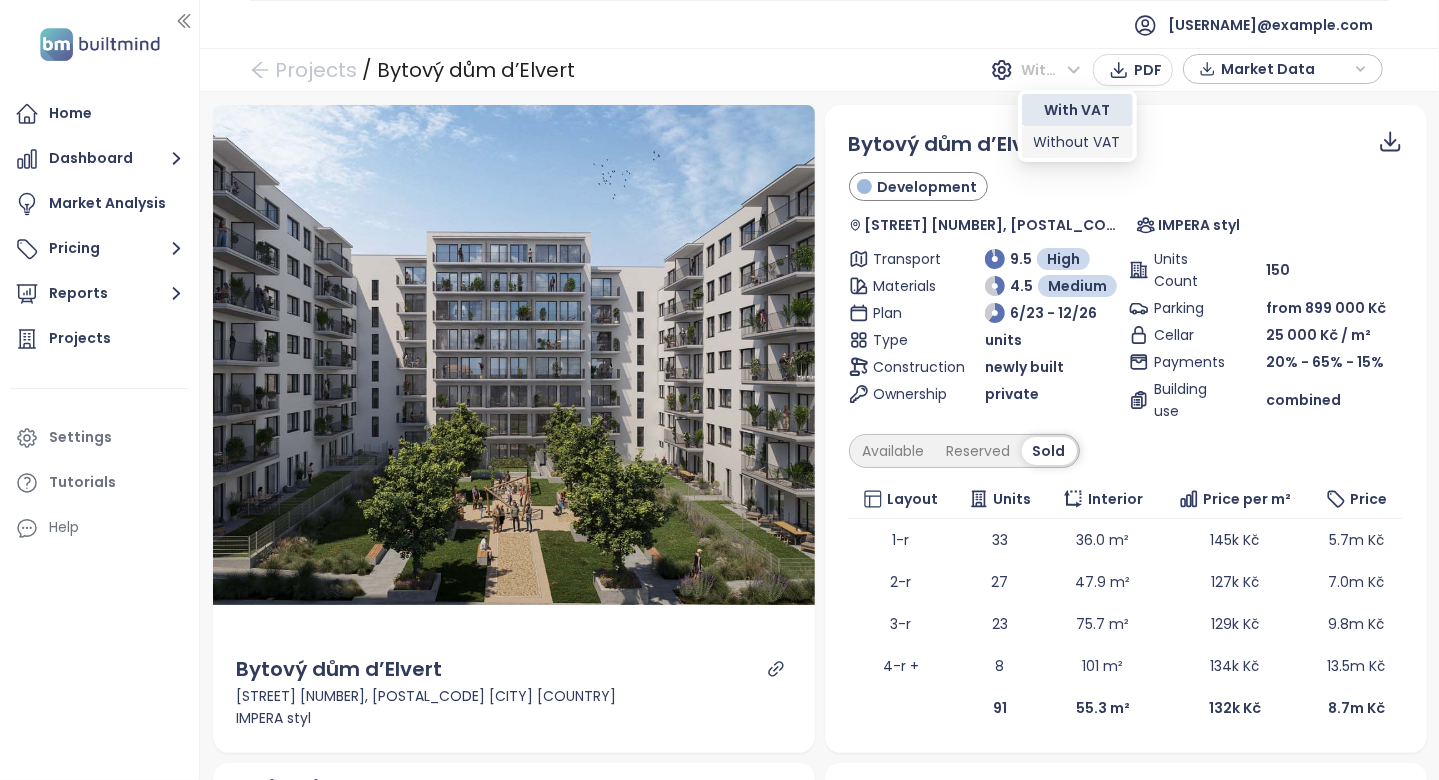 click on "Without VAT" at bounding box center (1077, 142) 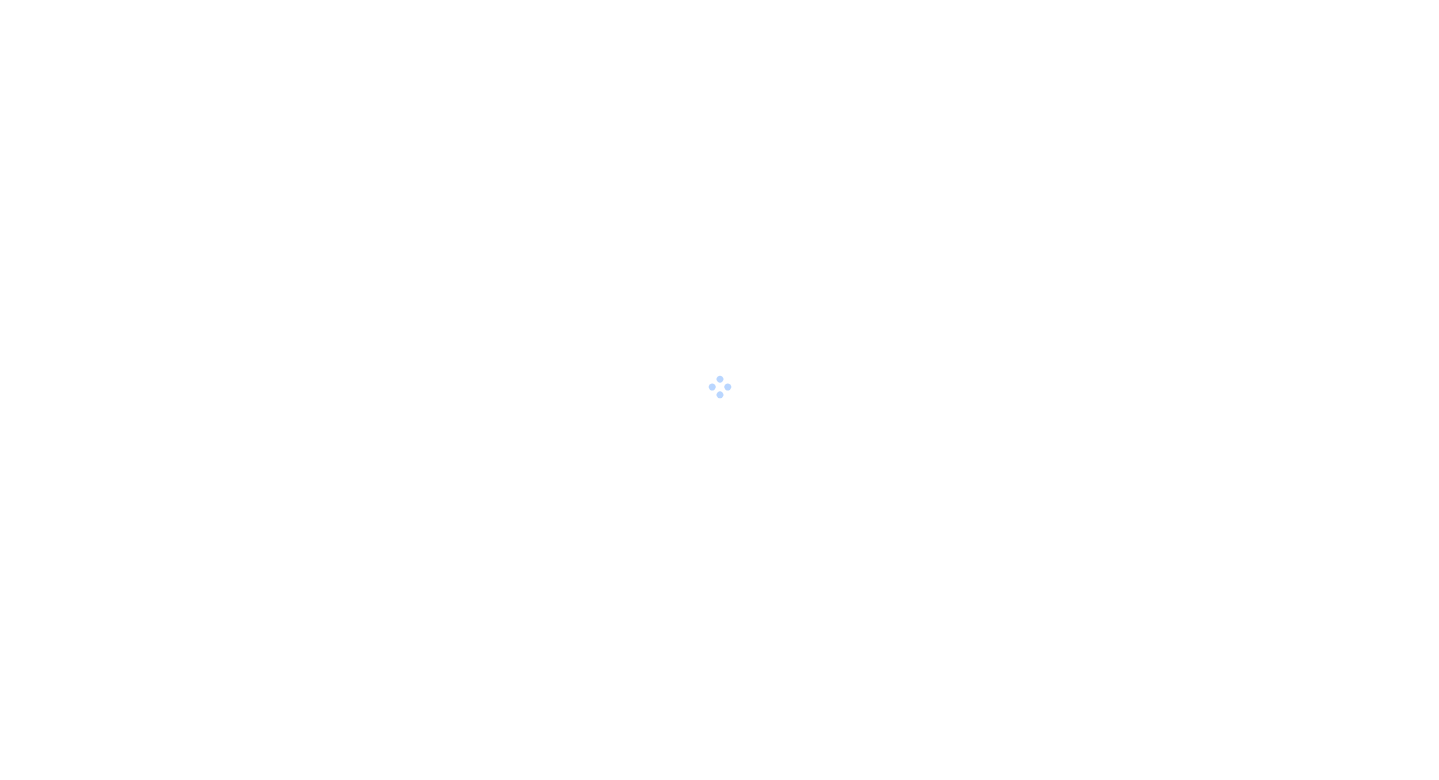 scroll, scrollTop: 0, scrollLeft: 0, axis: both 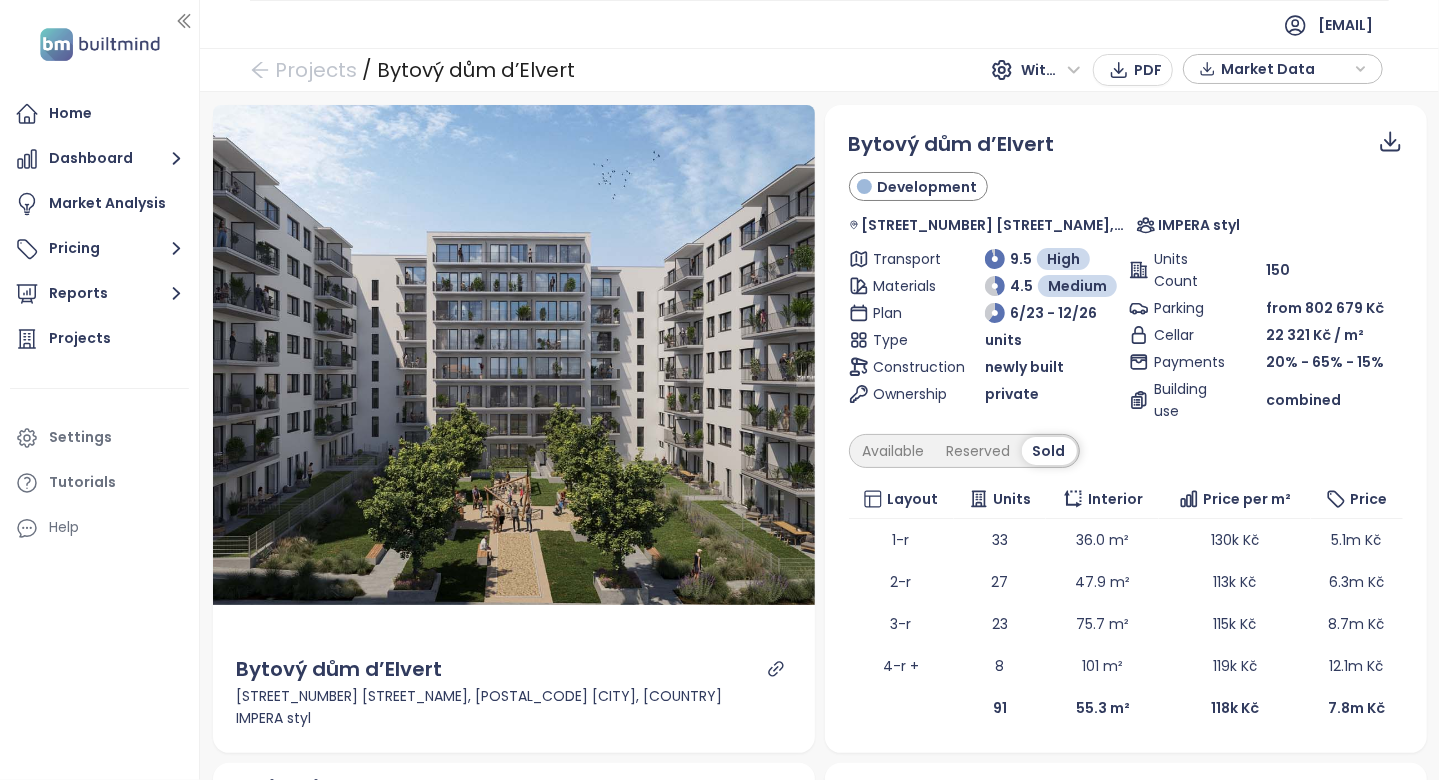click on "Without VAT" at bounding box center [1051, 70] 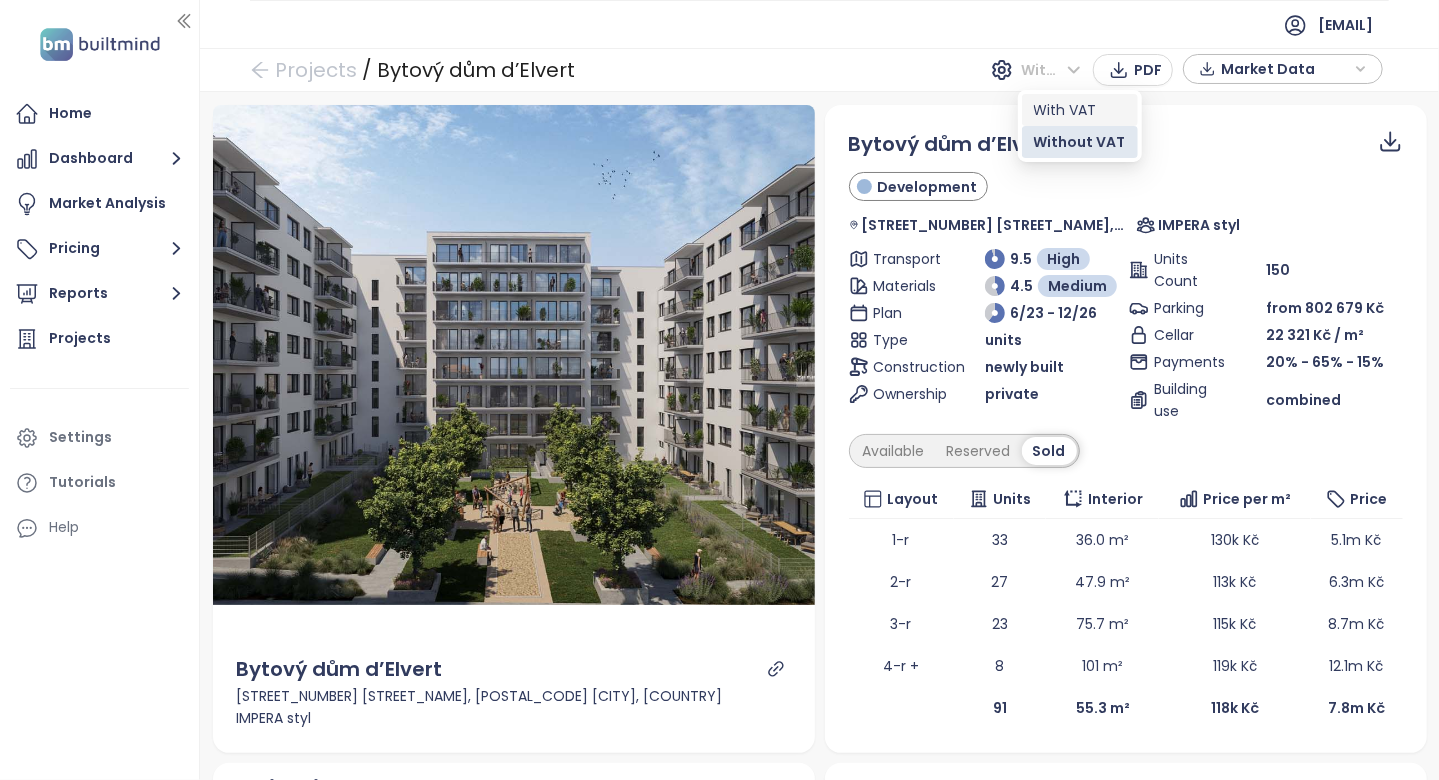 click on "With VAT" at bounding box center (1080, 110) 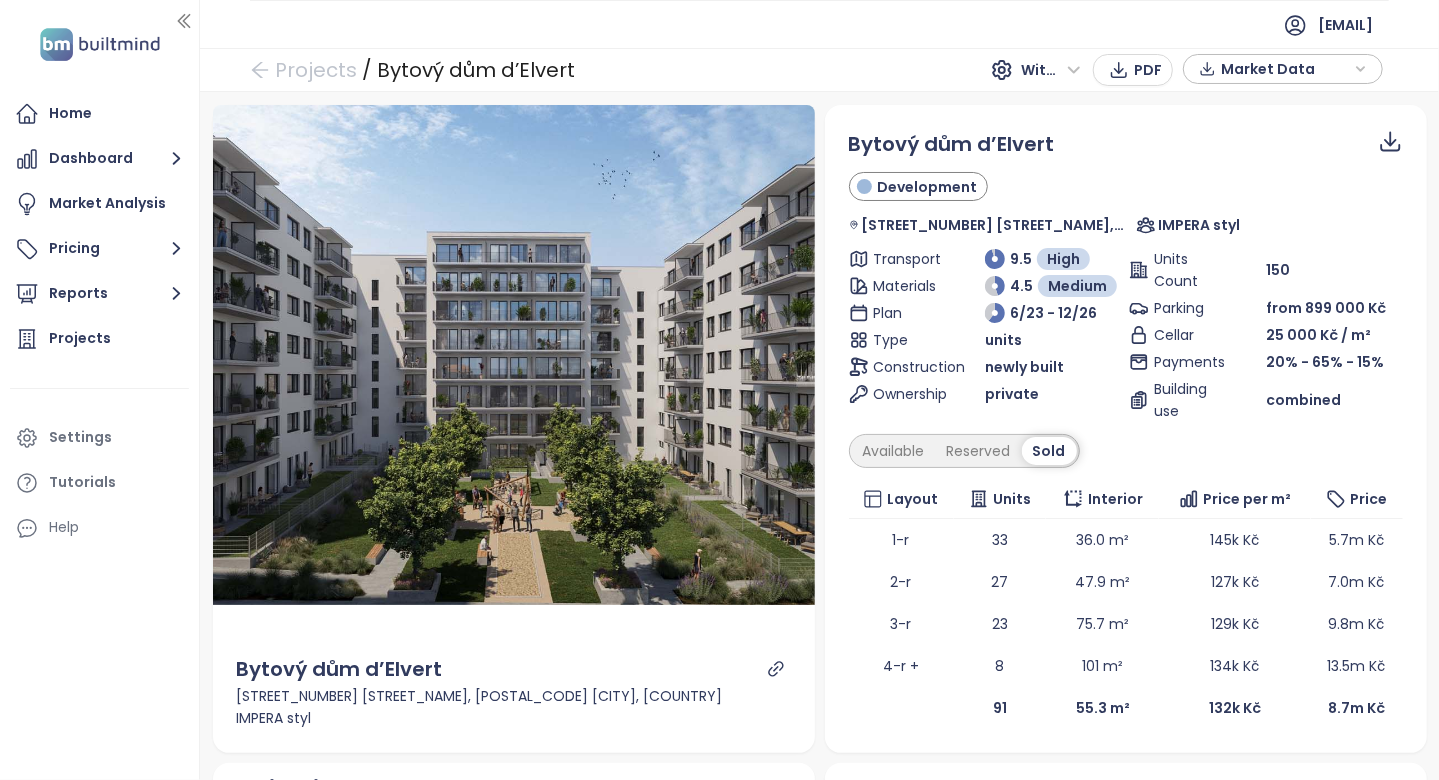 click on "With VAT" at bounding box center (1051, 70) 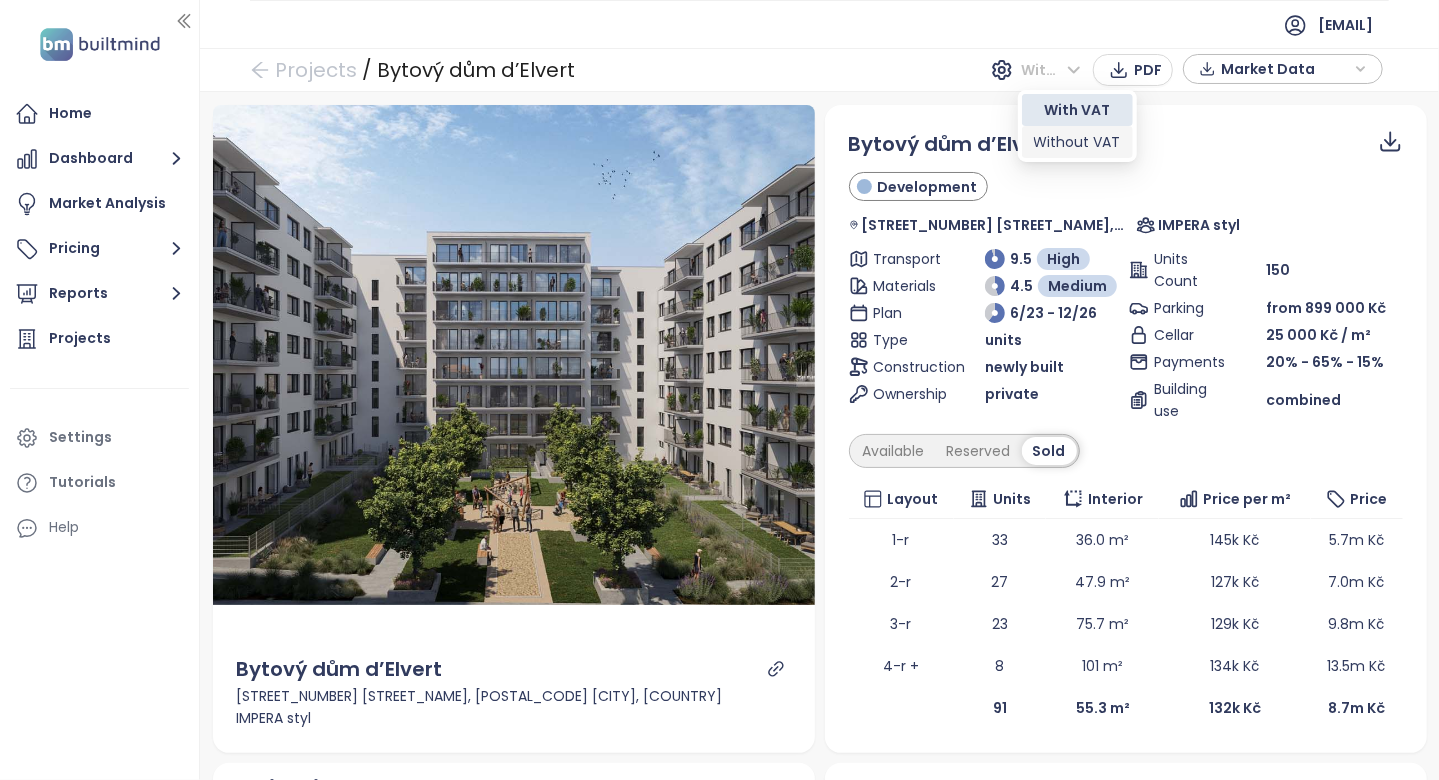 click on "Without VAT" at bounding box center [1077, 142] 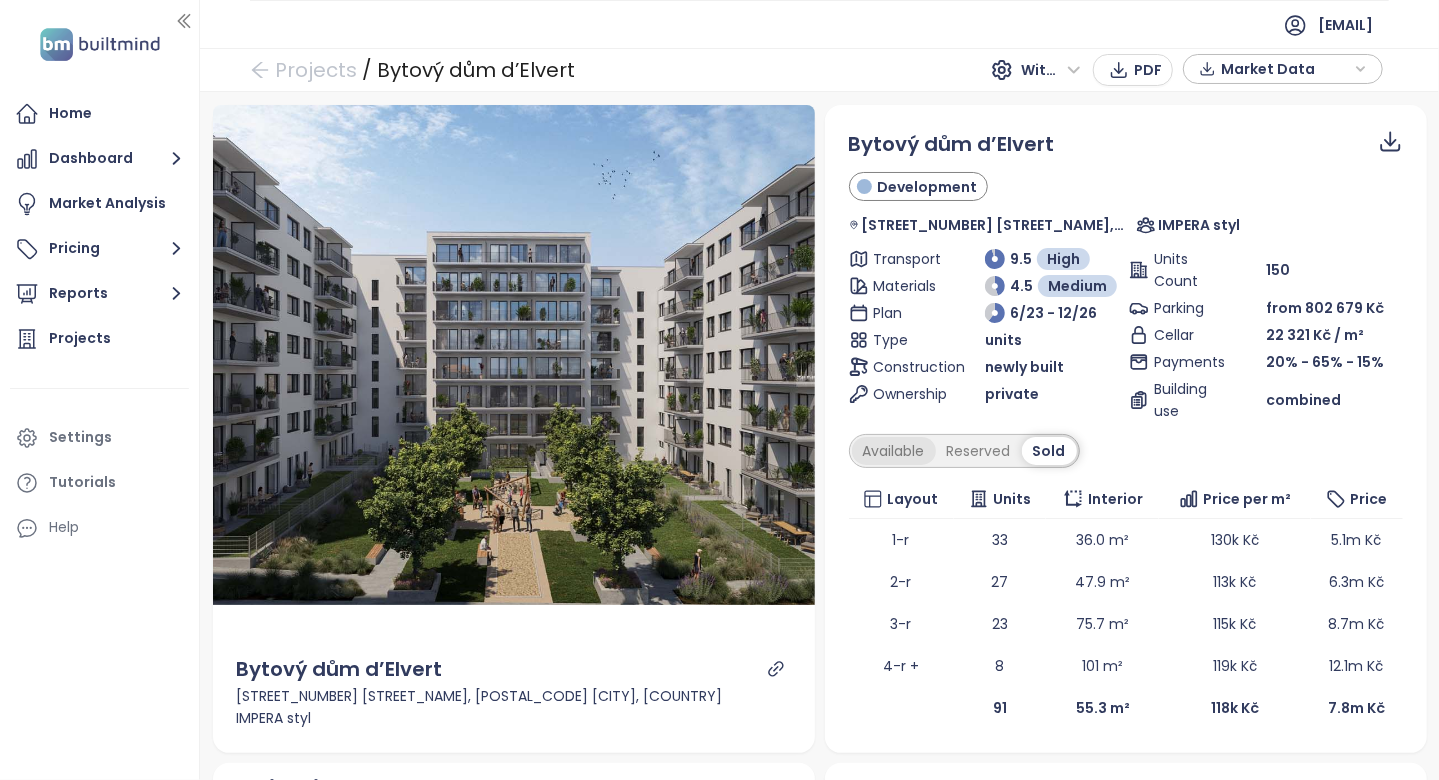 click on "Available" at bounding box center [894, 451] 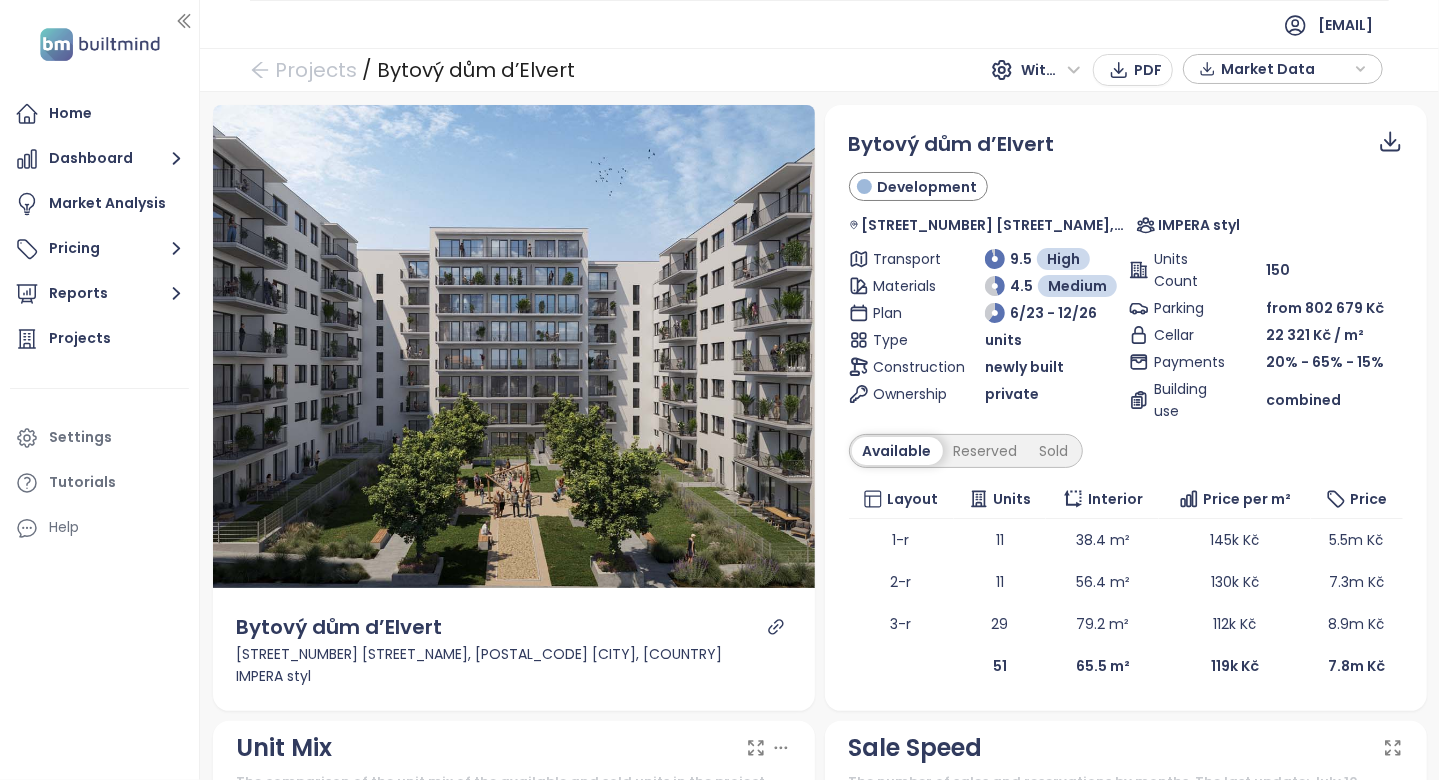 click on "Without VAT" at bounding box center (1051, 70) 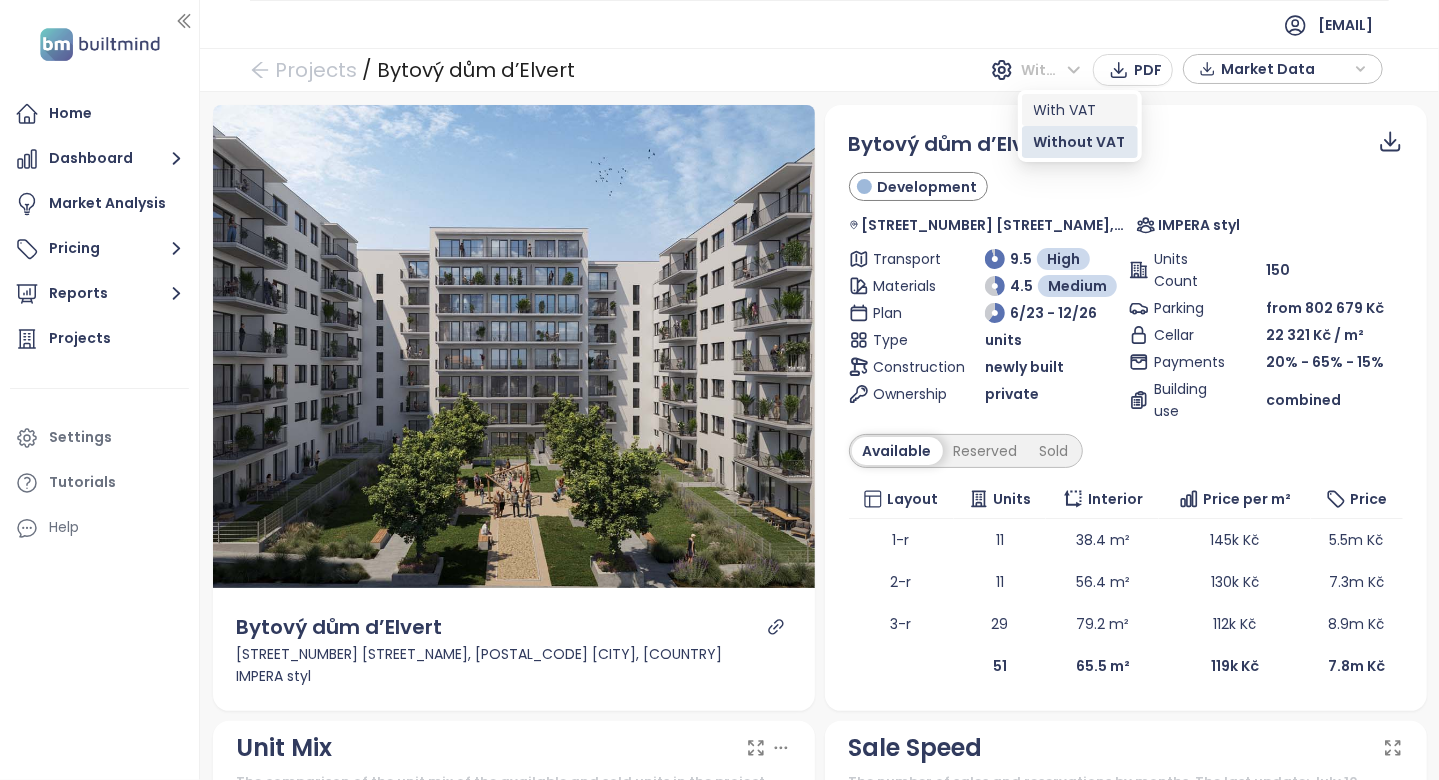click on "With VAT" at bounding box center (1080, 110) 